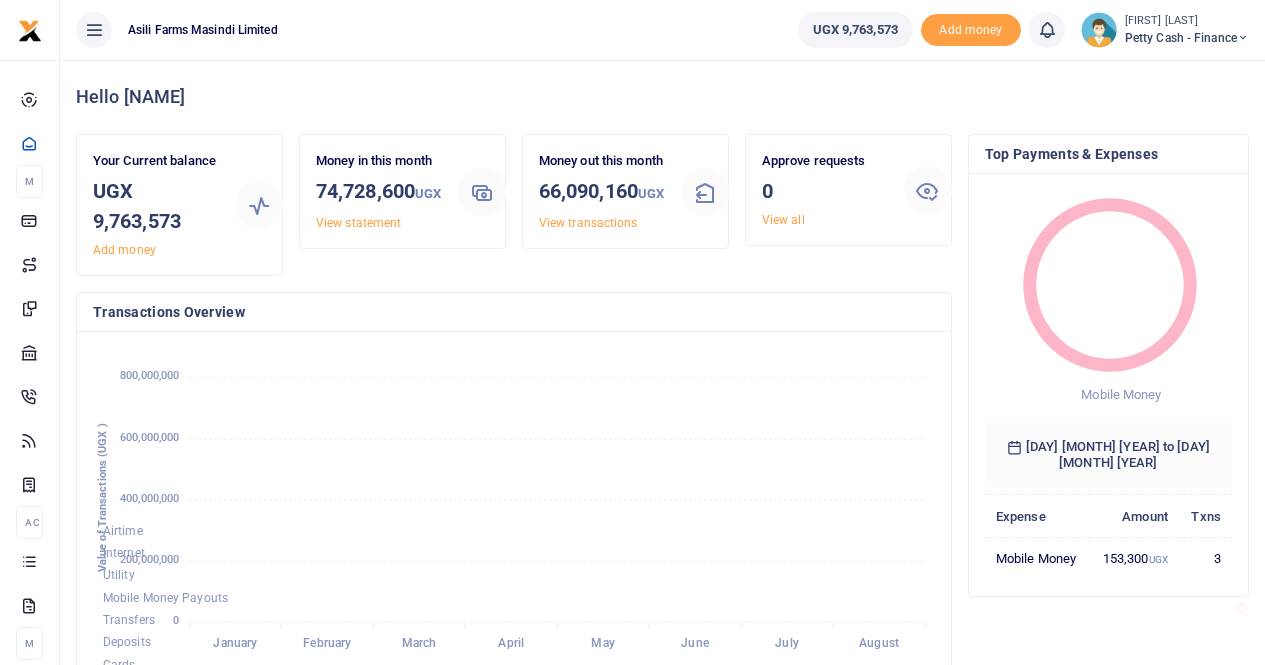 scroll, scrollTop: 0, scrollLeft: 0, axis: both 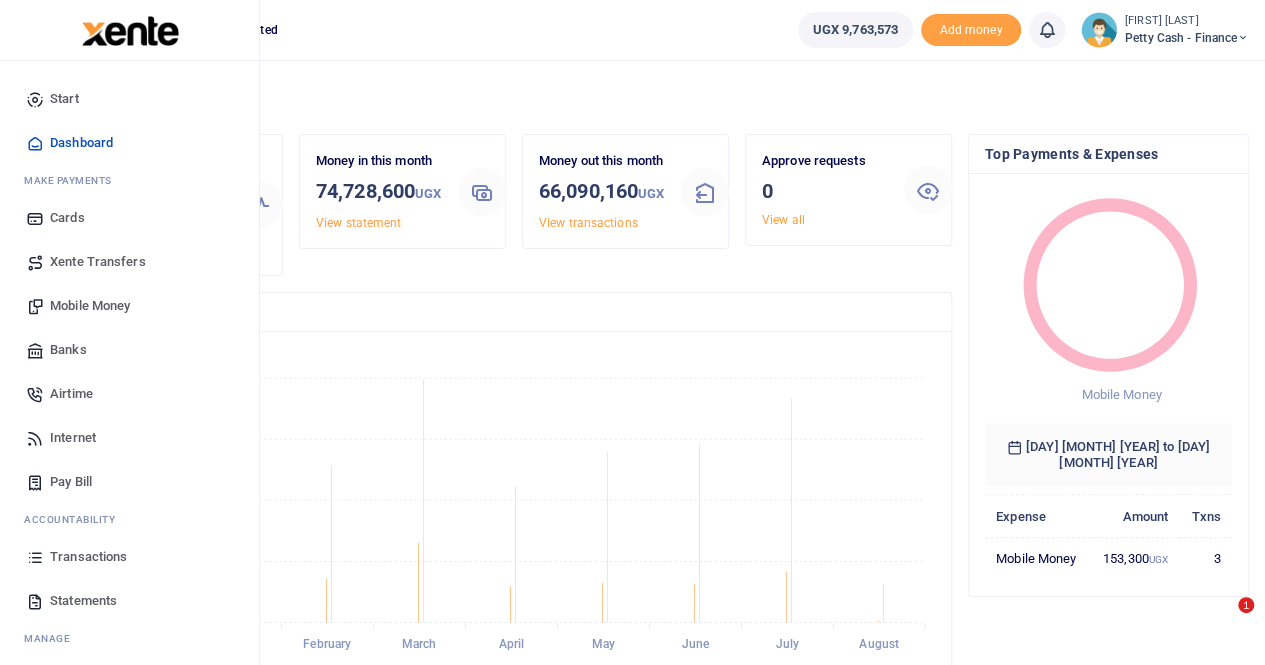 click on "Mobile Money" at bounding box center (90, 306) 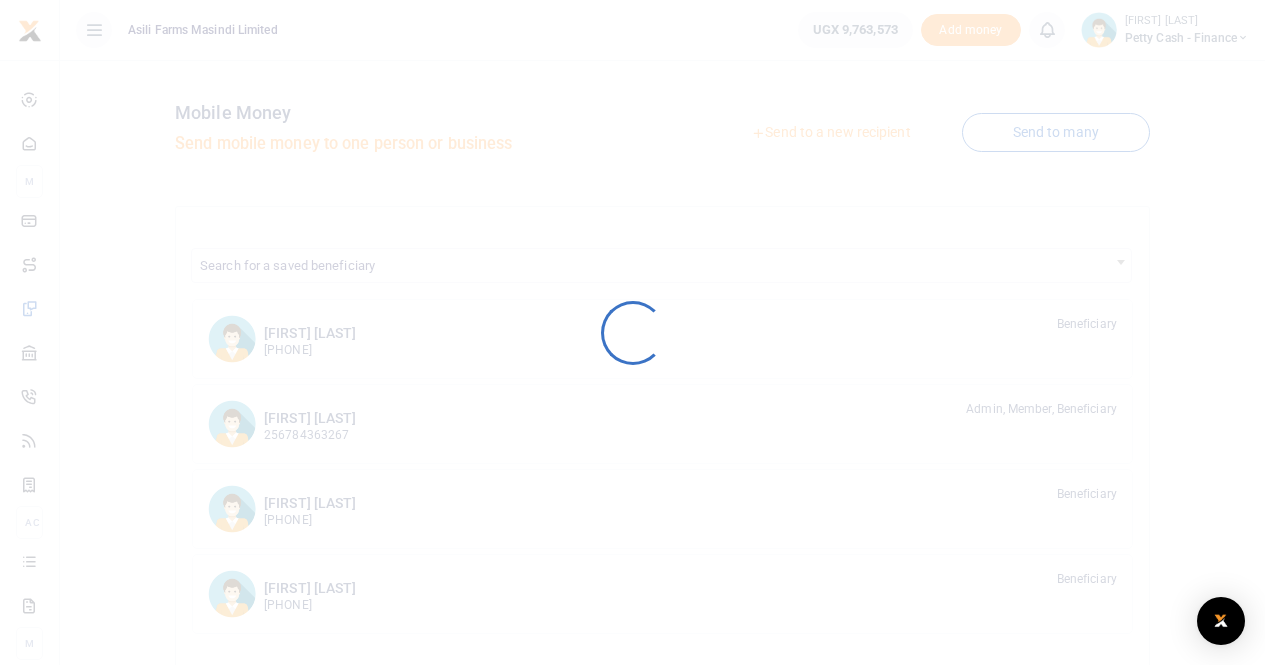 scroll, scrollTop: 0, scrollLeft: 0, axis: both 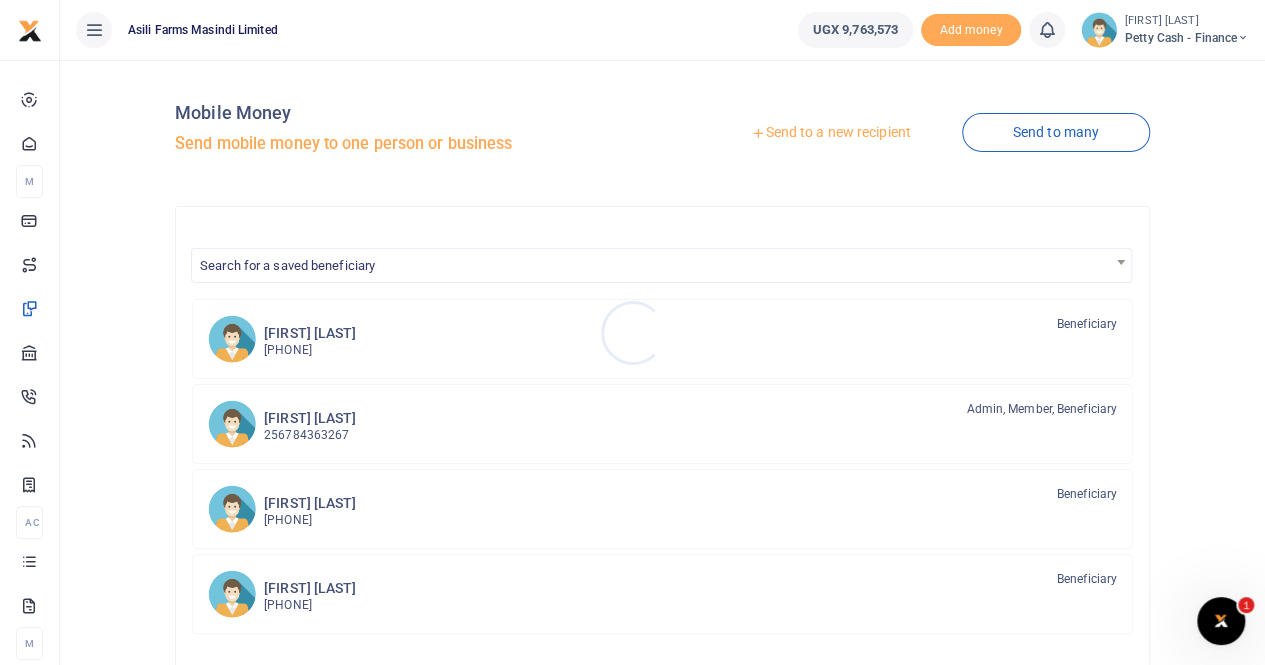 click at bounding box center [632, 332] 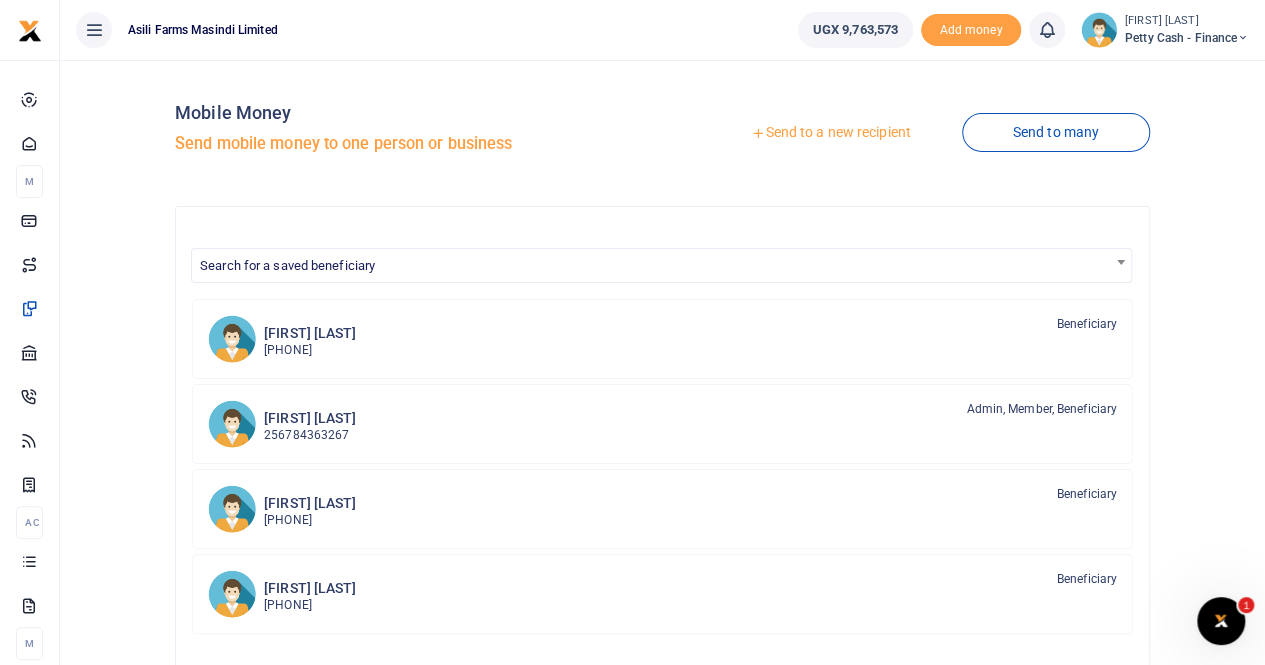 click on "Send to a new recipient" at bounding box center (830, 133) 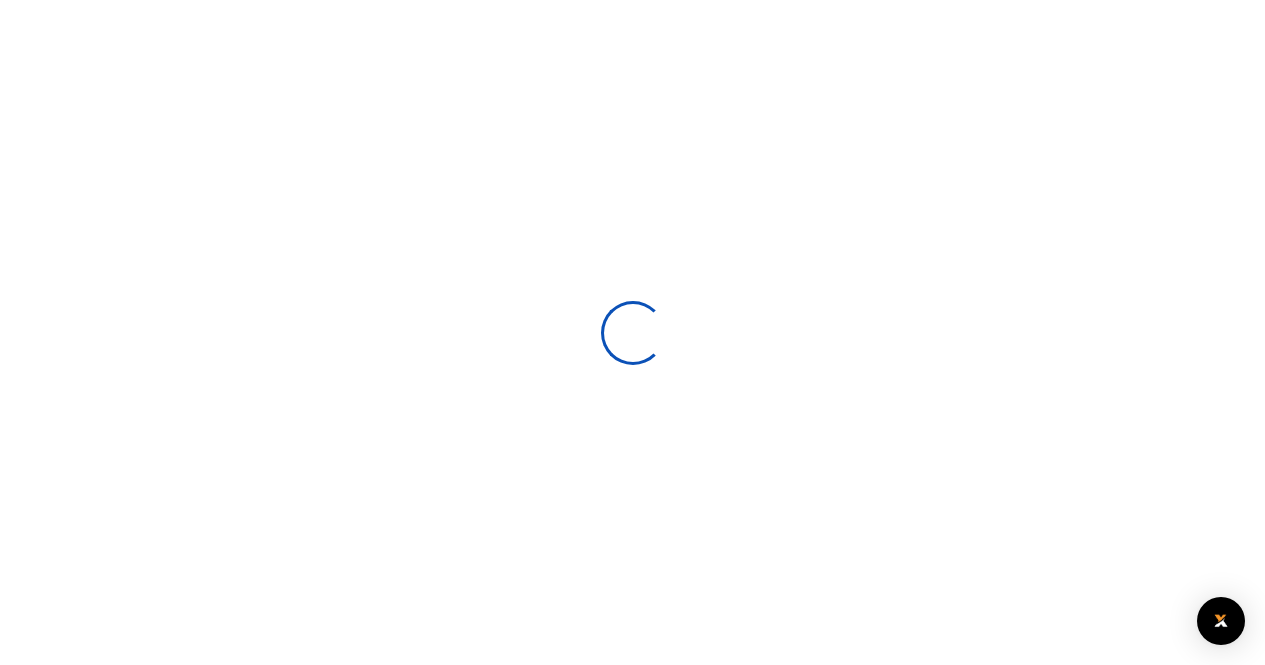 select 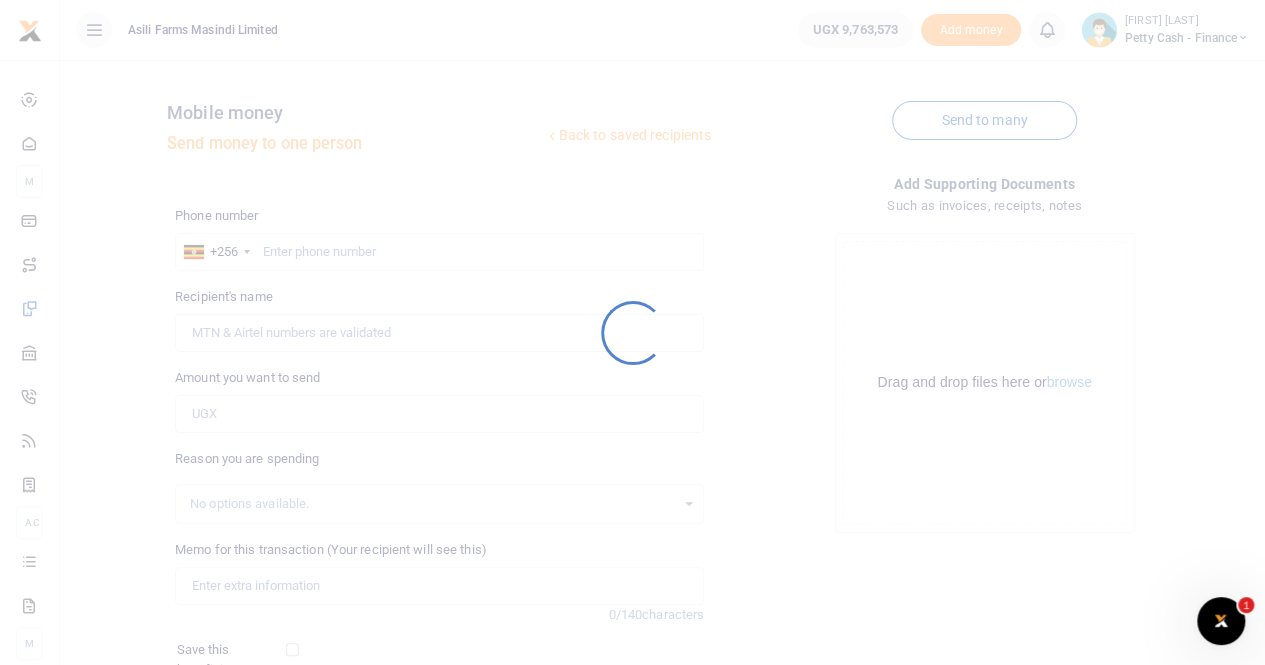 scroll, scrollTop: 0, scrollLeft: 0, axis: both 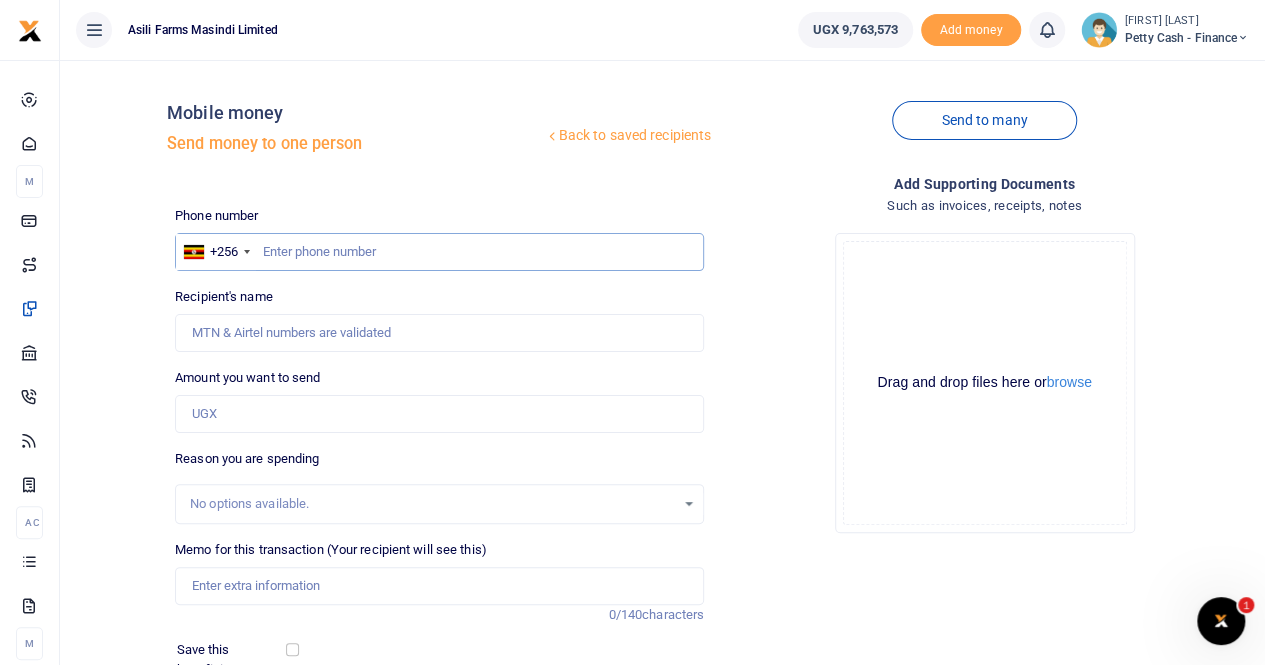 click at bounding box center (439, 252) 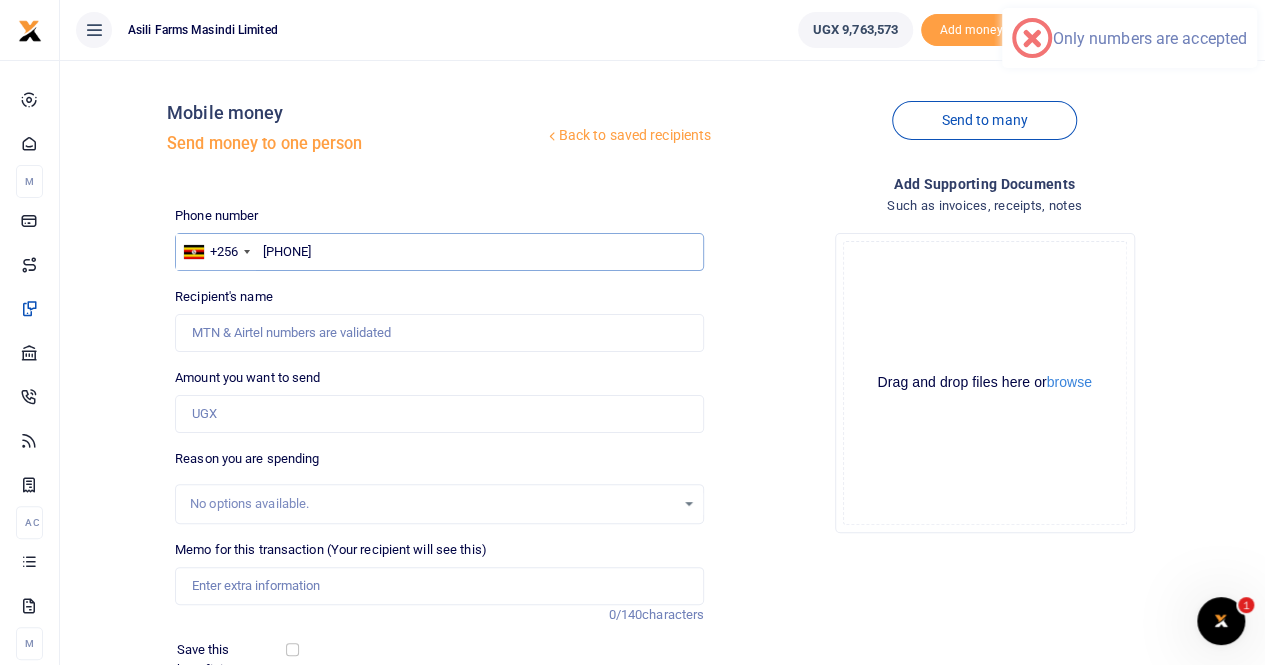 type on "778 760475" 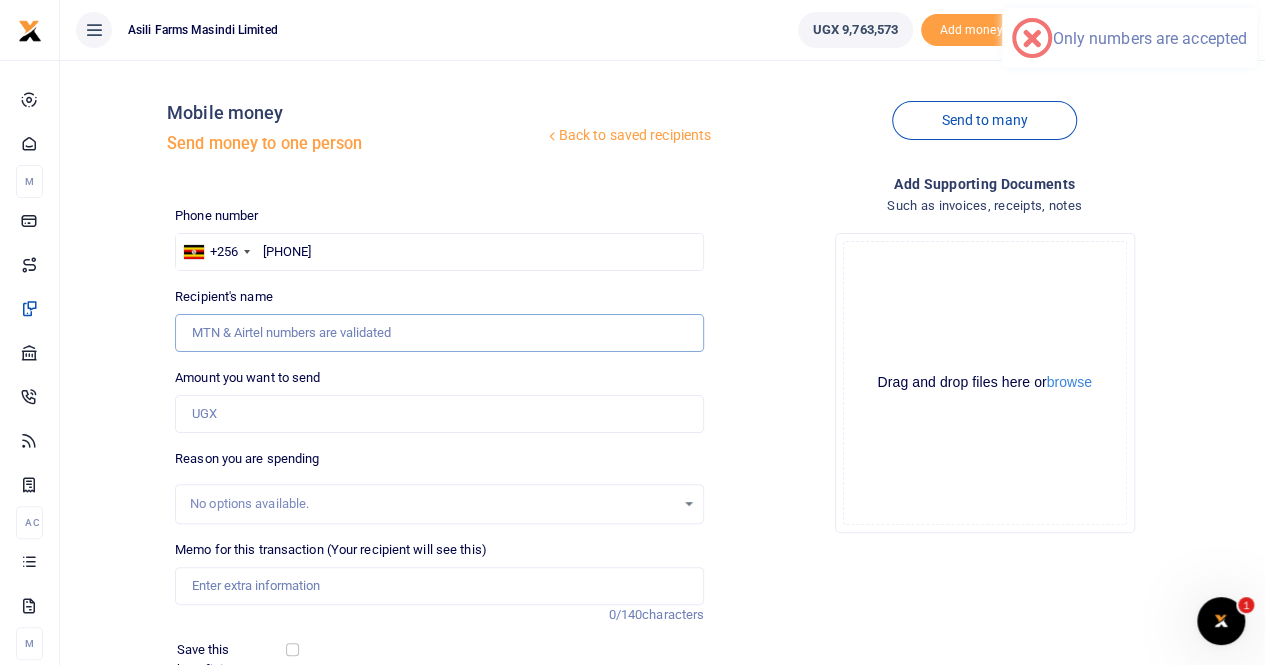 click on "Recipient's name" at bounding box center (439, 333) 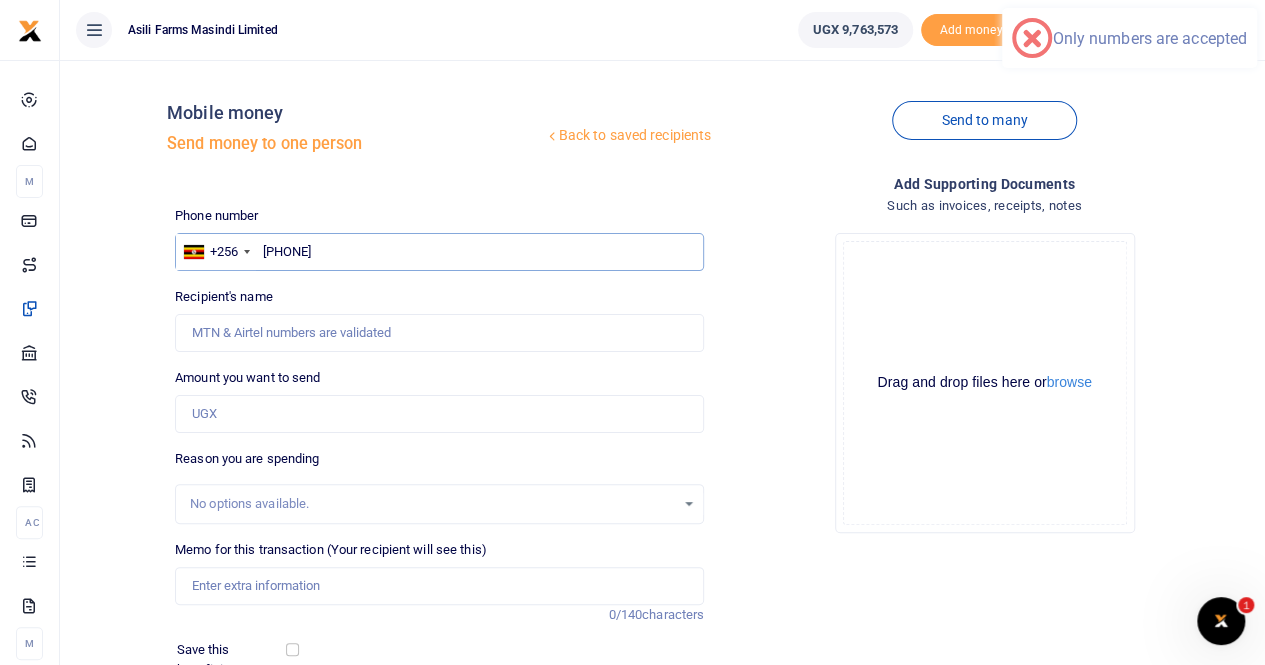 drag, startPoint x: 354, startPoint y: 250, endPoint x: 267, endPoint y: 256, distance: 87.20665 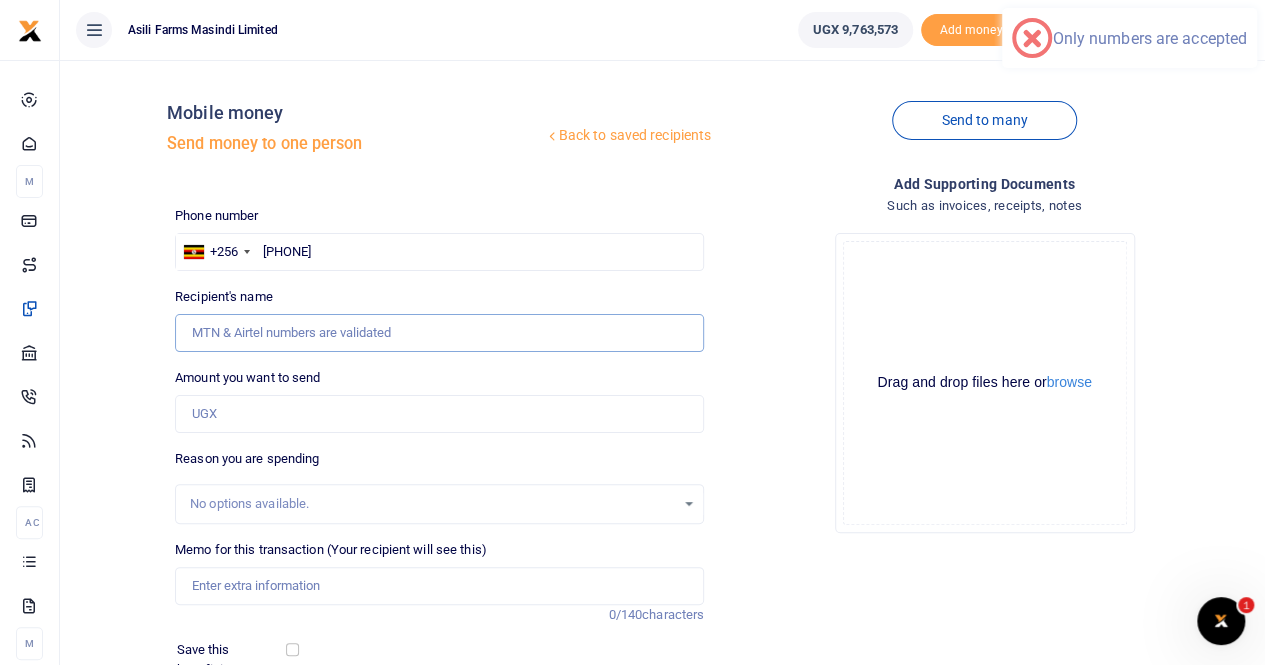 click on "Recipient's name" at bounding box center [439, 333] 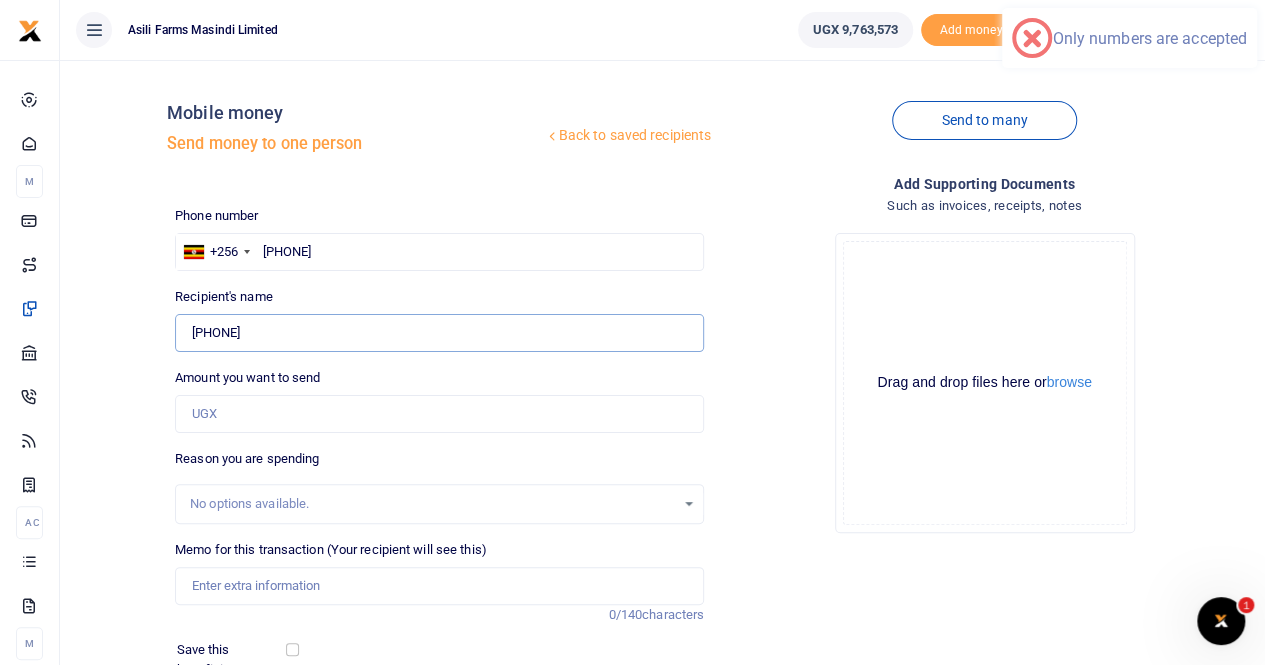 type on "778 760475" 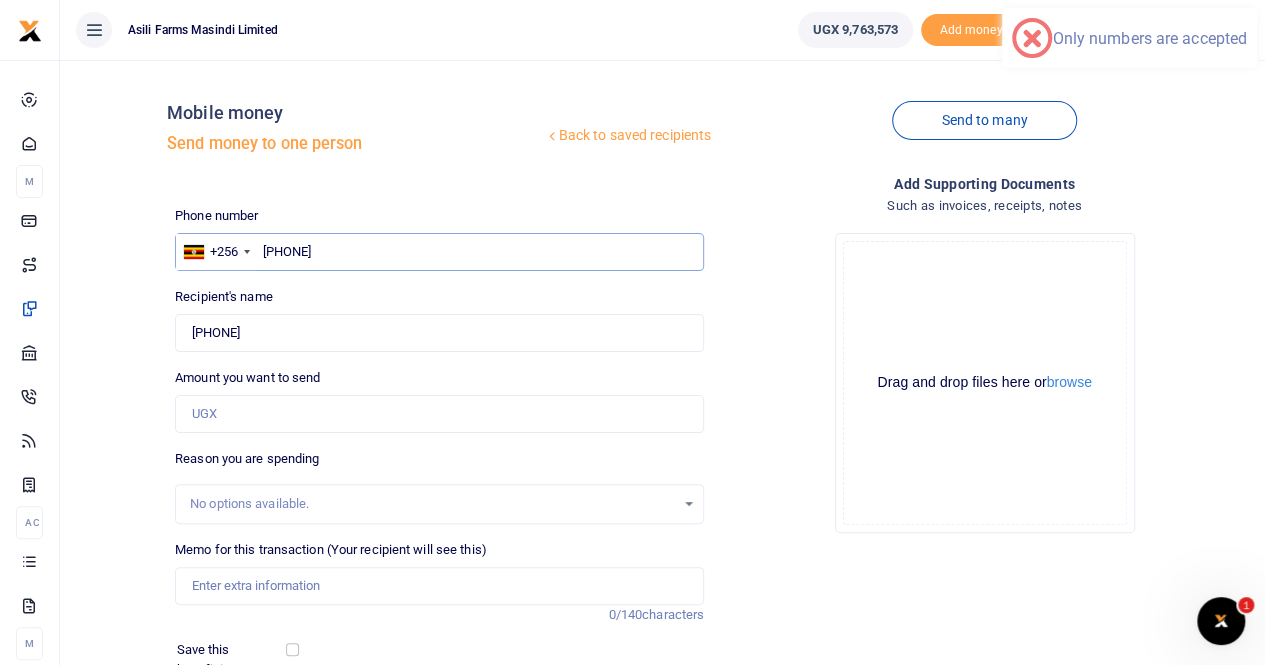 drag, startPoint x: 348, startPoint y: 251, endPoint x: 280, endPoint y: 255, distance: 68.117546 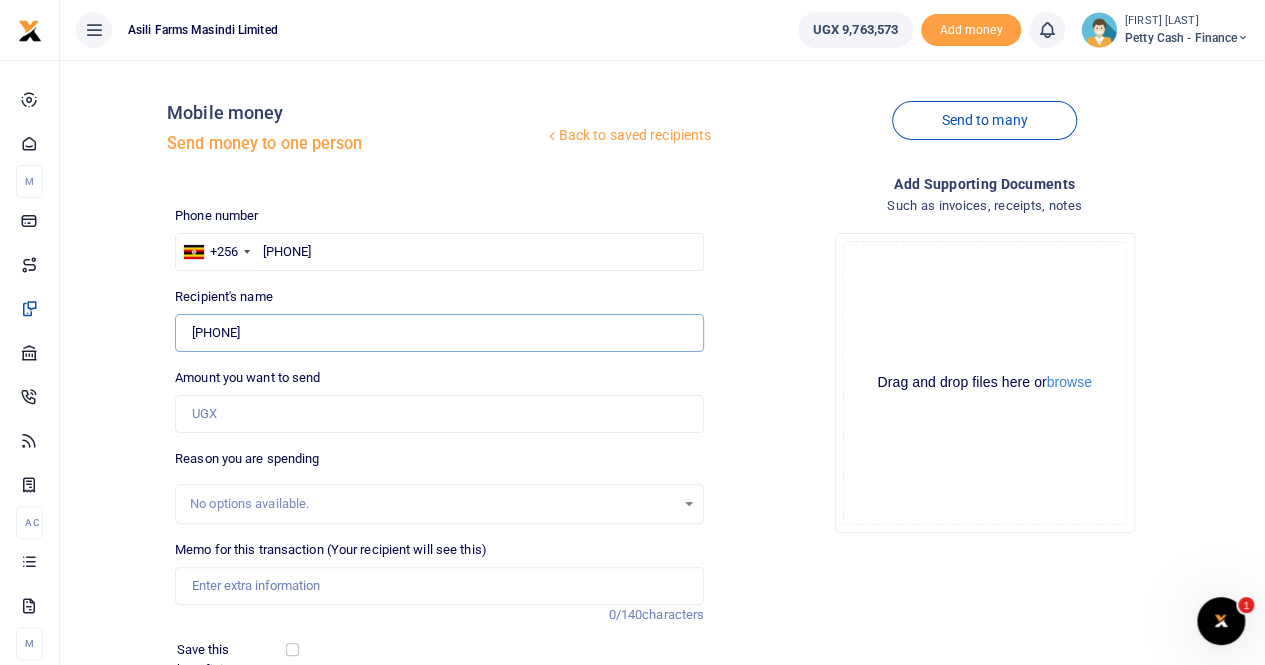click on "778 760475" at bounding box center [439, 333] 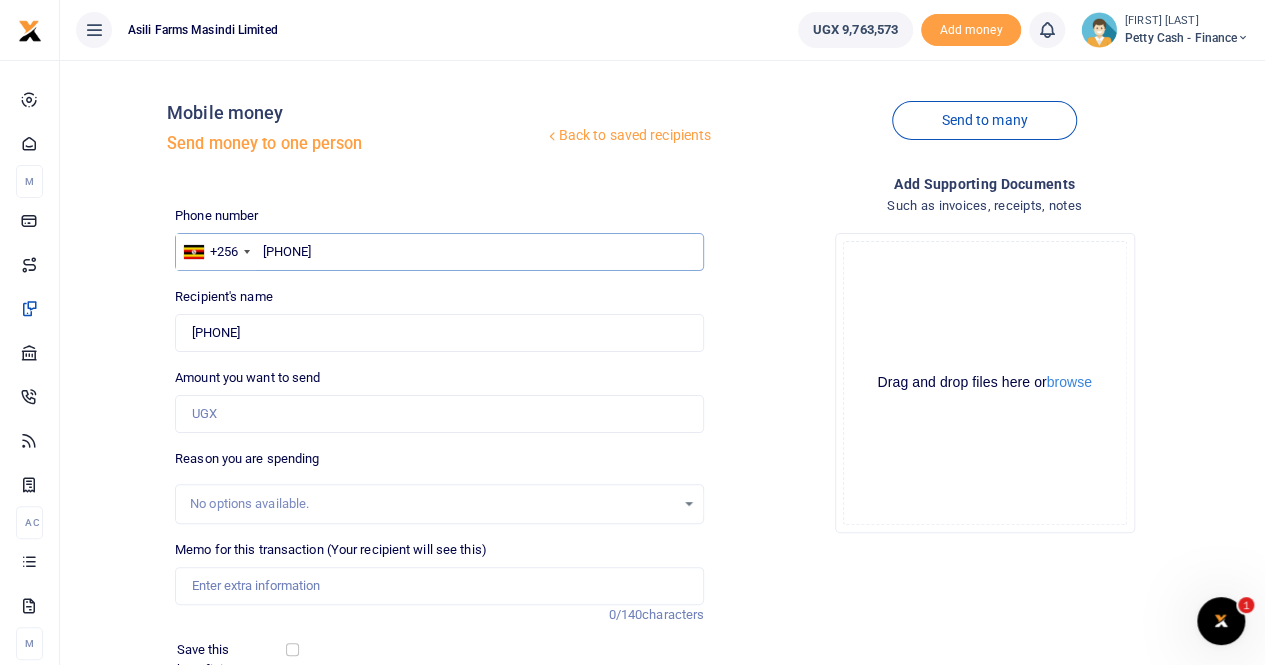drag, startPoint x: 366, startPoint y: 251, endPoint x: 270, endPoint y: 247, distance: 96.0833 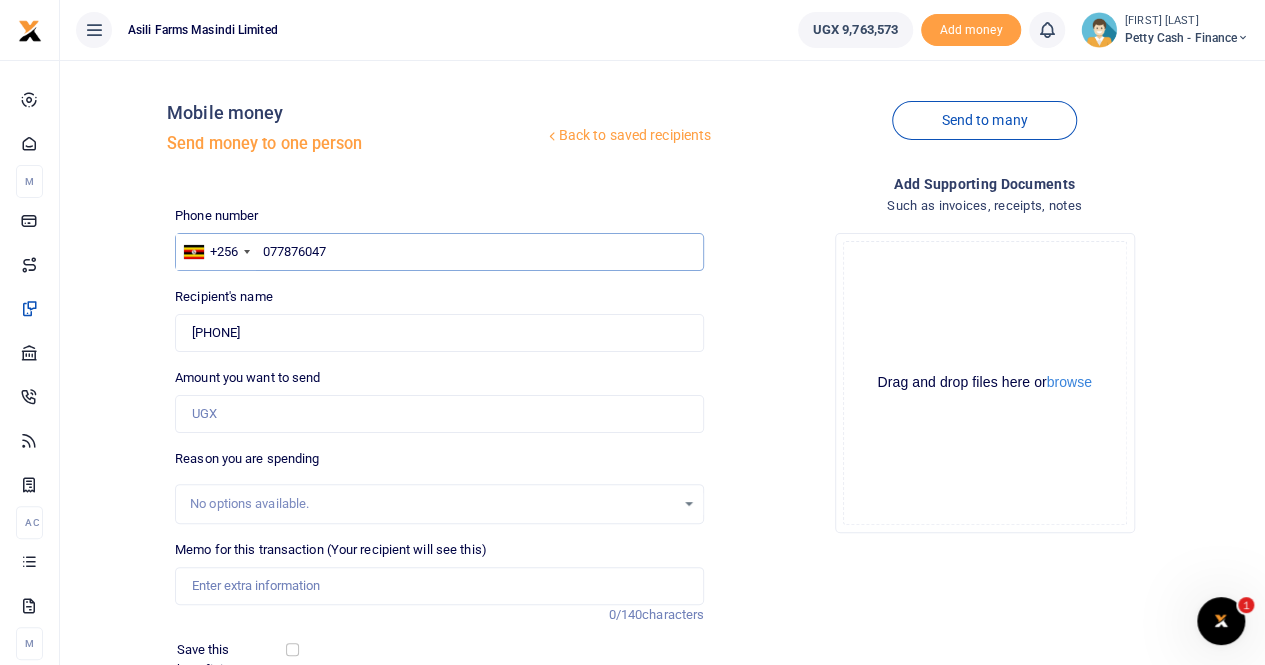 type on "0778760475" 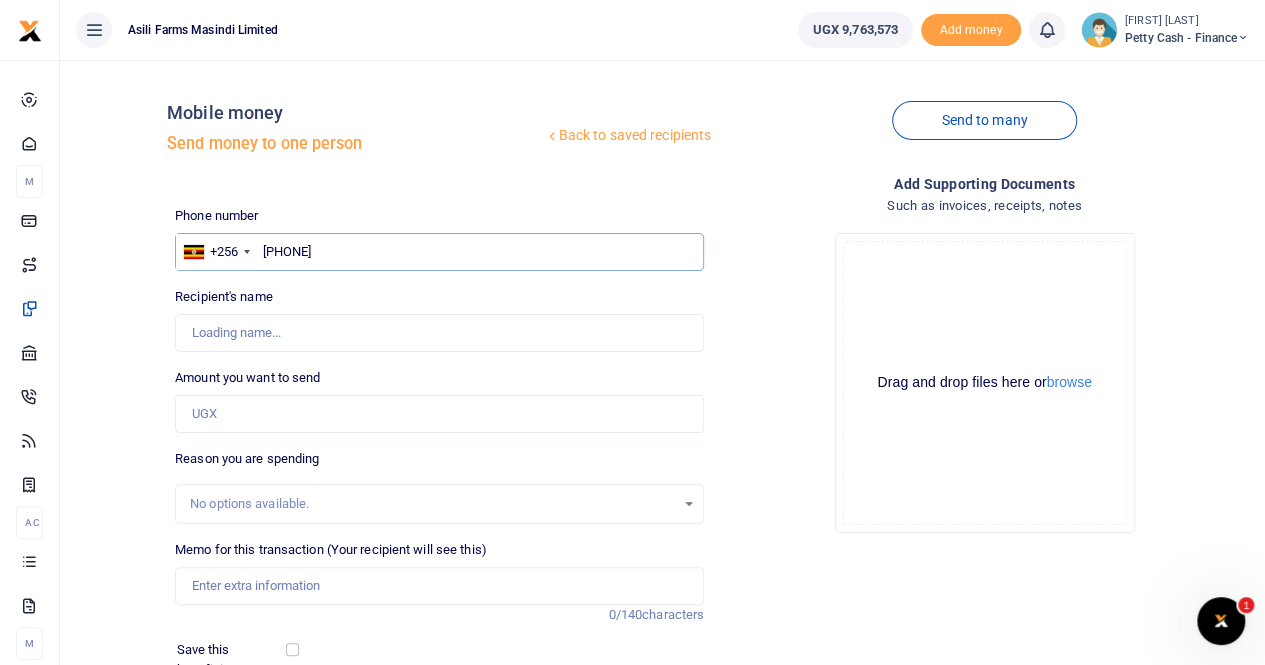 type on "Eddy Weraga" 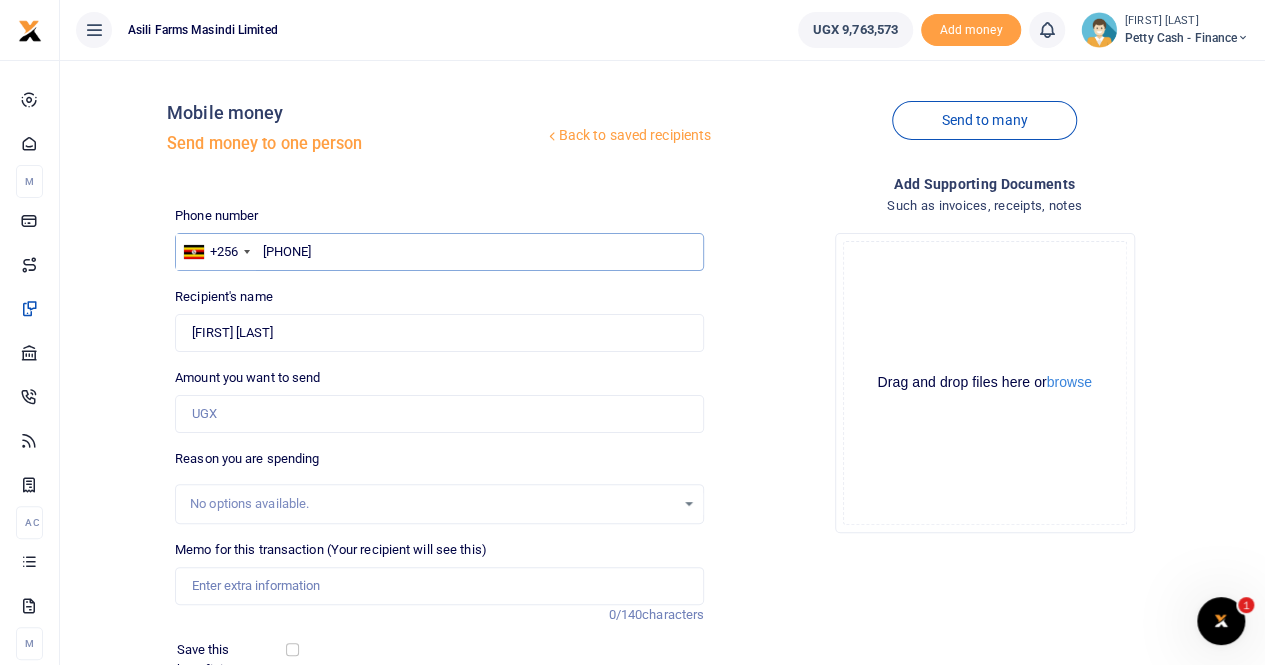 type on "0778760475" 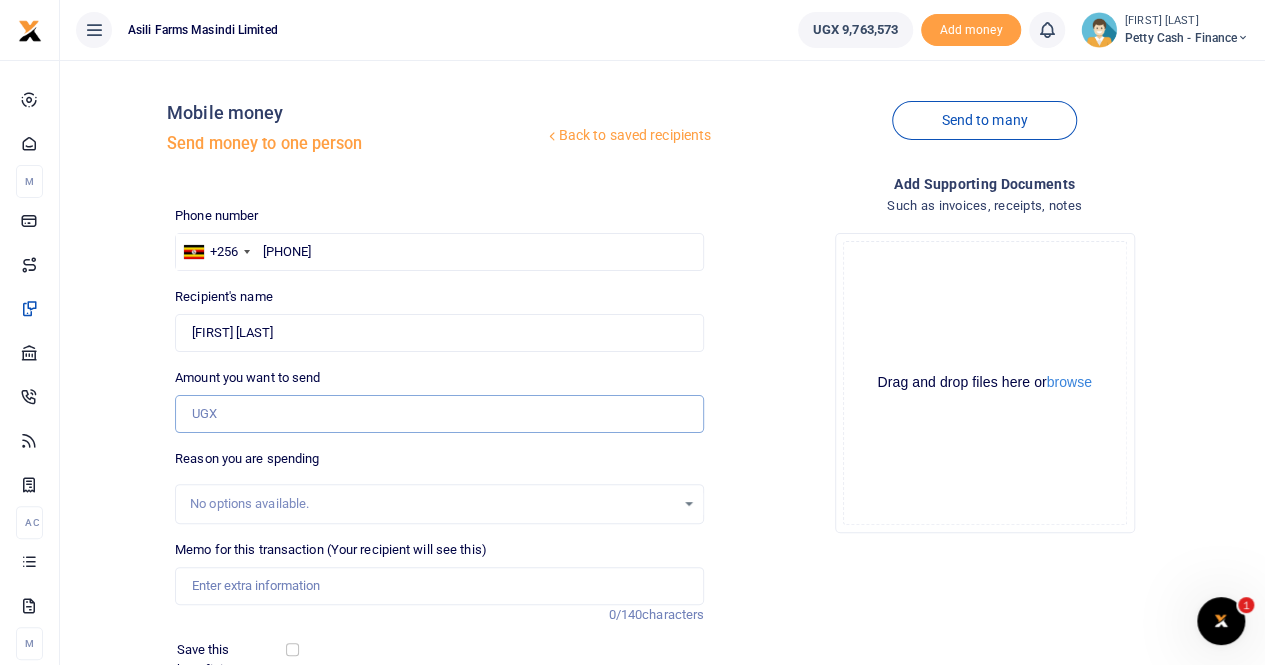 click on "Amount you want to send" at bounding box center (439, 414) 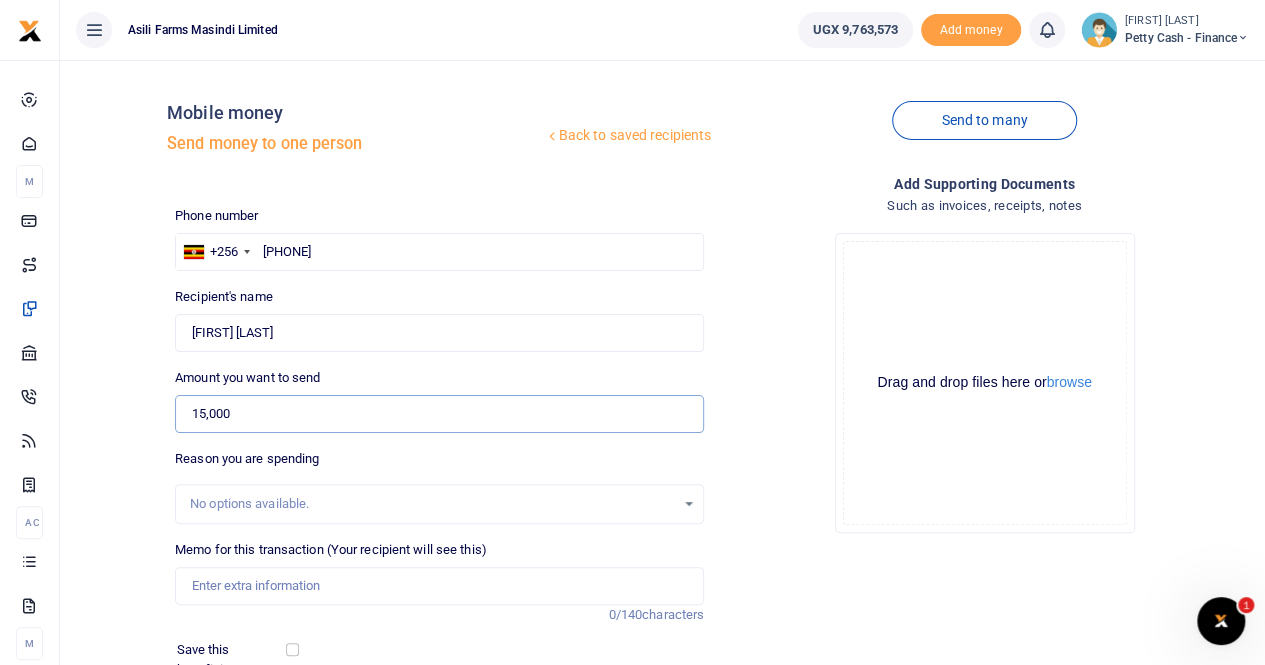 type on "15,000" 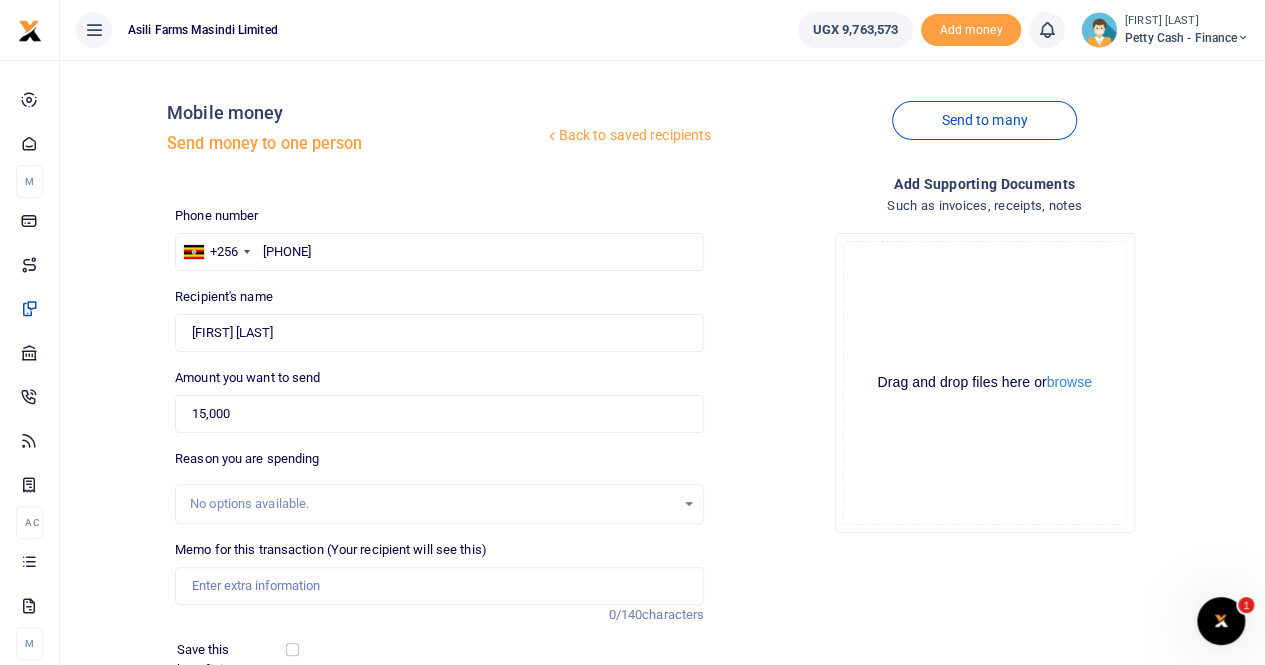 click on "No options available." at bounding box center [439, 504] 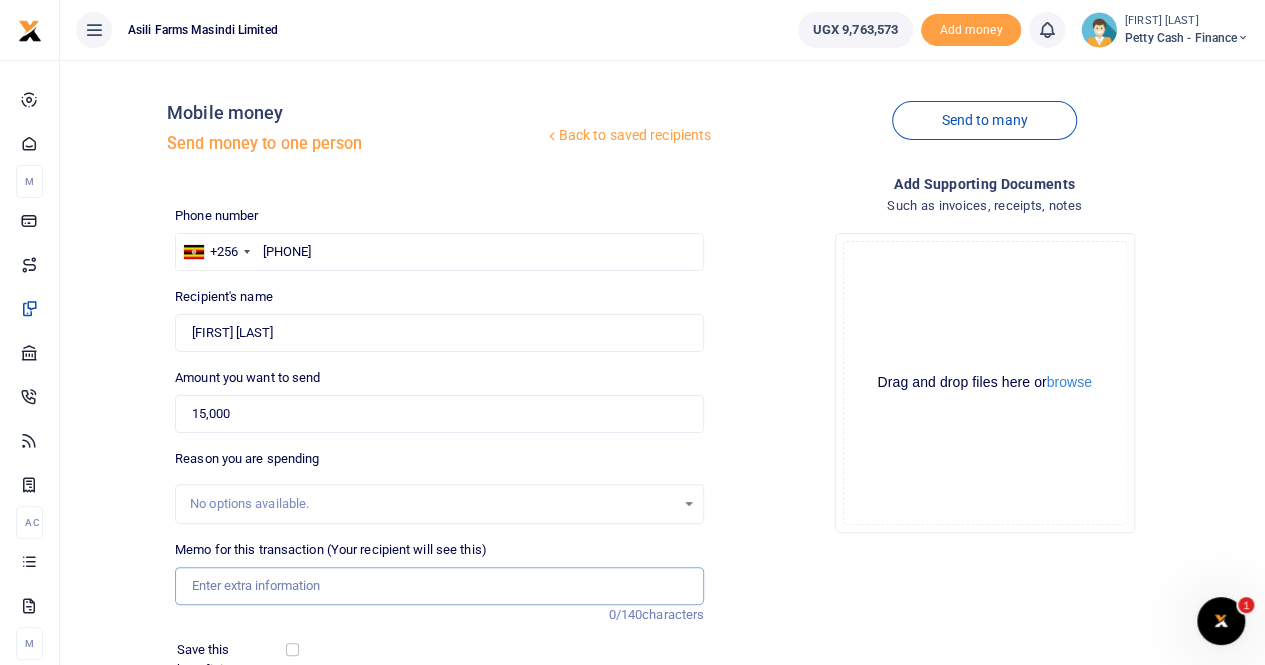 click on "Memo for this transaction (Your recipient will see this)" at bounding box center (439, 586) 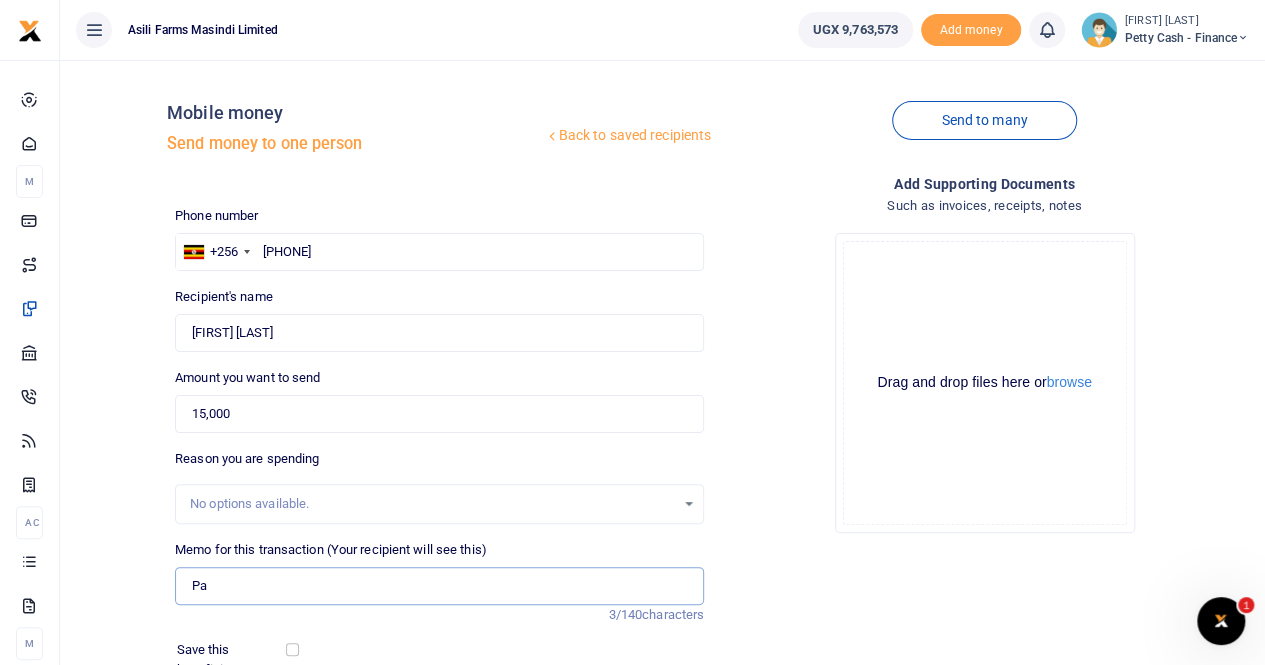 type on "P" 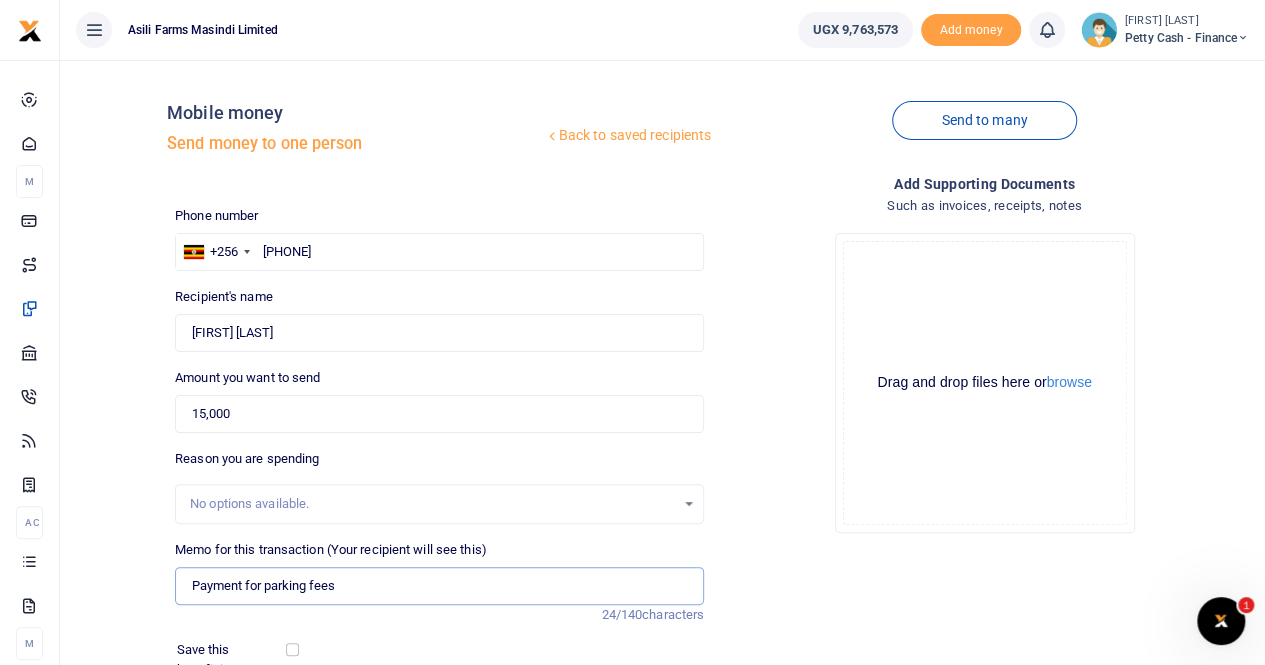 click on "Payment for parking fees" at bounding box center (439, 586) 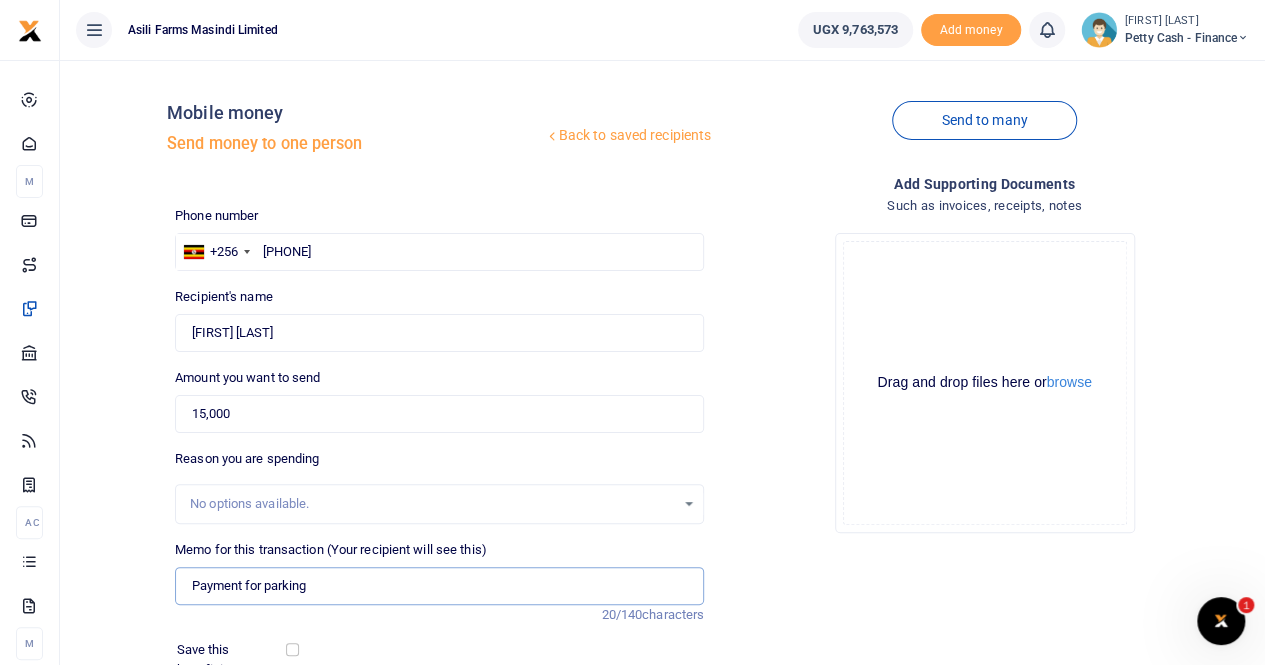 paste on "memo is road toll and parking fees for director ben ubh 184r" 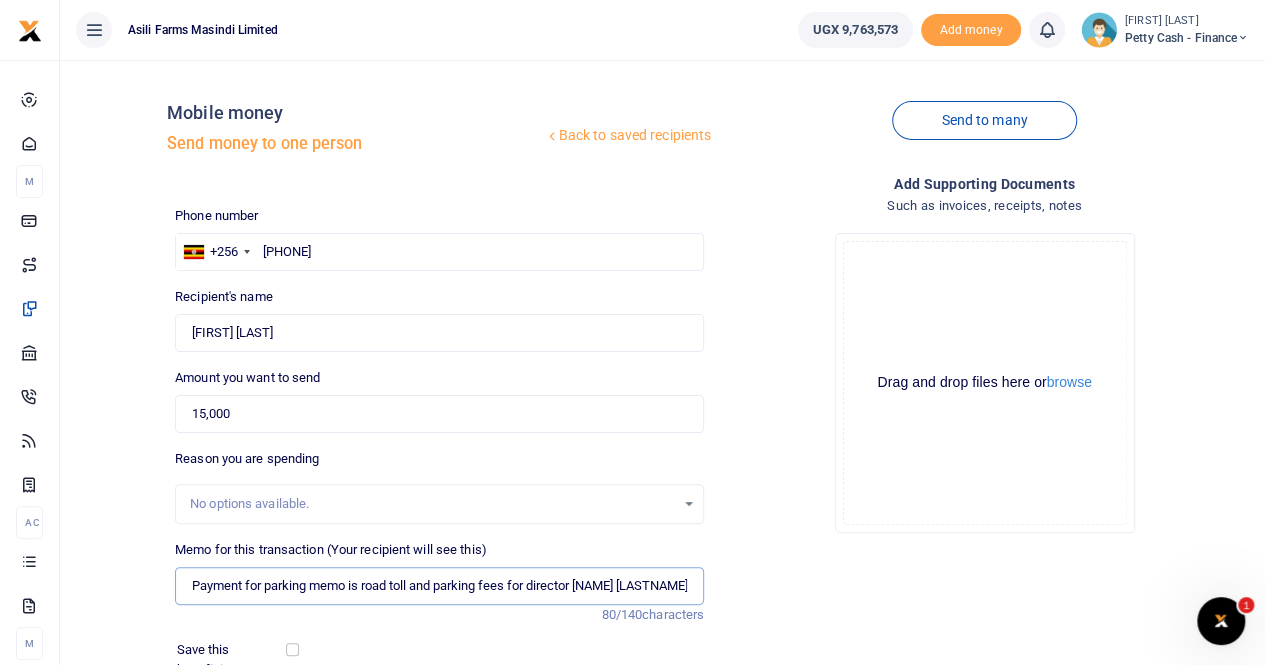 drag, startPoint x: 306, startPoint y: 589, endPoint x: 382, endPoint y: 588, distance: 76.00658 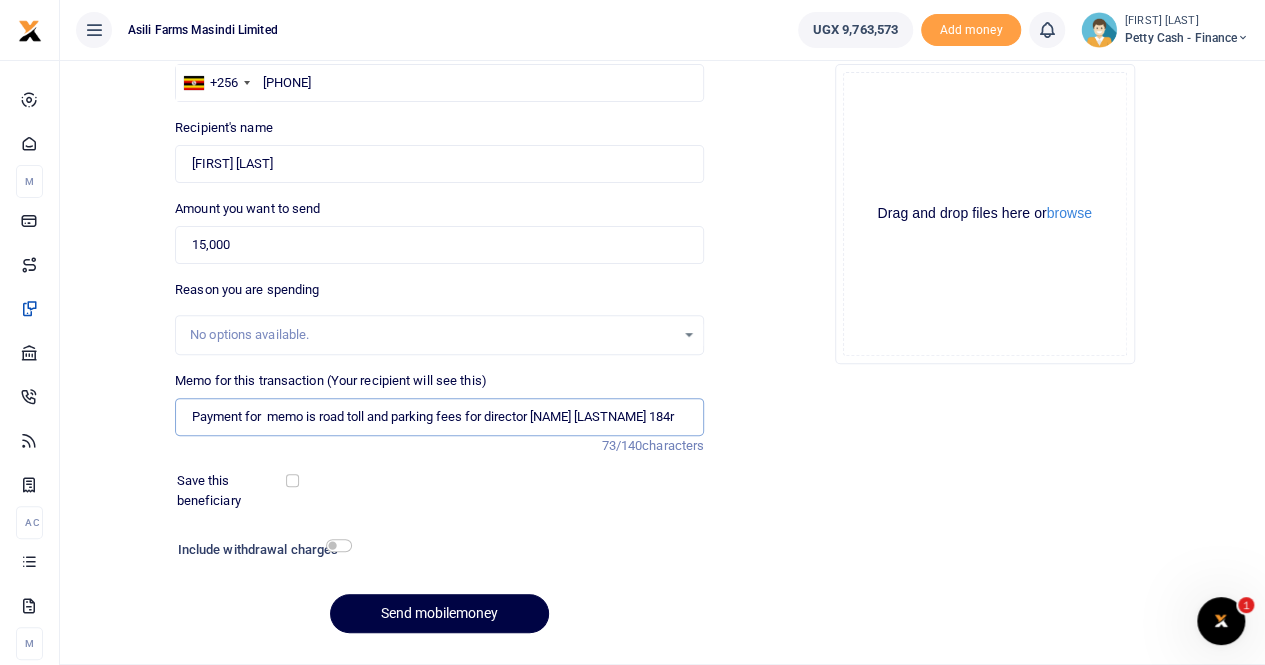 scroll, scrollTop: 200, scrollLeft: 0, axis: vertical 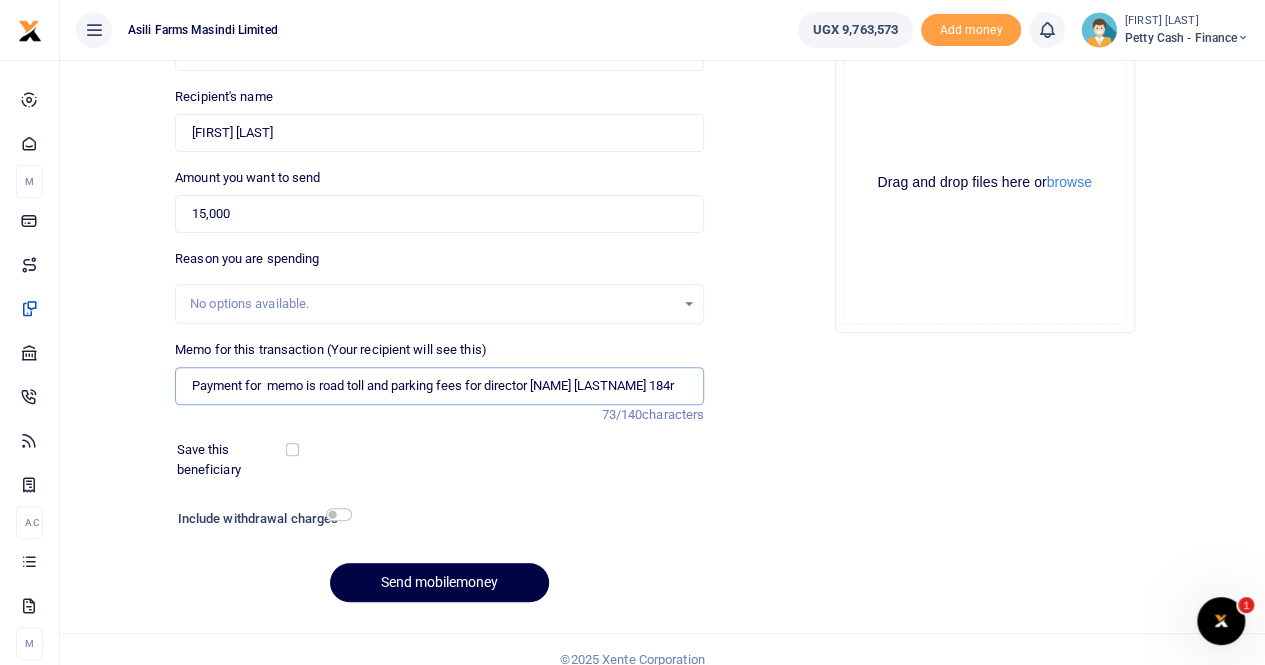 click on "Payment for  memo is road toll and parking fees for director ben ubh 184r" at bounding box center [439, 386] 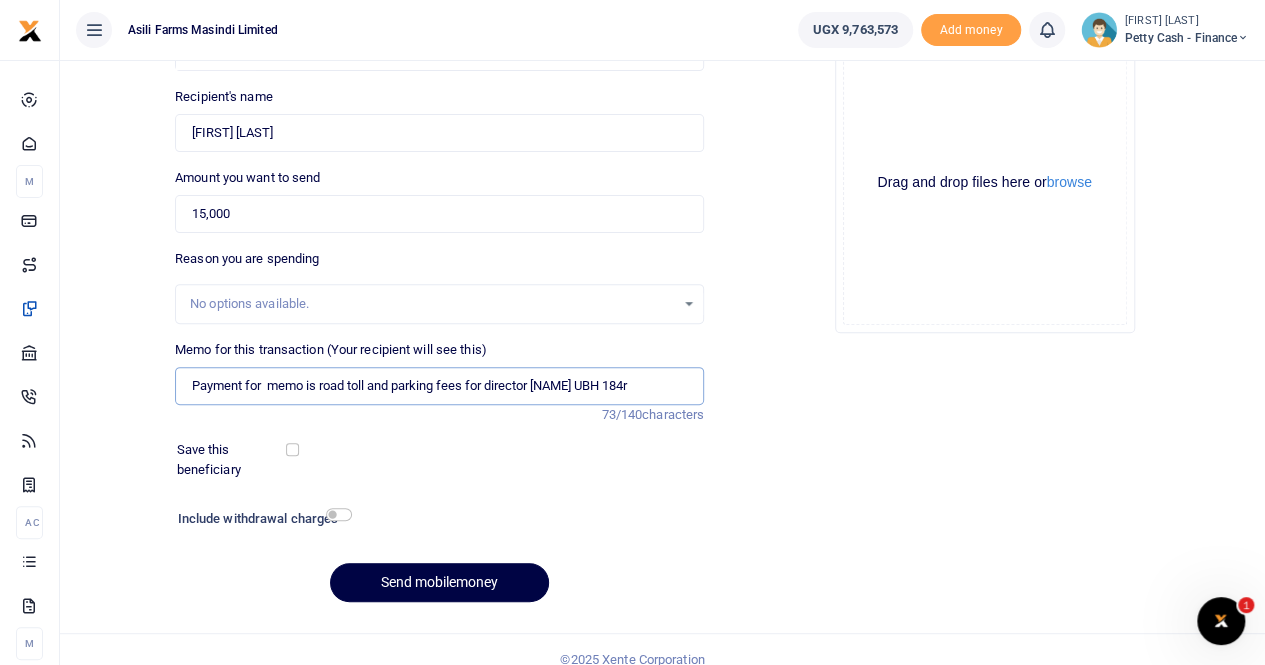 click on "Payment for  memo is road toll and parking fees for director ben UBH 184r" at bounding box center [439, 386] 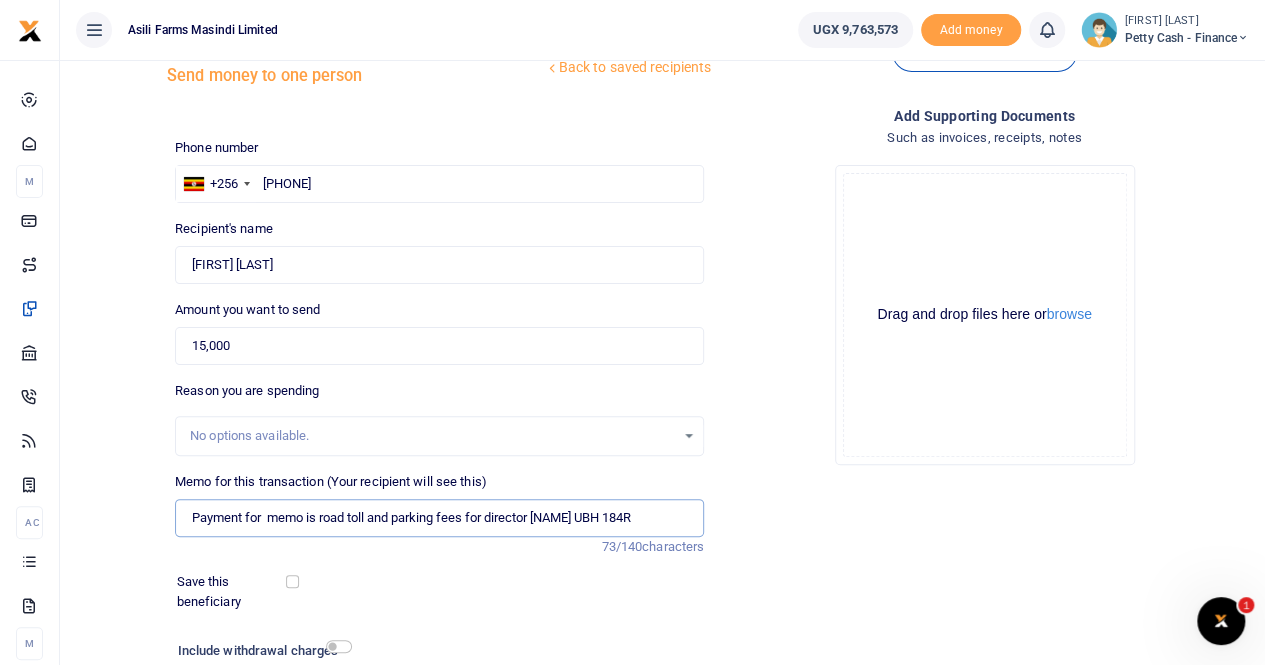 scroll, scrollTop: 100, scrollLeft: 0, axis: vertical 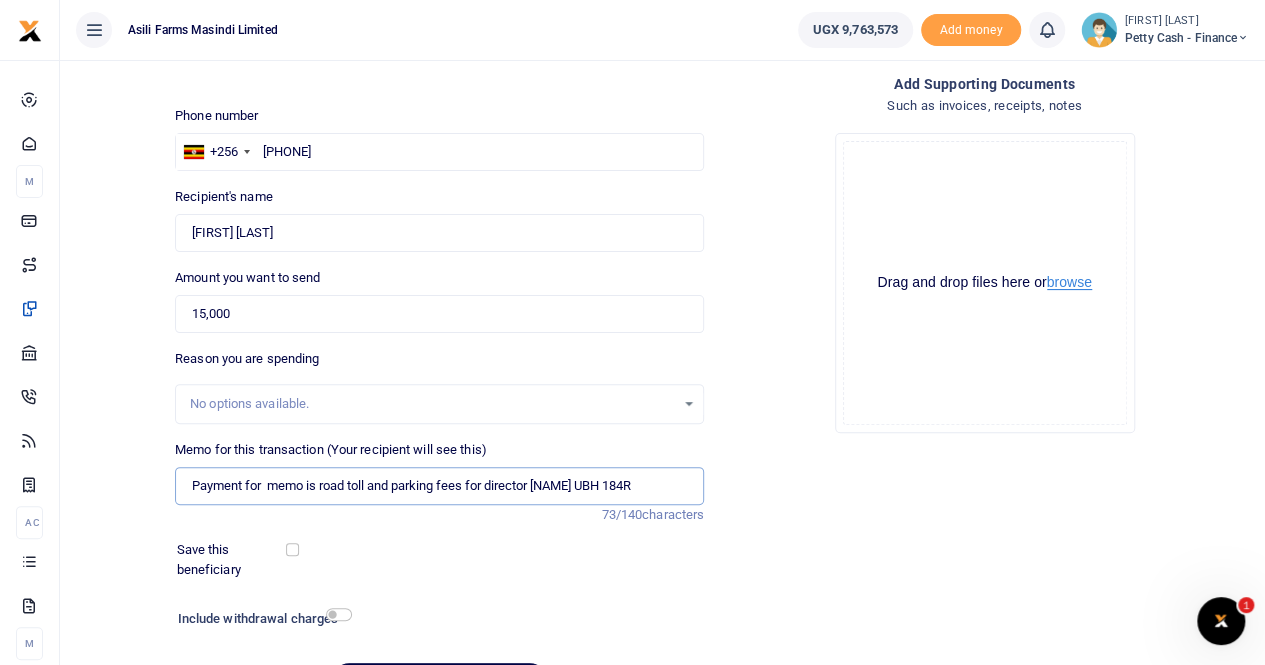 type on "Payment for  memo is road toll and parking fees for director ben UBH 184R" 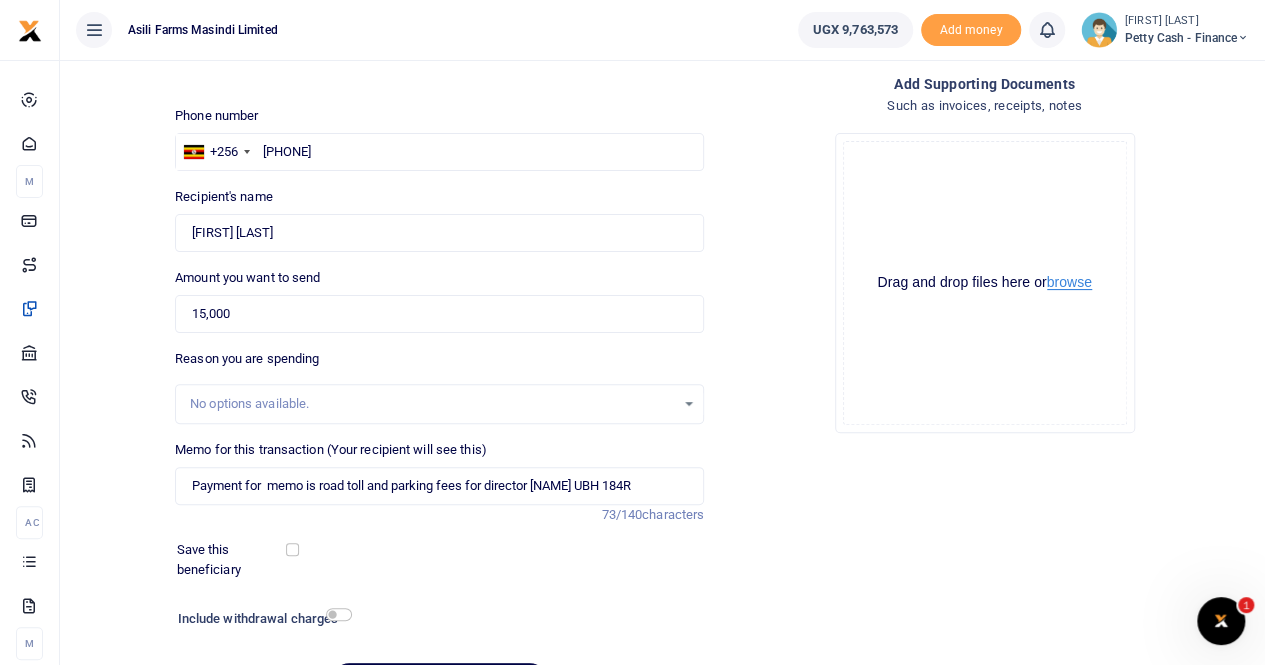 click on "browse" at bounding box center [1069, 282] 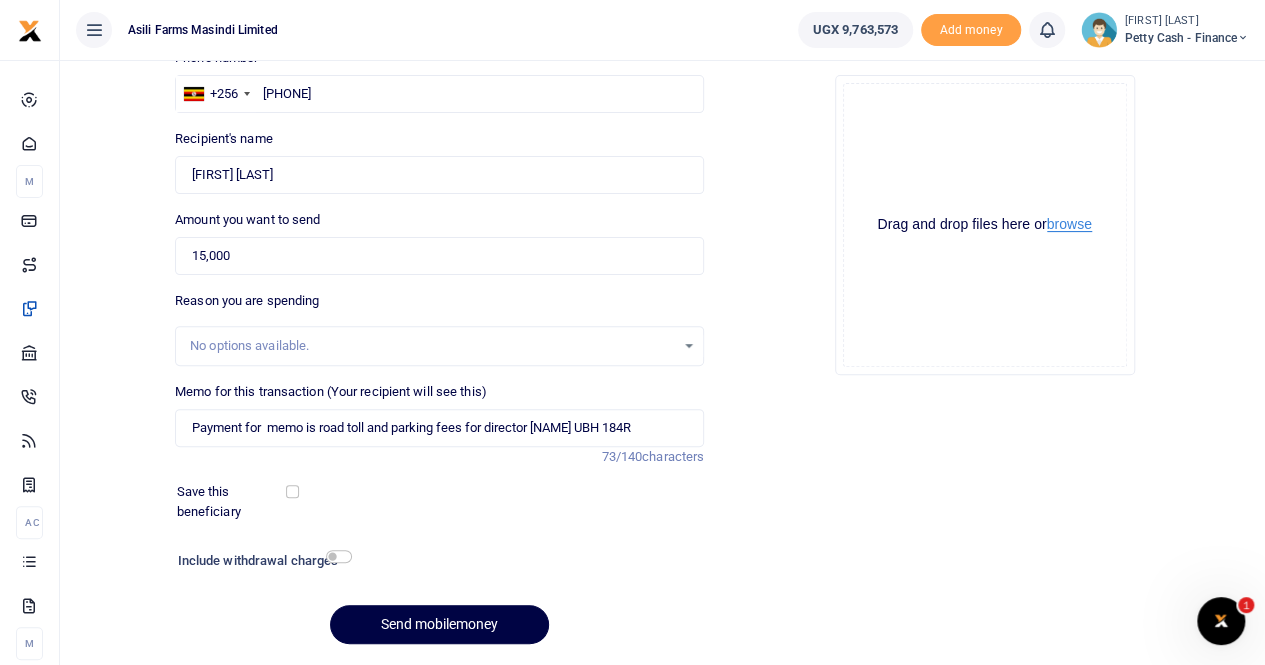 scroll, scrollTop: 200, scrollLeft: 0, axis: vertical 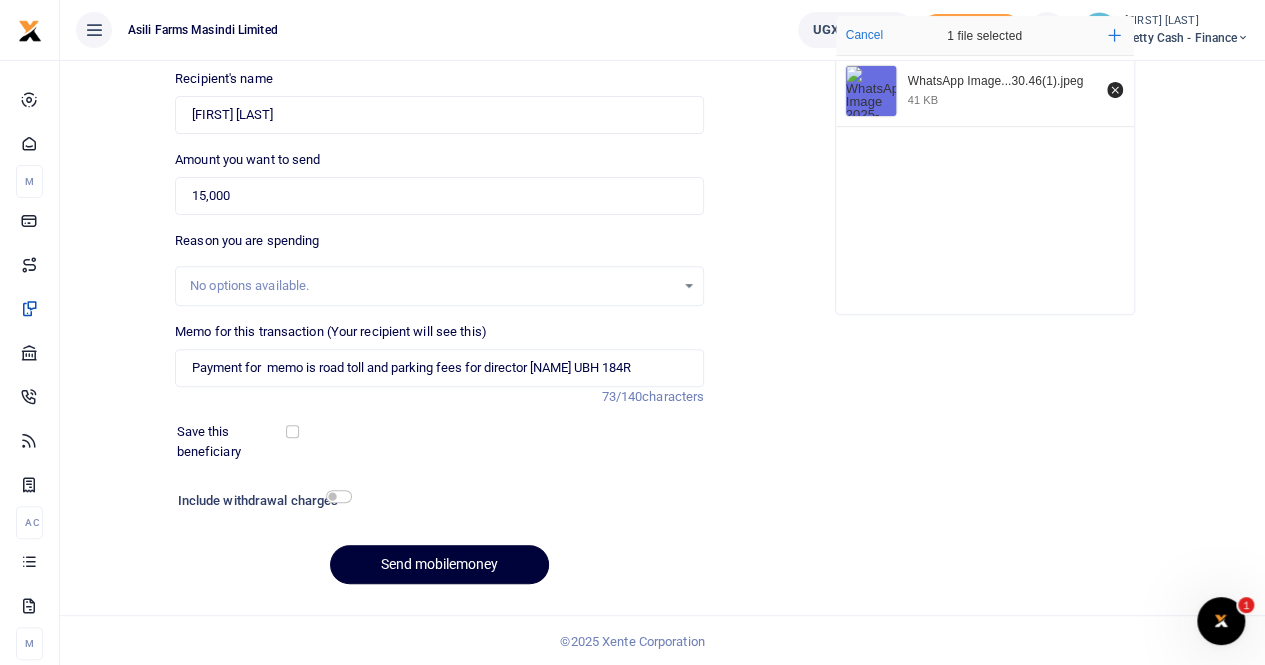 click on "Send mobilemoney" at bounding box center (439, 564) 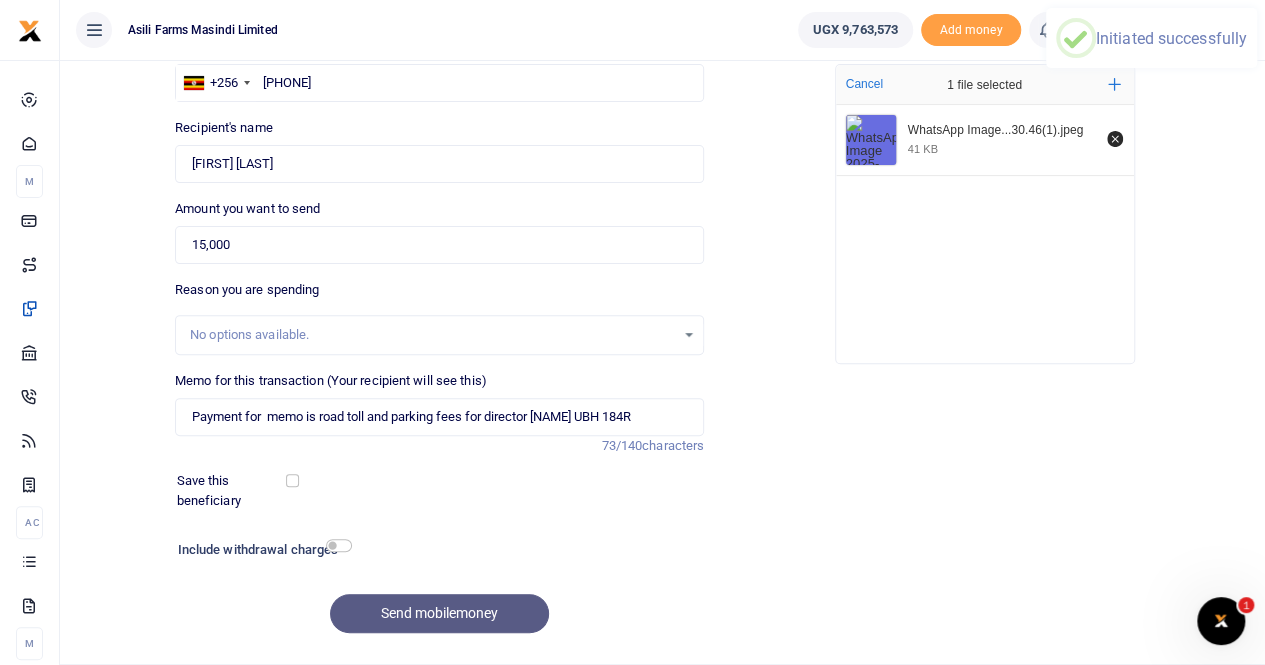 scroll, scrollTop: 0, scrollLeft: 0, axis: both 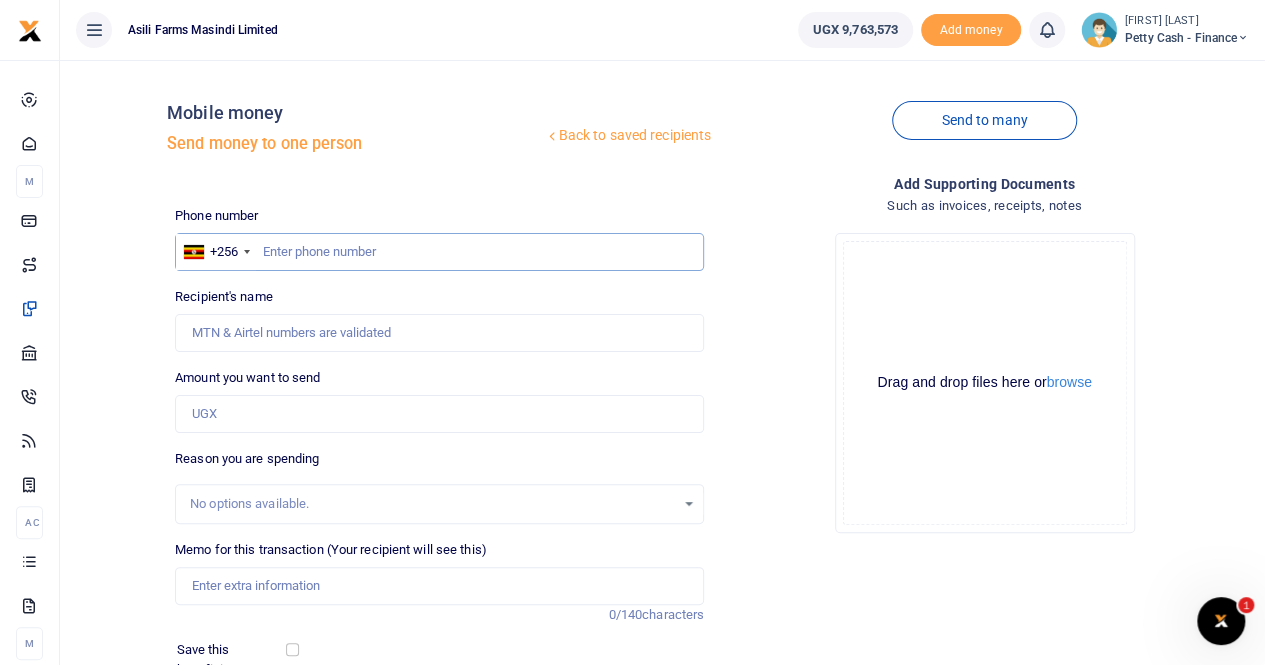 click at bounding box center (439, 252) 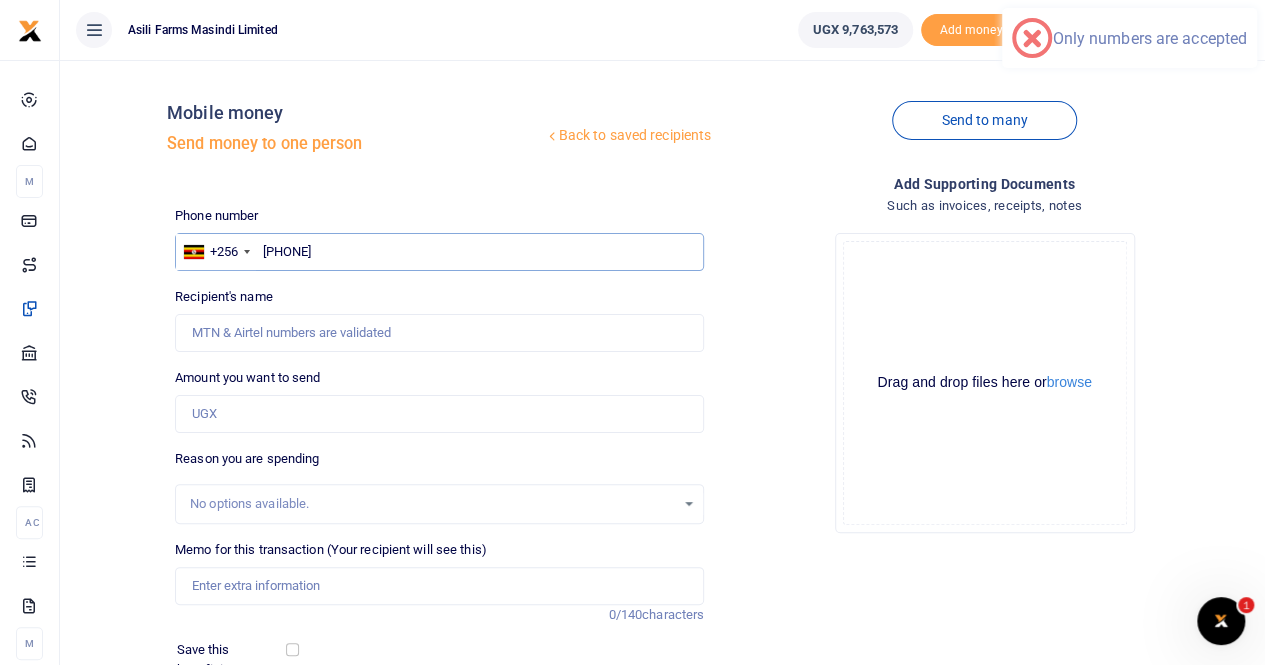type on "752 426662" 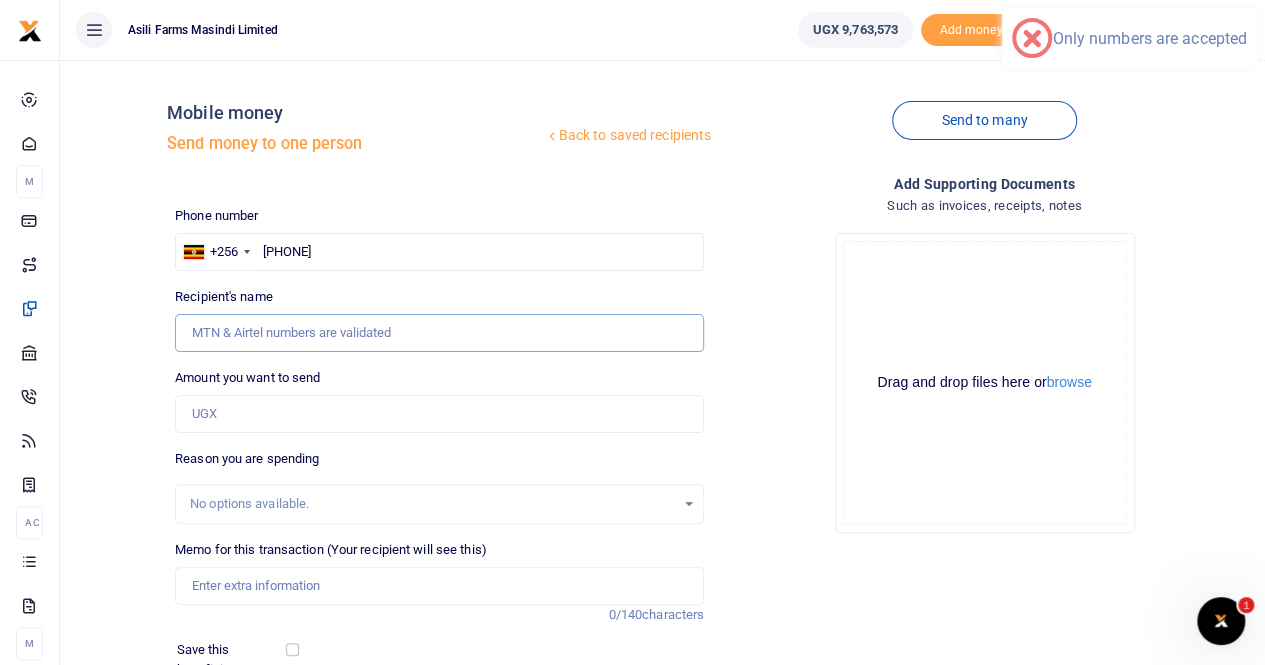 click on "Recipient's name" at bounding box center (439, 333) 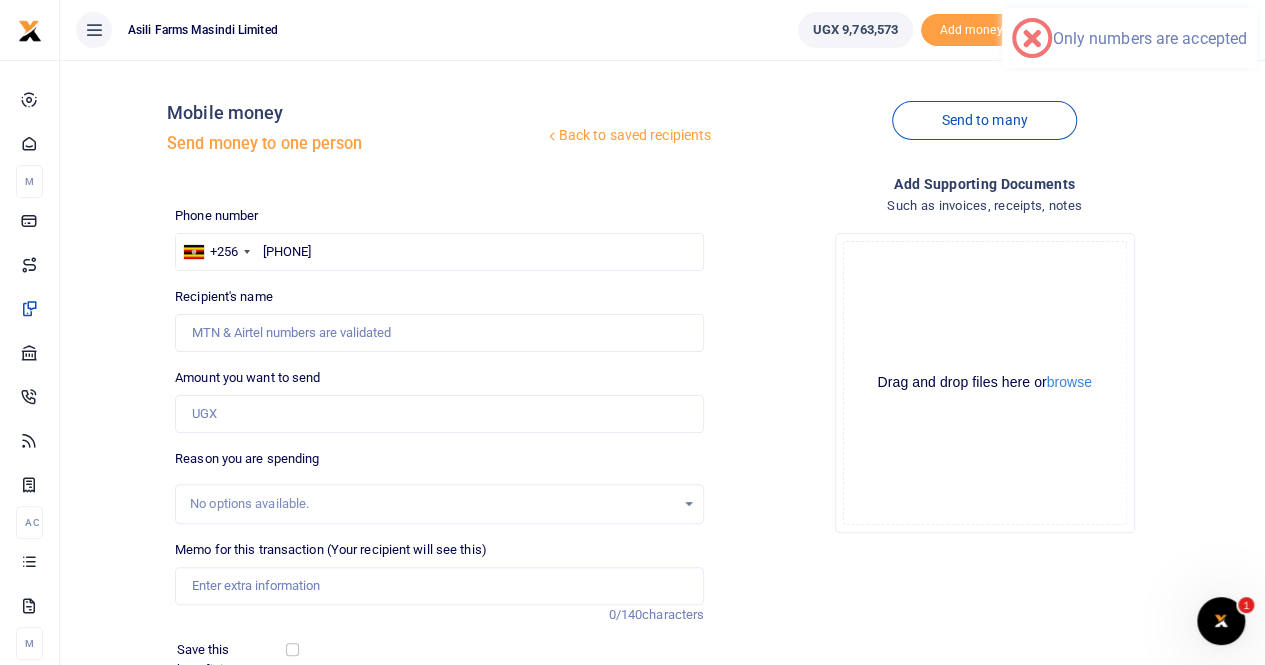 click on "Recipient's name
Name is required." at bounding box center (439, 319) 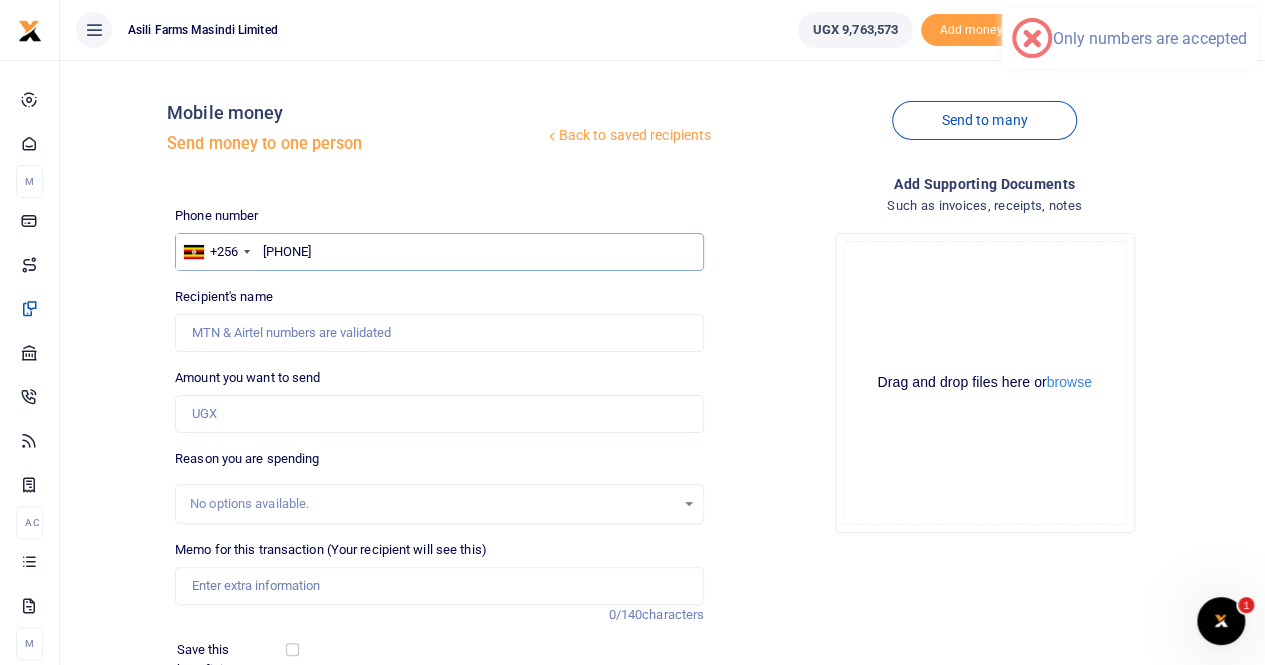 drag, startPoint x: 351, startPoint y: 241, endPoint x: 286, endPoint y: 255, distance: 66.4906 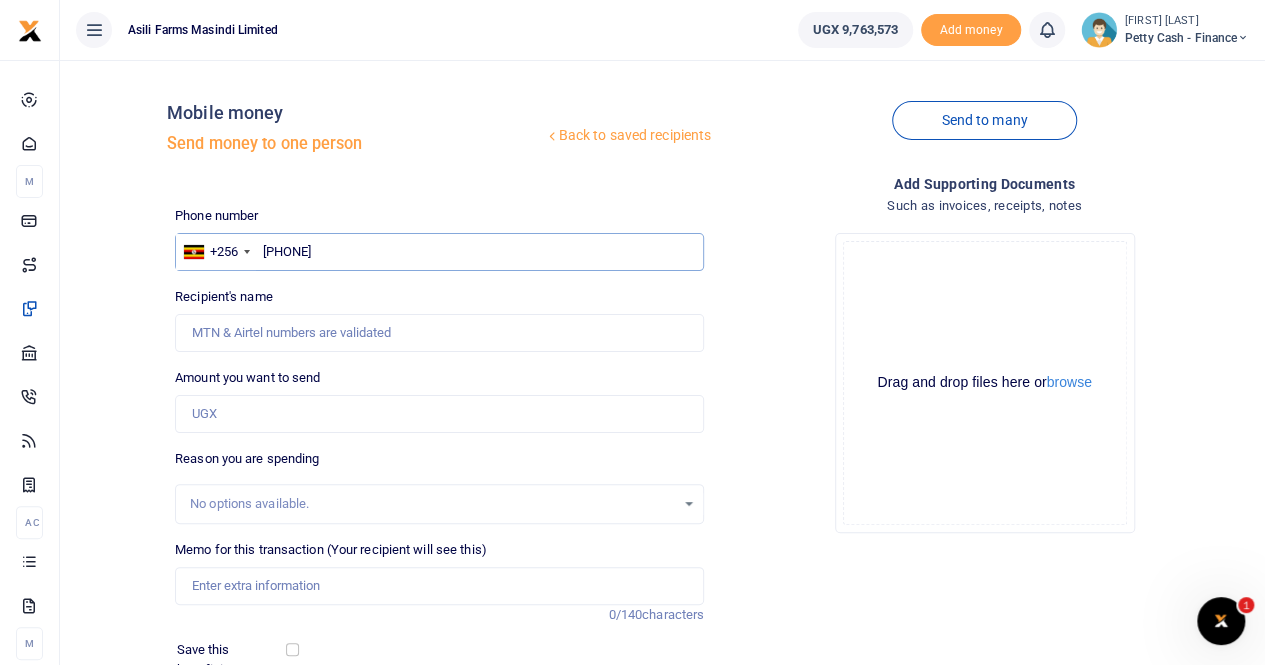 drag, startPoint x: 353, startPoint y: 253, endPoint x: 258, endPoint y: 257, distance: 95.084175 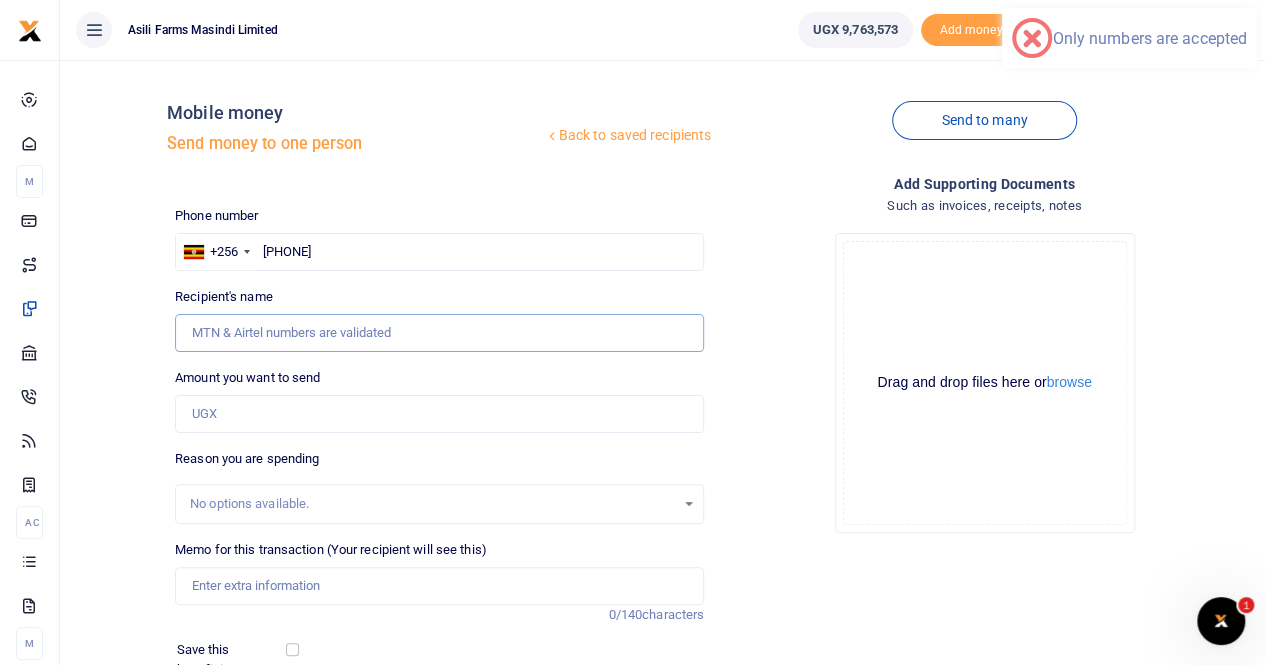 click on "Recipient's name" at bounding box center (439, 333) 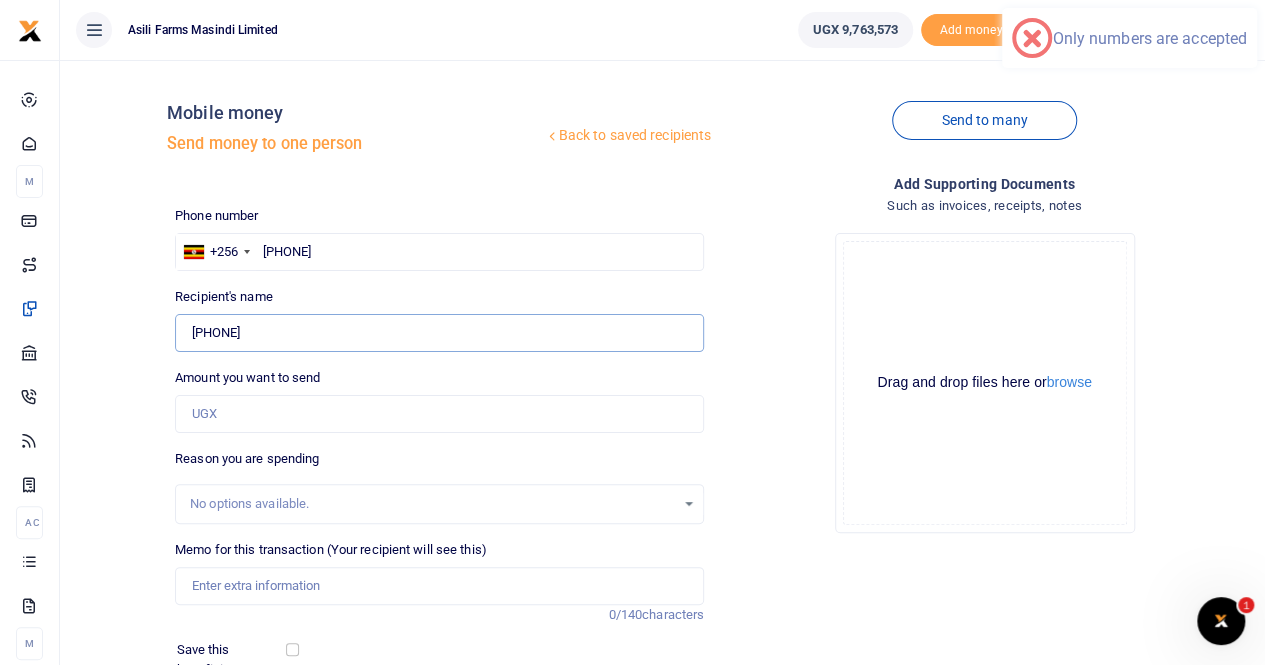type on "752 426662" 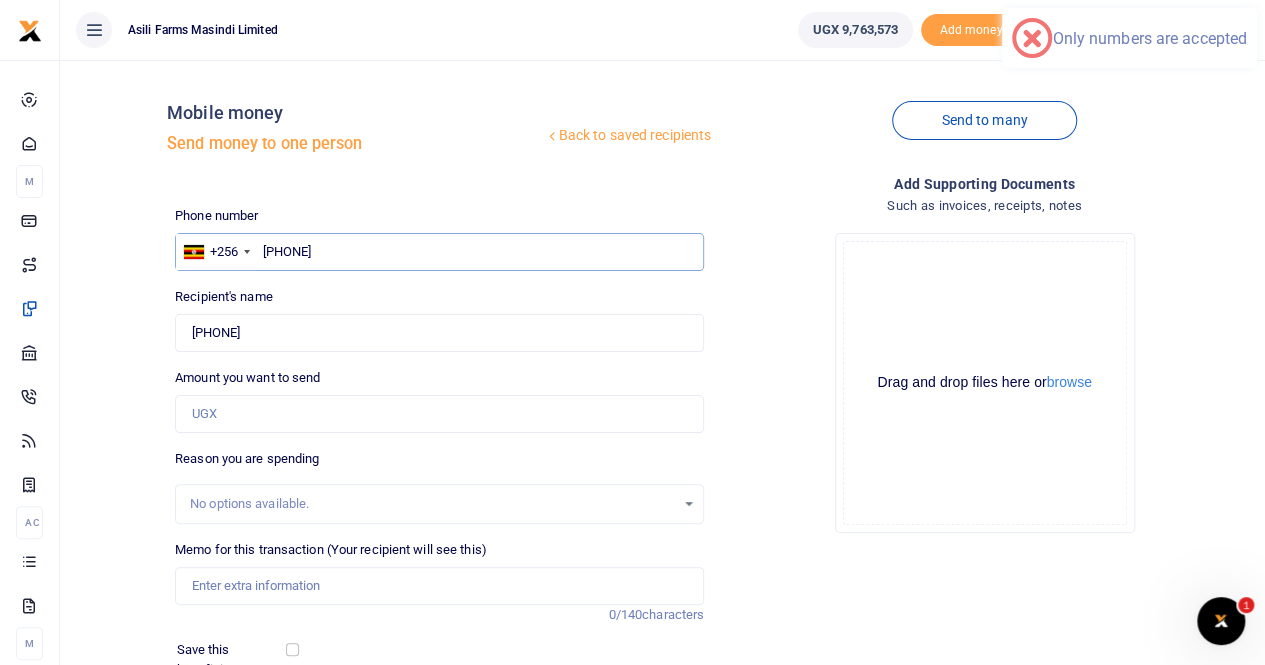 drag, startPoint x: 352, startPoint y: 255, endPoint x: 268, endPoint y: 255, distance: 84 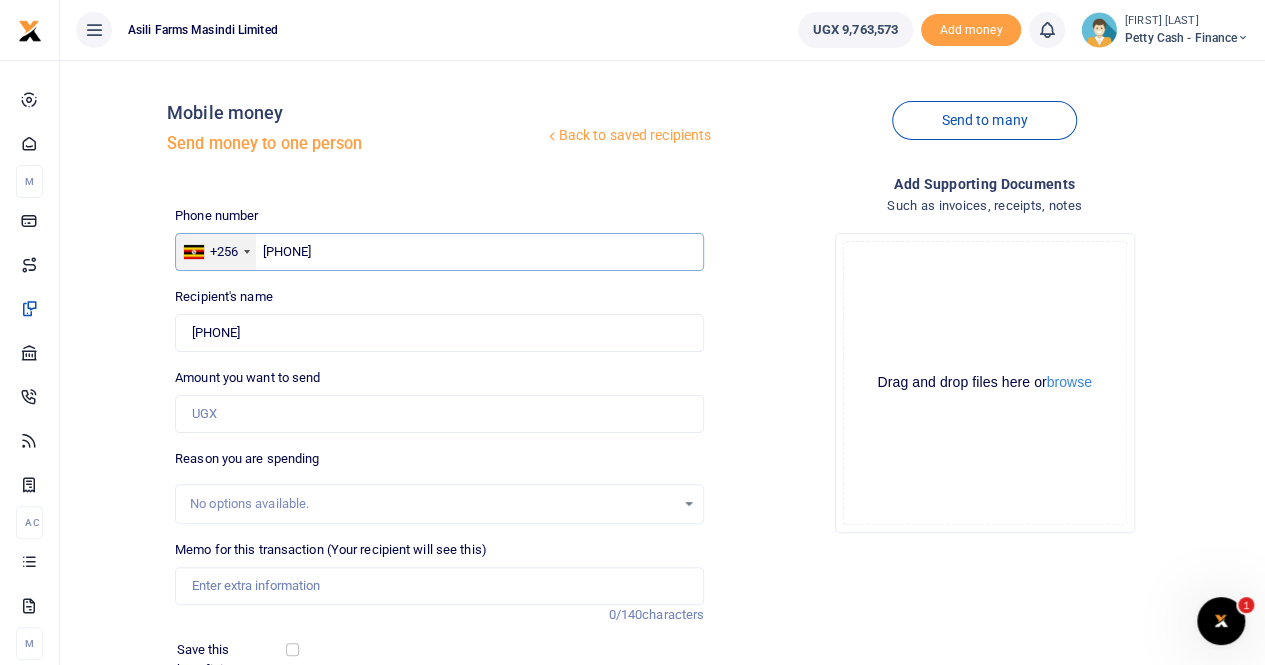 drag, startPoint x: 341, startPoint y: 250, endPoint x: 248, endPoint y: 262, distance: 93.770996 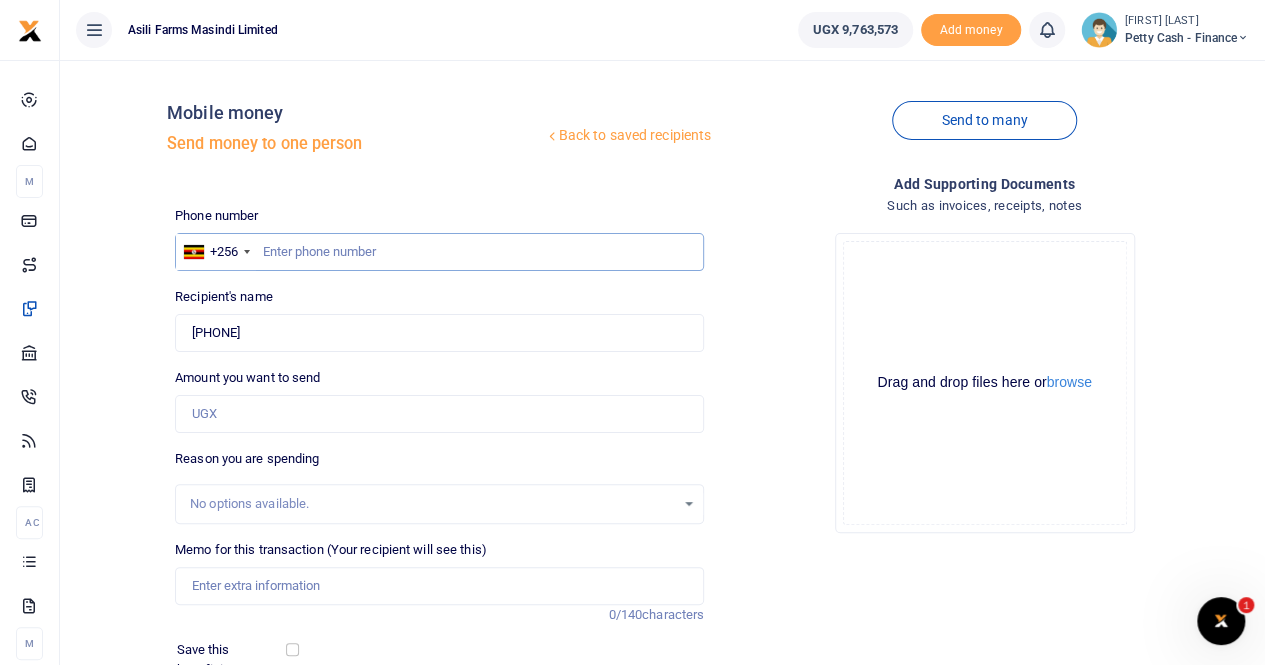 click at bounding box center [439, 252] 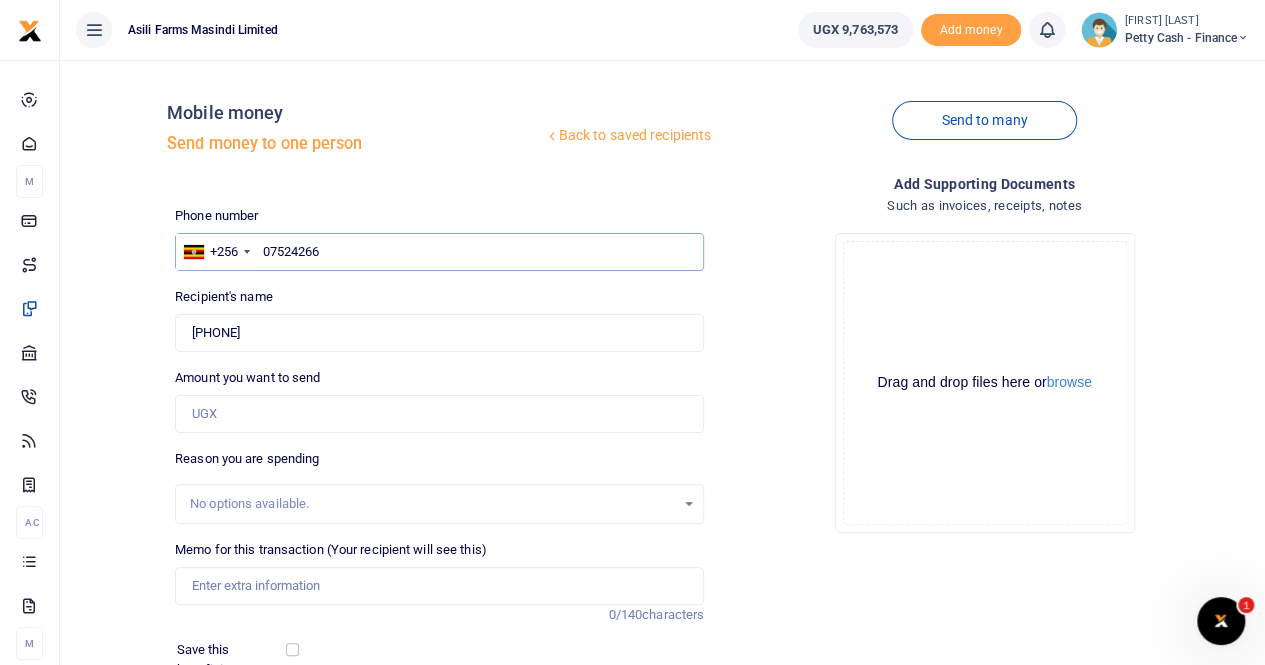 type on "075242666" 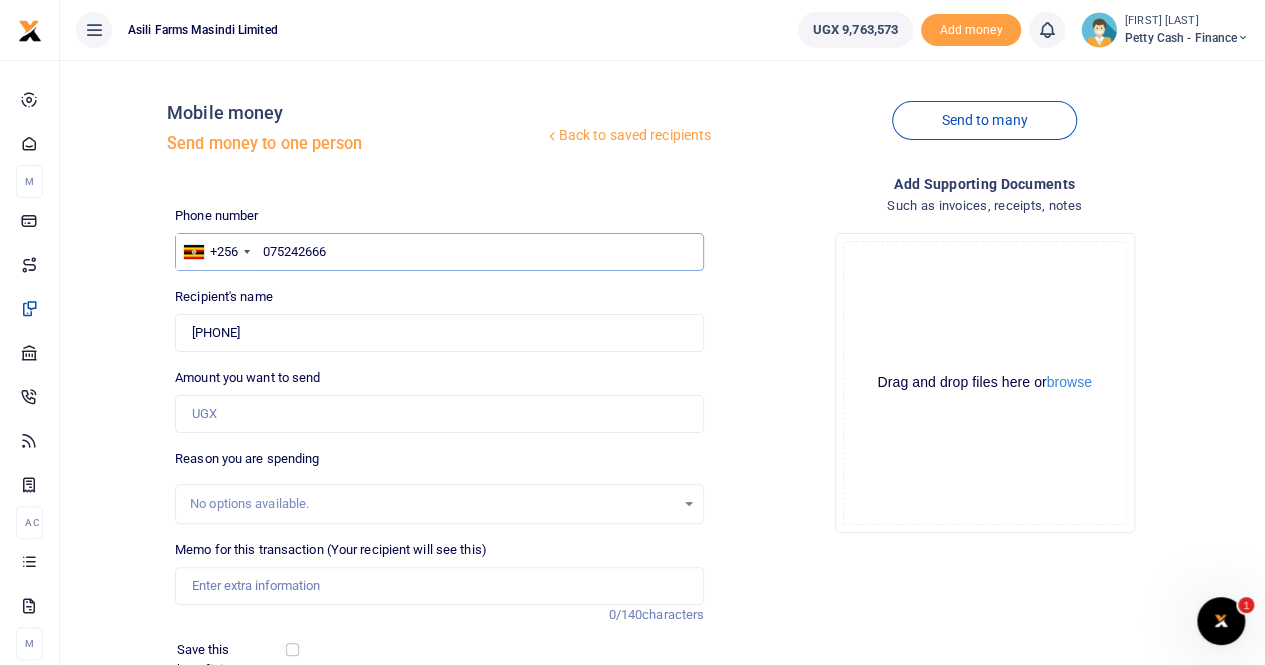type 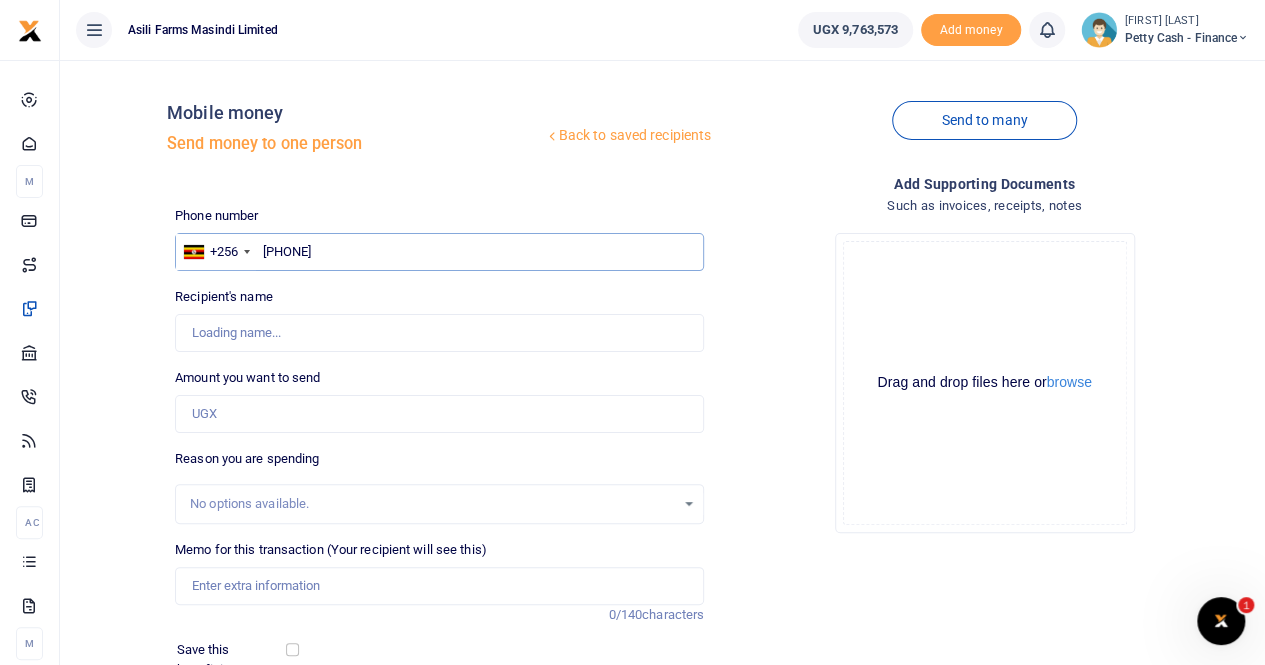 type on "0752426662" 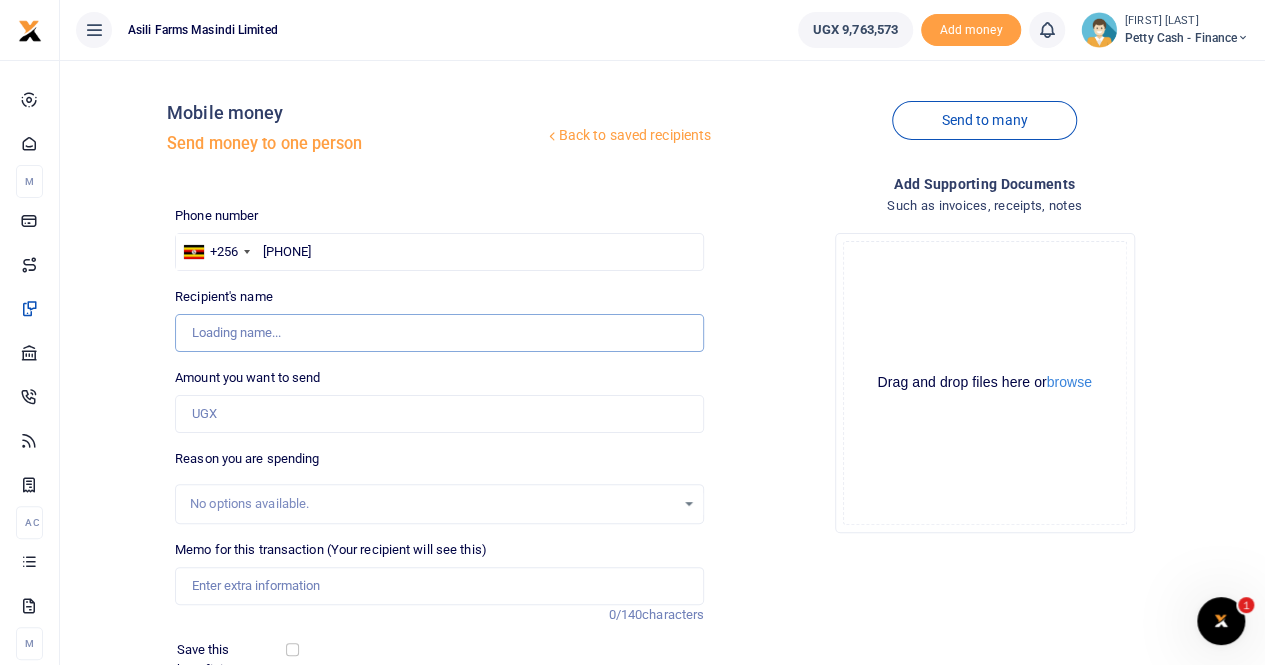 click on "Recipient's name" at bounding box center [439, 333] 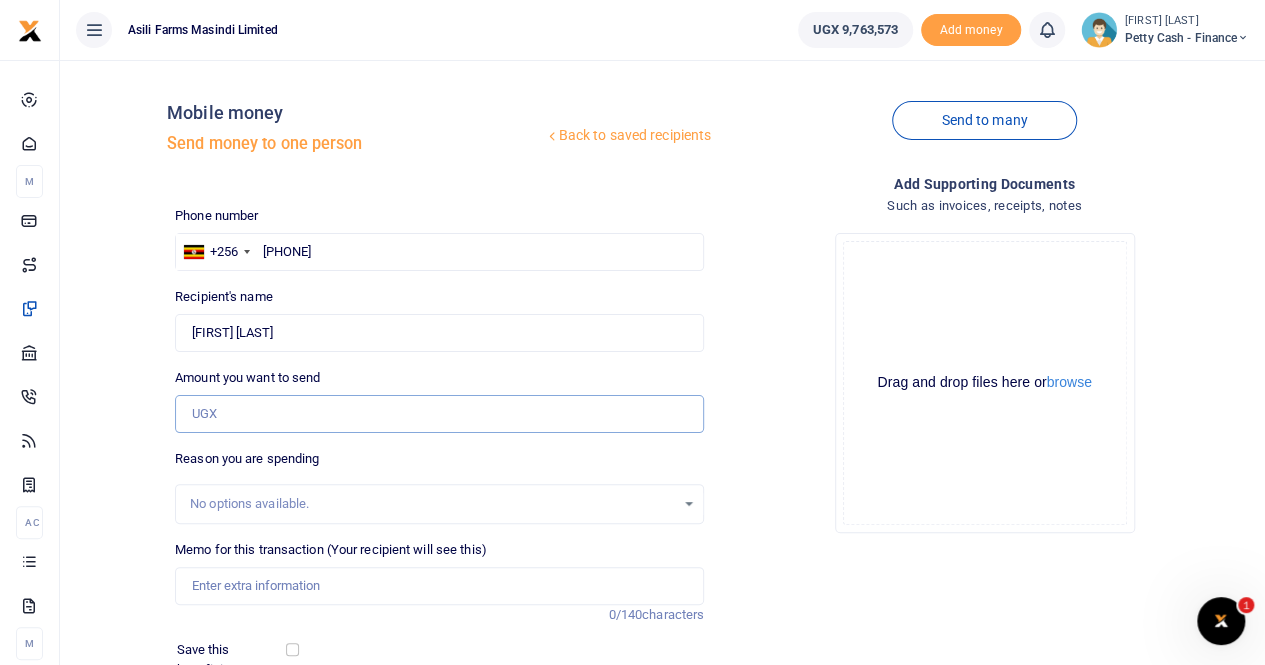click on "Amount you want to send" at bounding box center (439, 414) 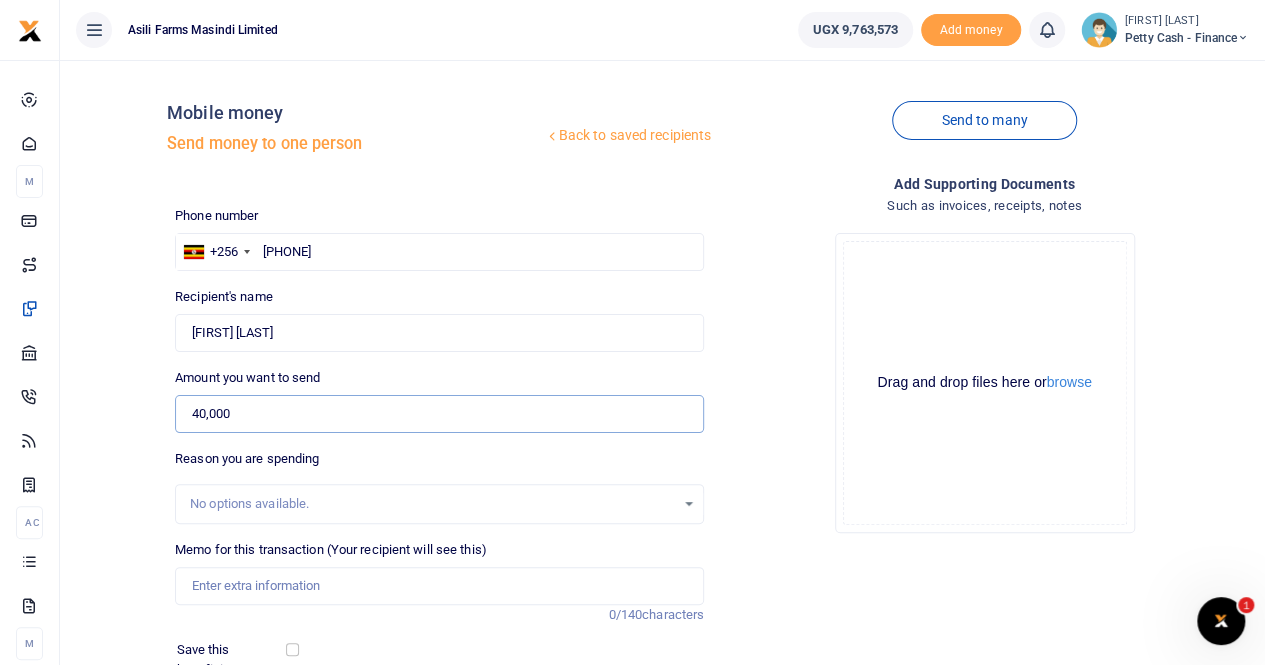 type on "40,000" 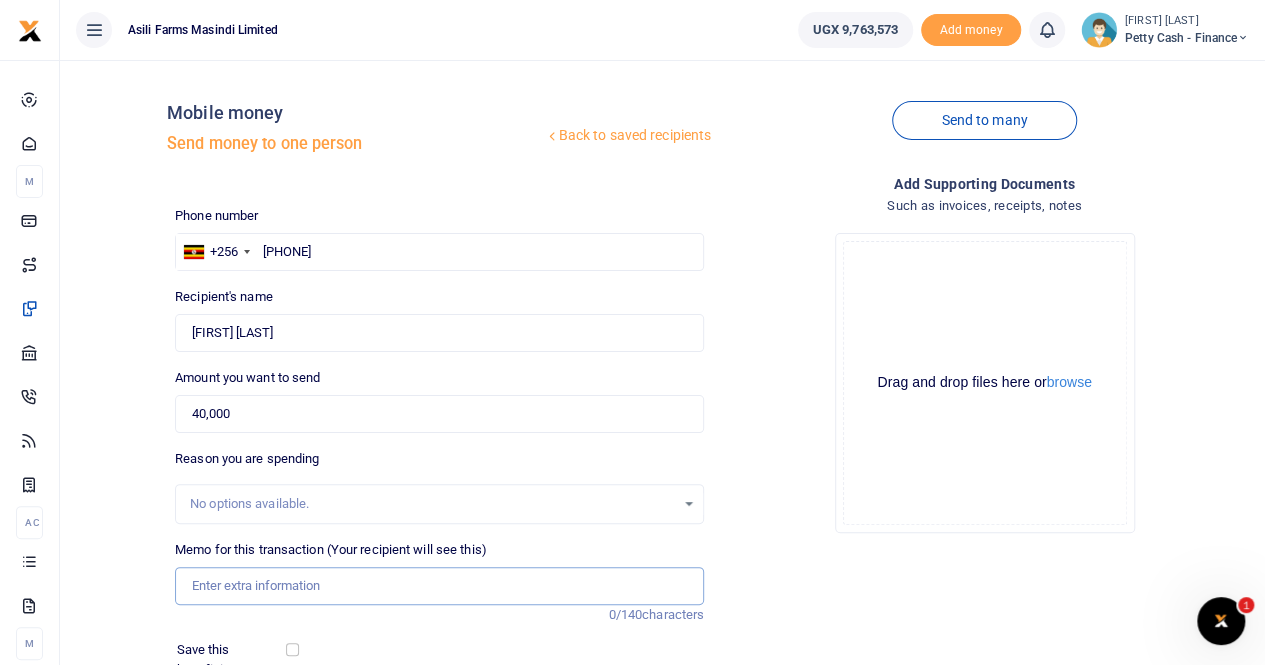 click on "Memo for this transaction (Your recipient will see this)" at bounding box center (439, 586) 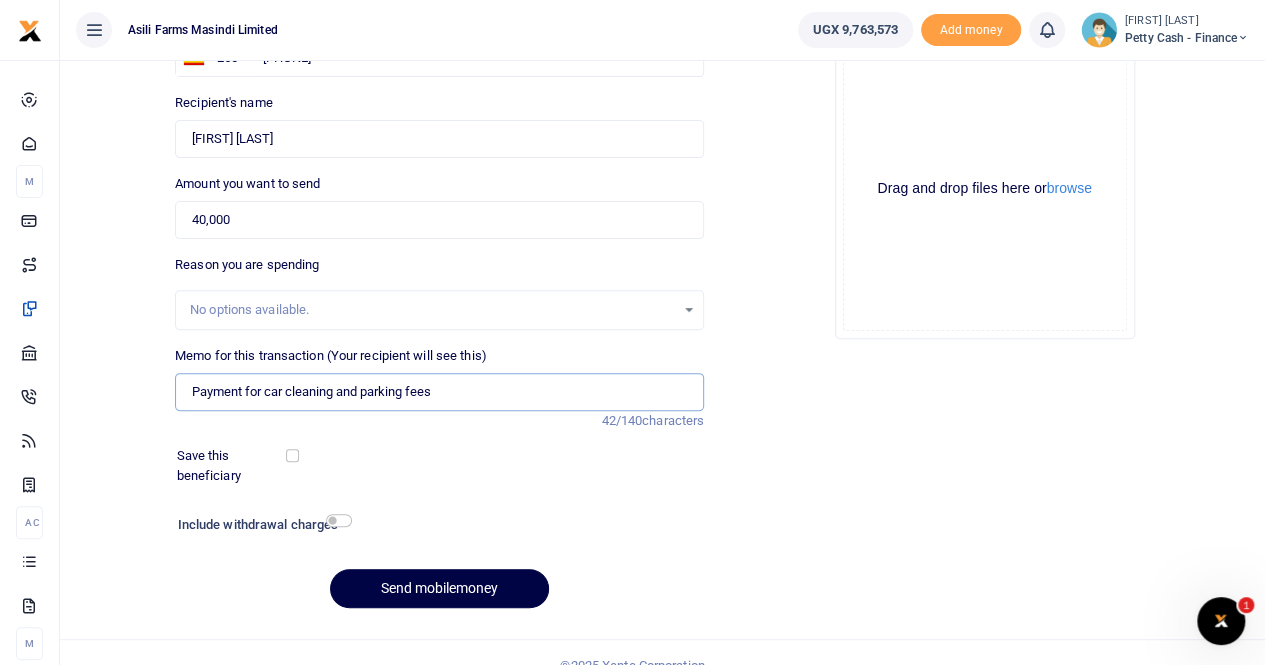 scroll, scrollTop: 200, scrollLeft: 0, axis: vertical 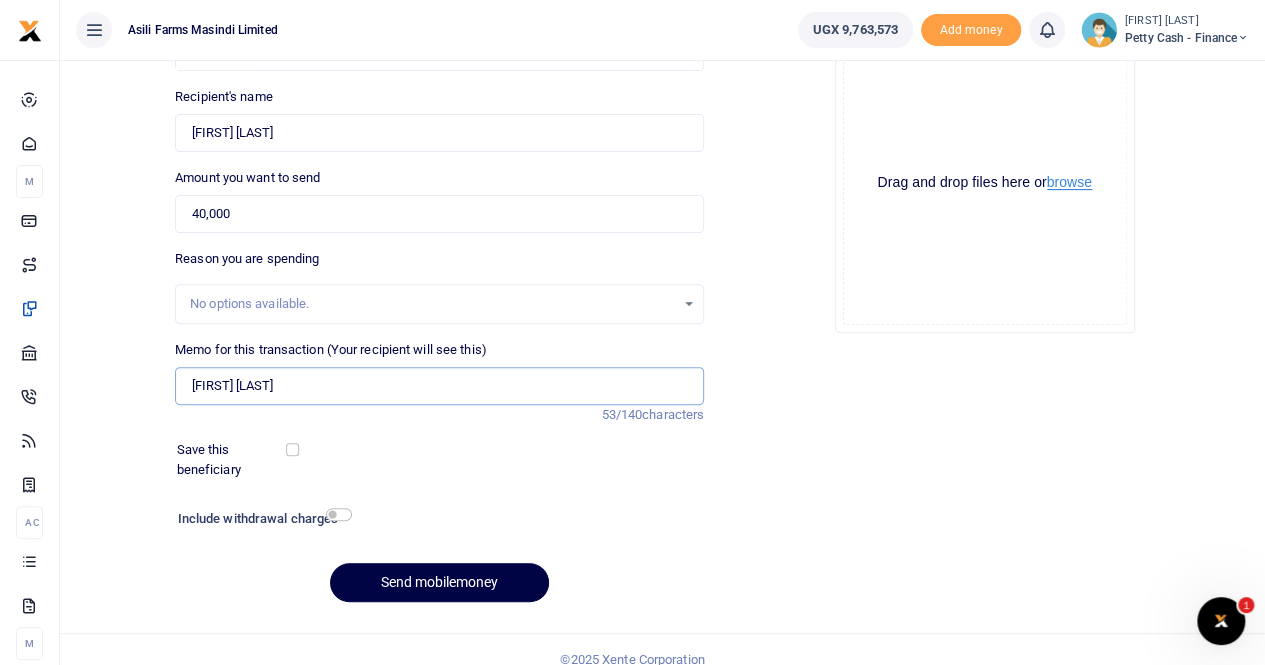 type on "Payment for car cleaning and parking fees to Mubakali" 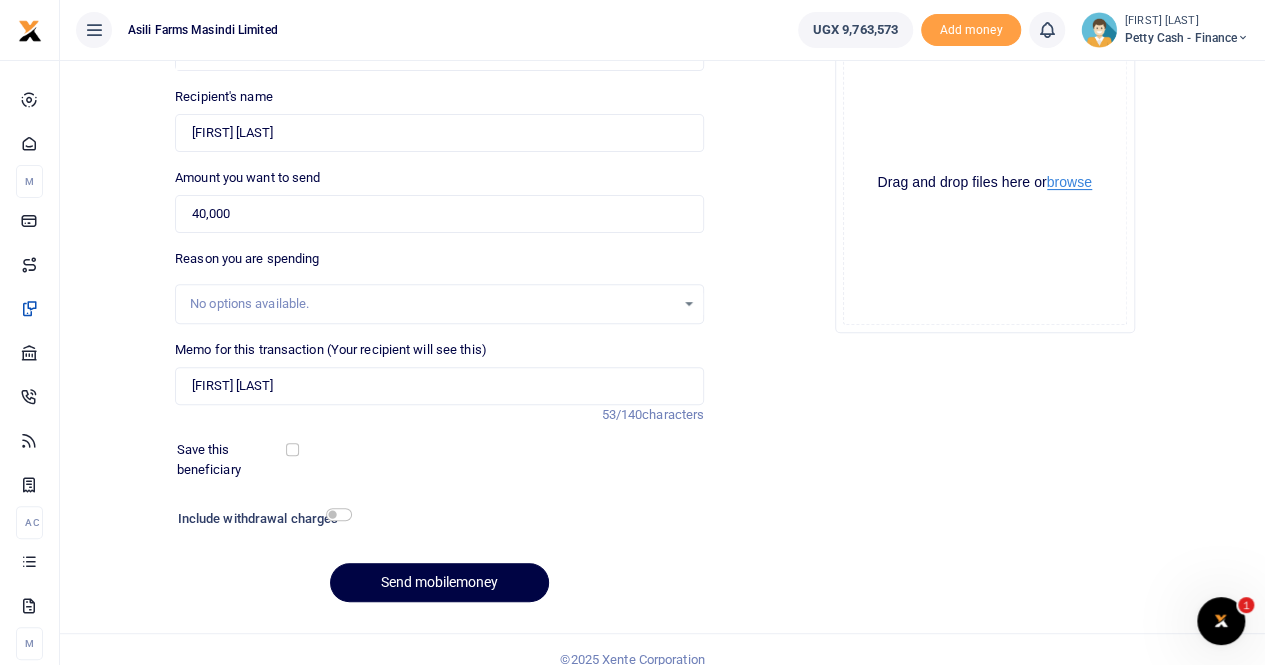 click on "browse" at bounding box center (1069, 182) 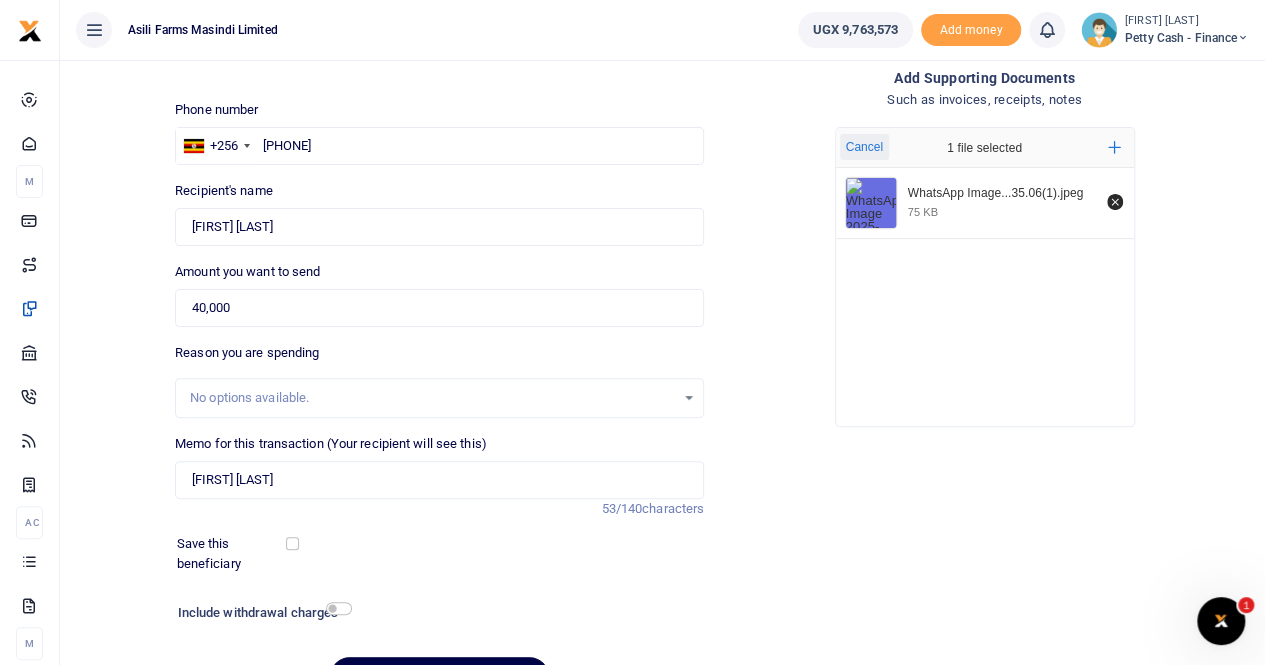 scroll, scrollTop: 0, scrollLeft: 0, axis: both 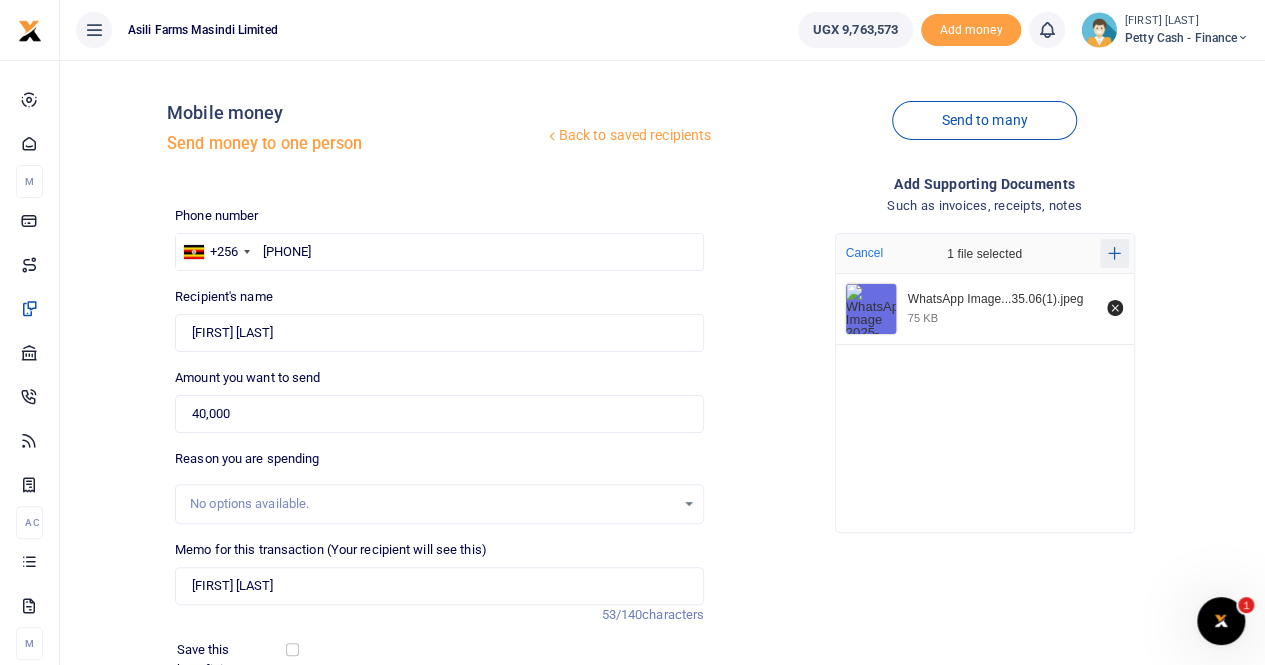 click 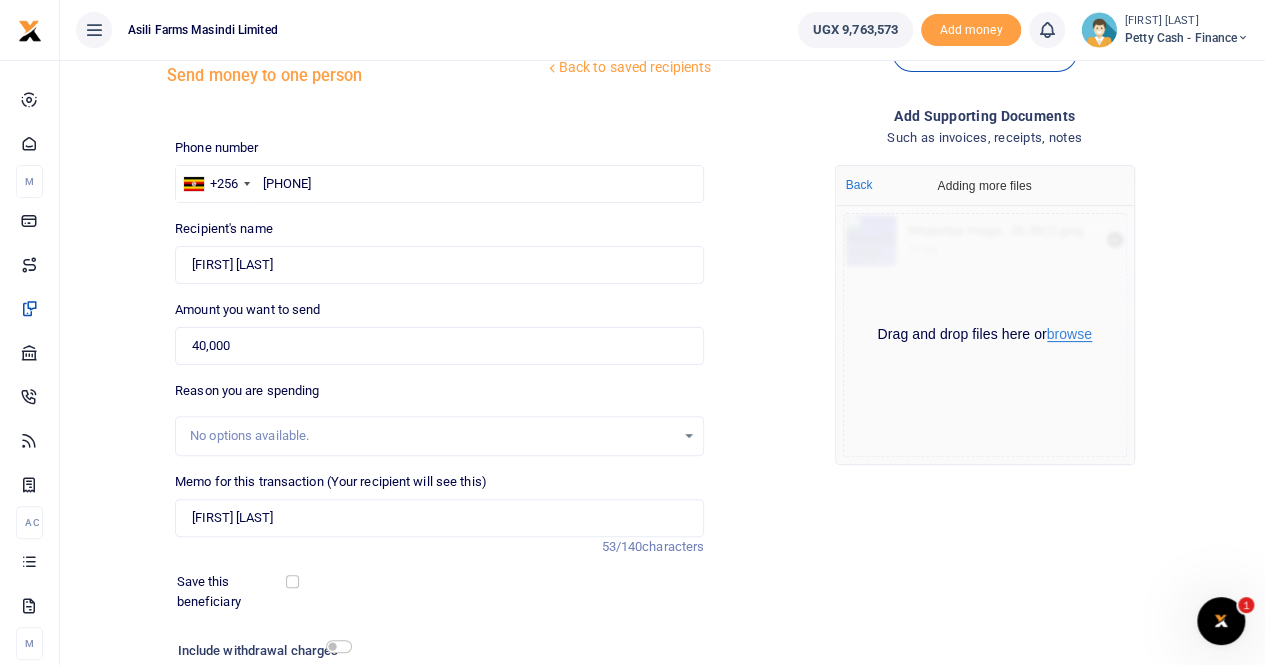 scroll, scrollTop: 100, scrollLeft: 0, axis: vertical 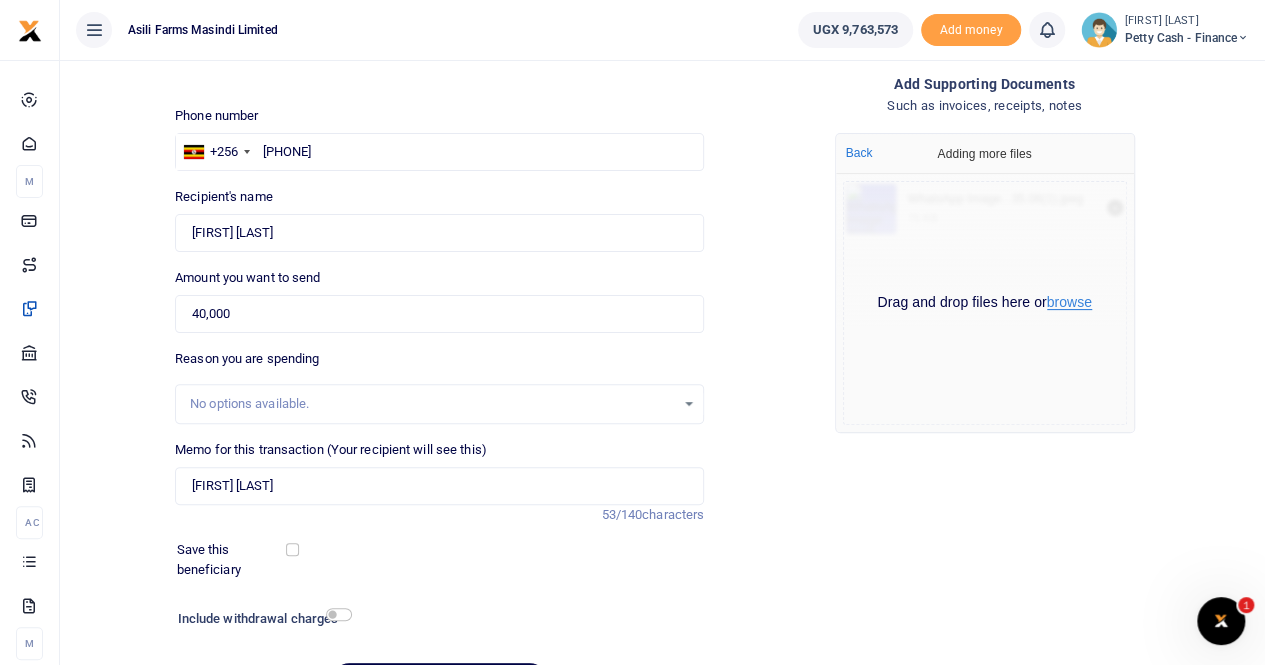 click on "browse" at bounding box center (1069, 302) 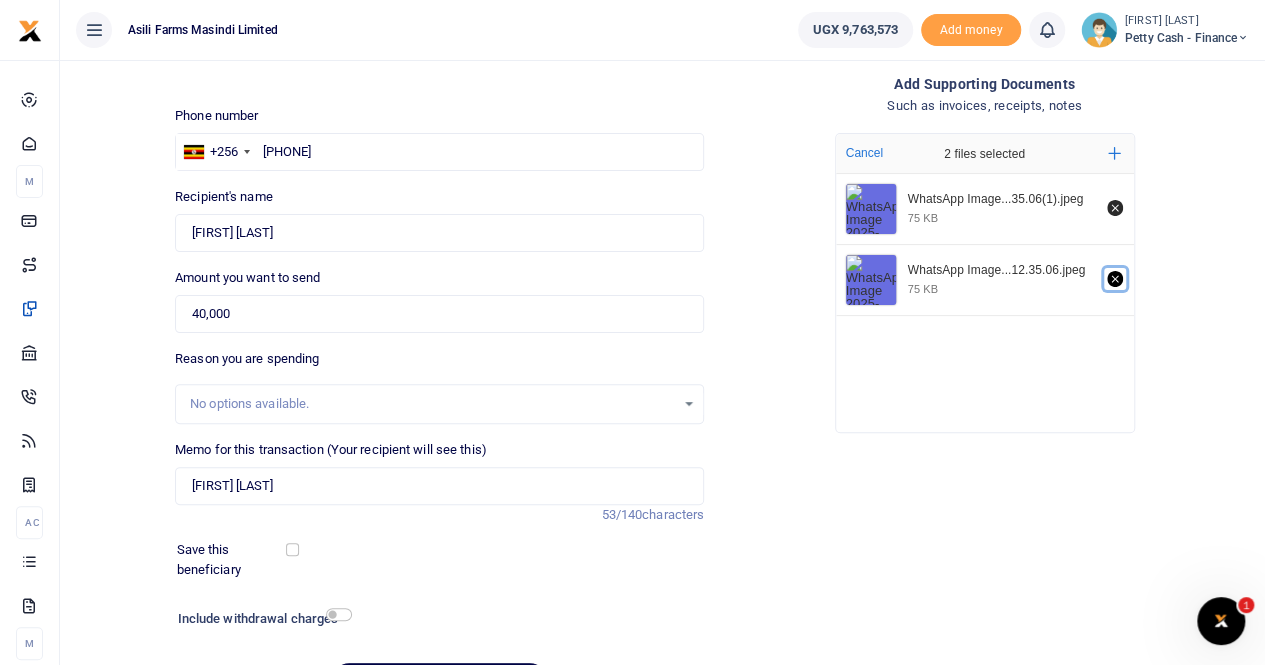 click 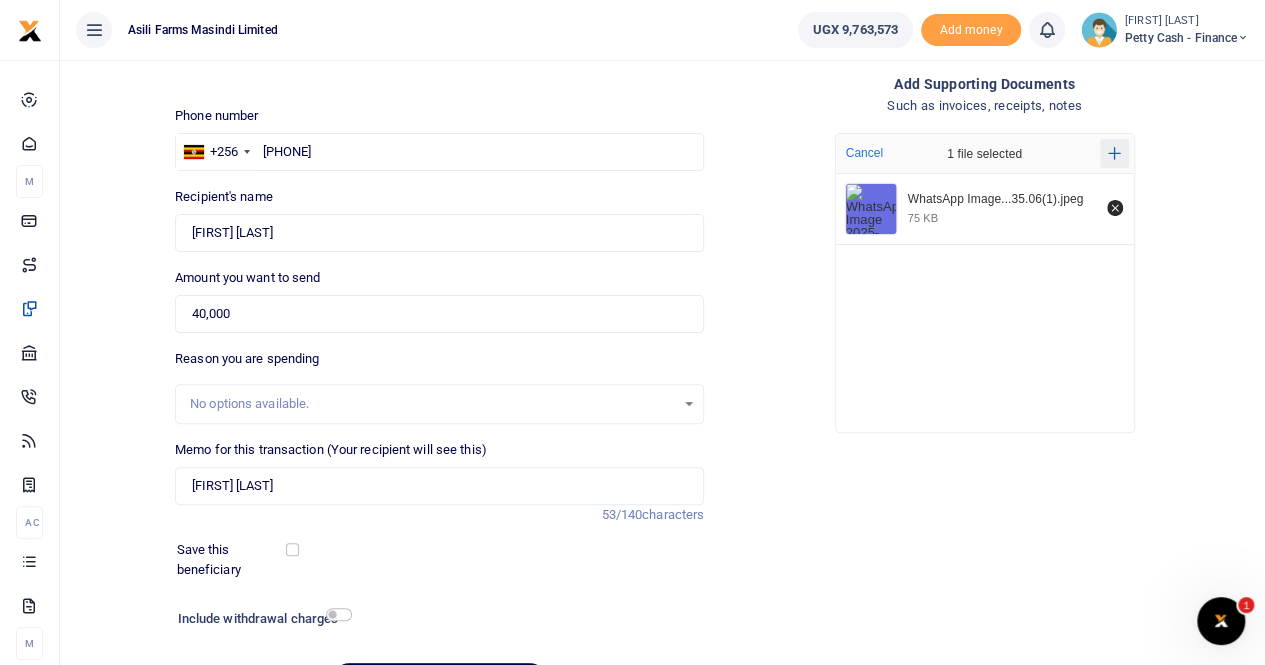 click 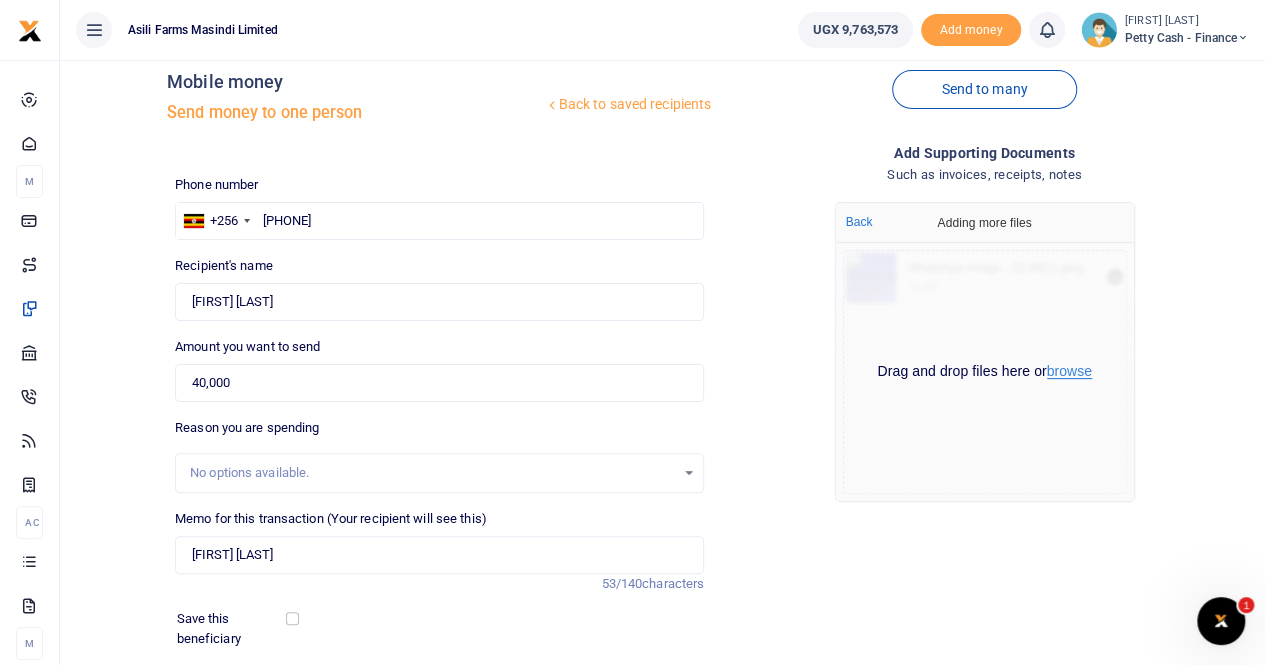 scroll, scrollTop: 0, scrollLeft: 0, axis: both 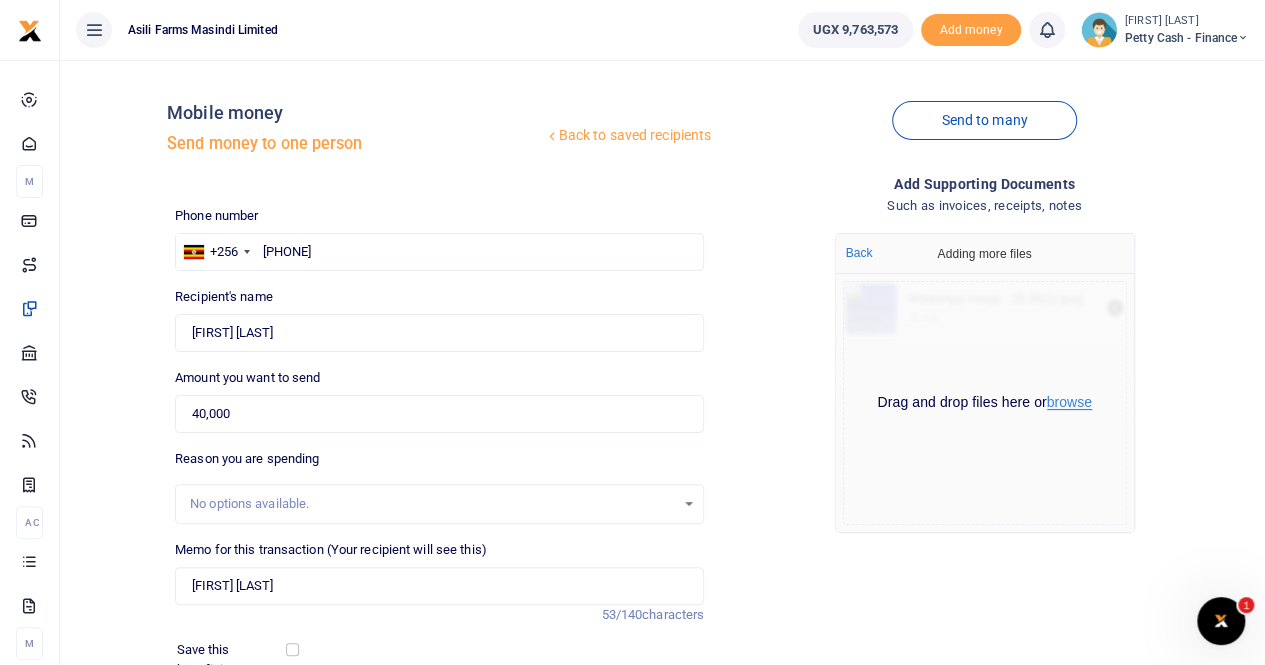 click on "browse" at bounding box center [1069, 402] 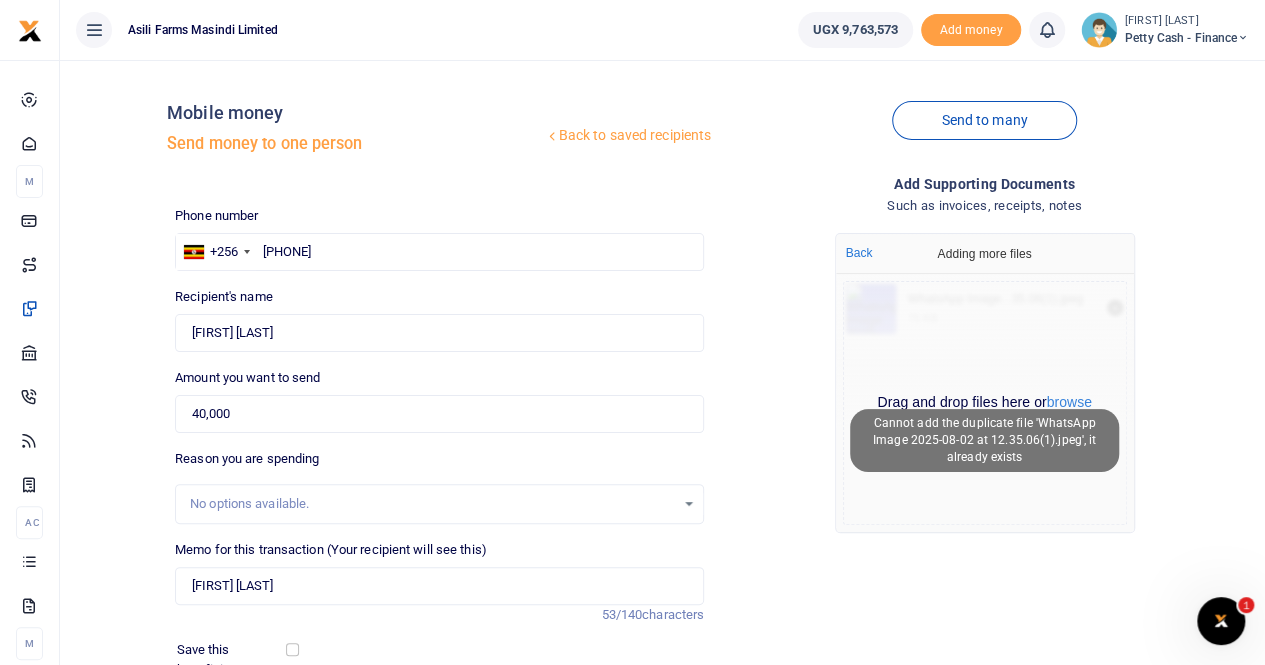 click on "Drag and drop files here or  browse Powered by  Uppy" at bounding box center (985, 403) 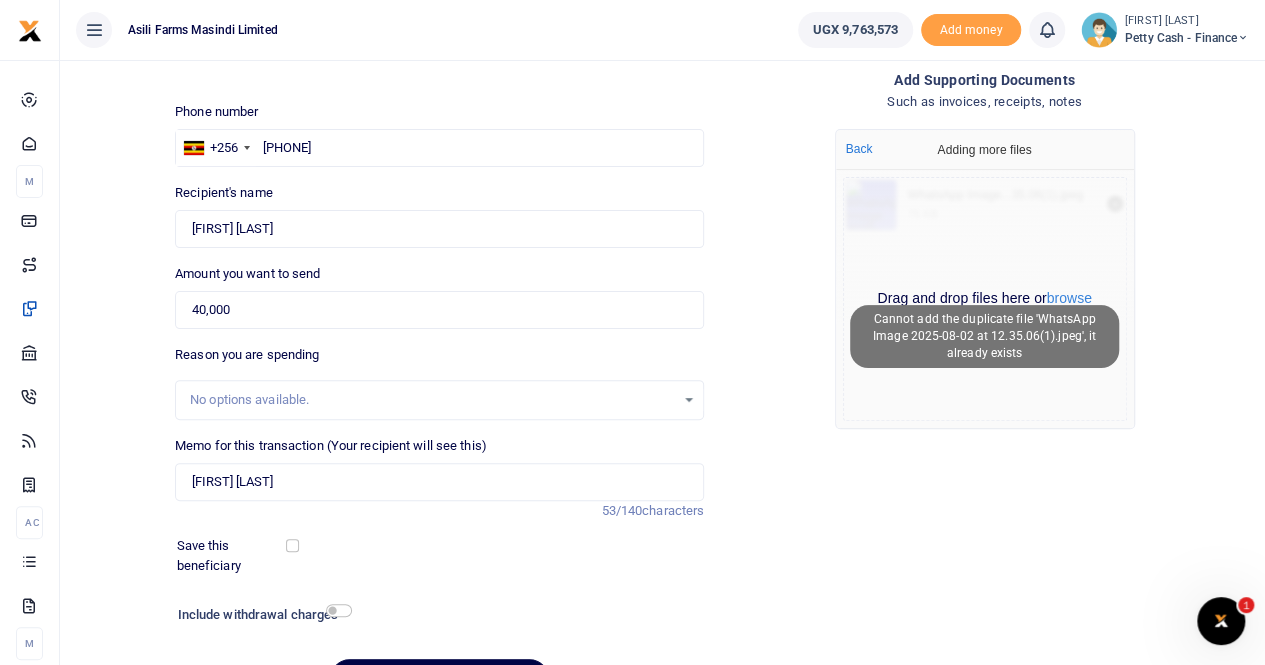 scroll, scrollTop: 200, scrollLeft: 0, axis: vertical 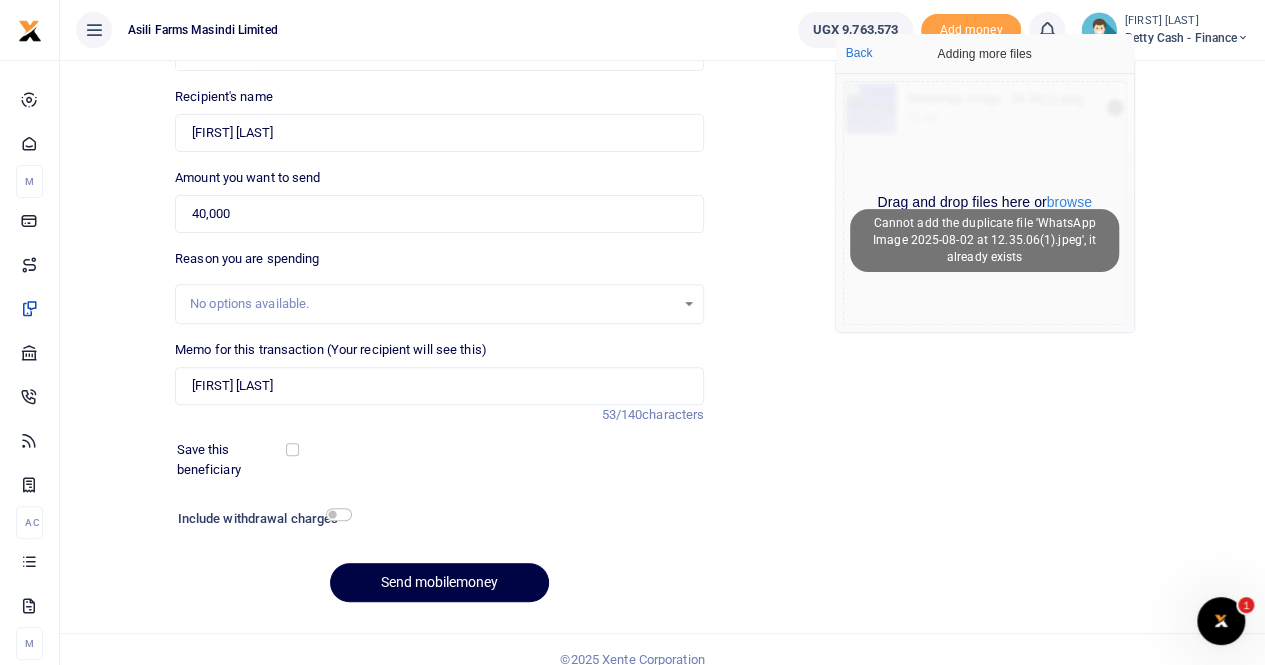 click on "Drag and drop files here or  browse Powered by  Uppy" at bounding box center (985, 203) 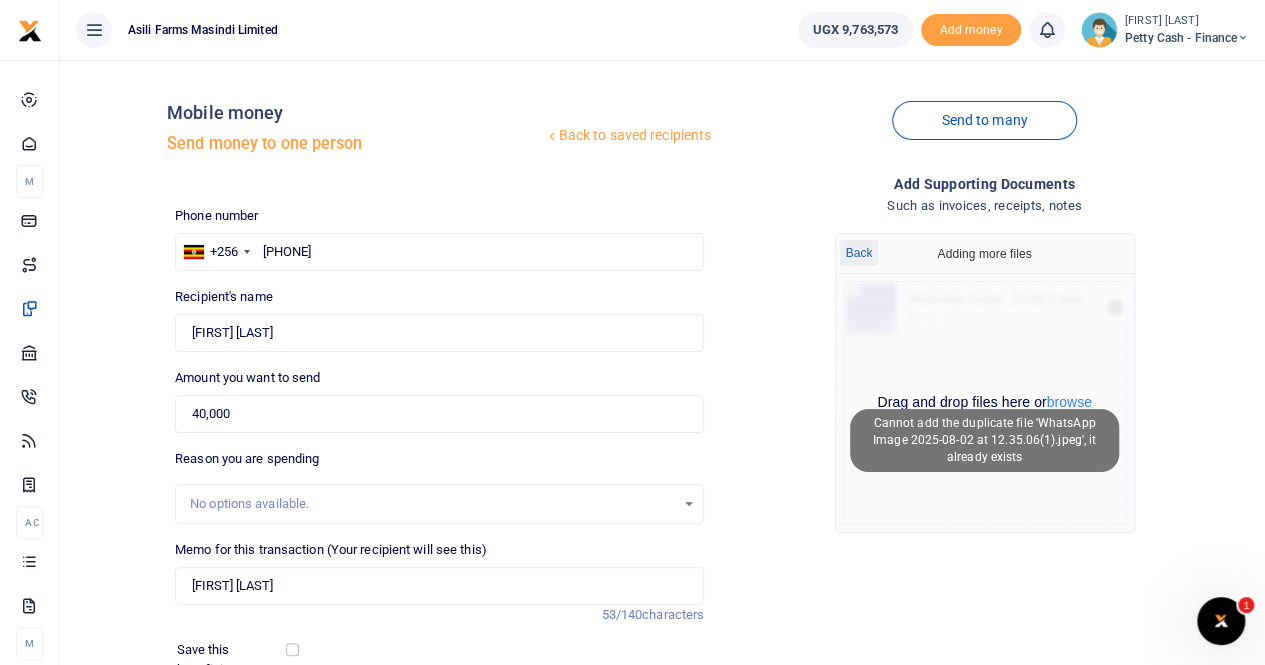 click on "Back" at bounding box center (859, 253) 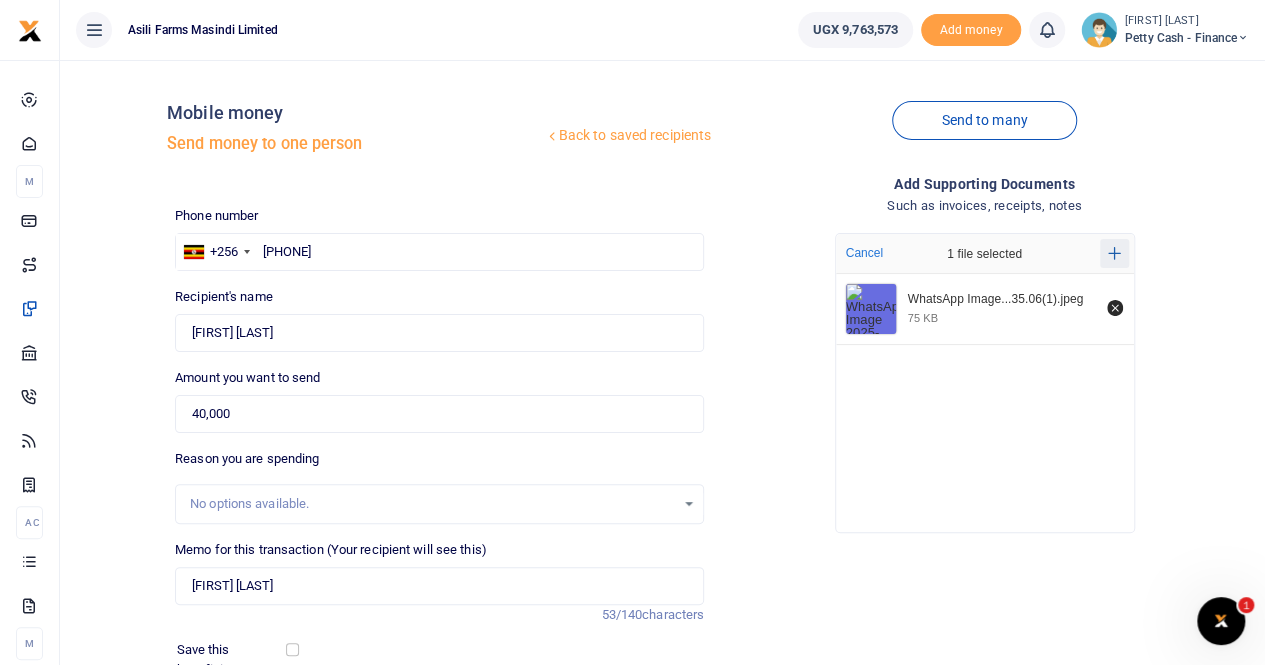 click 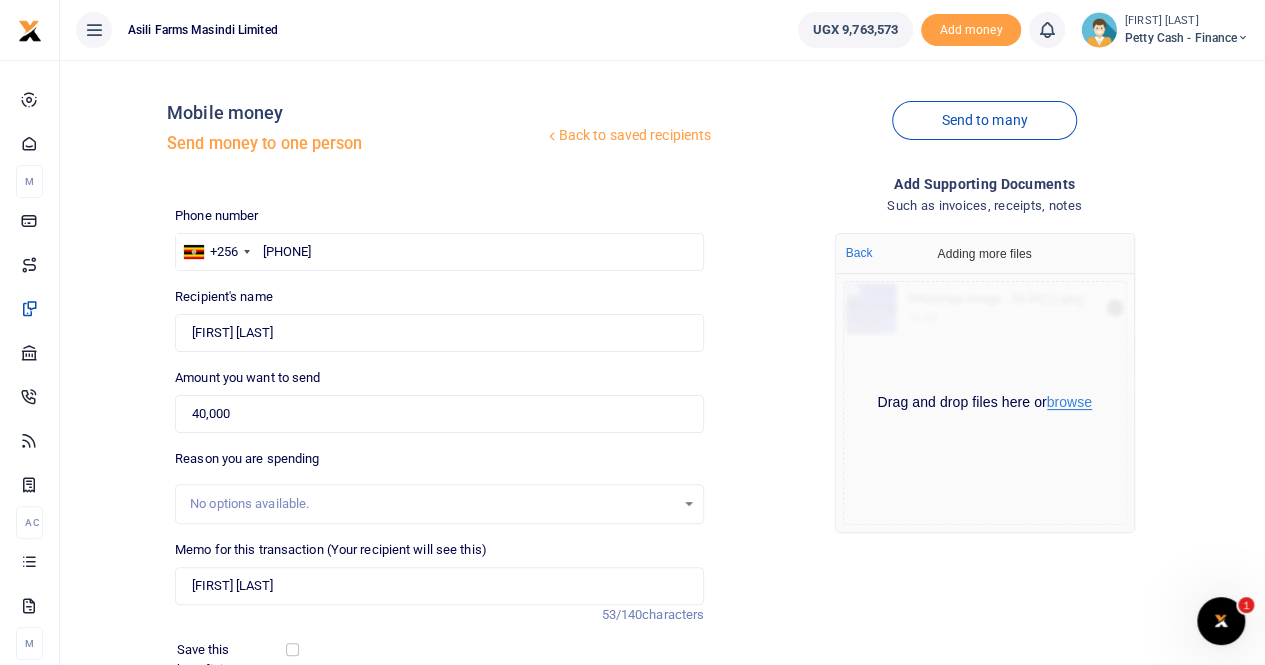 click on "browse" at bounding box center (1069, 402) 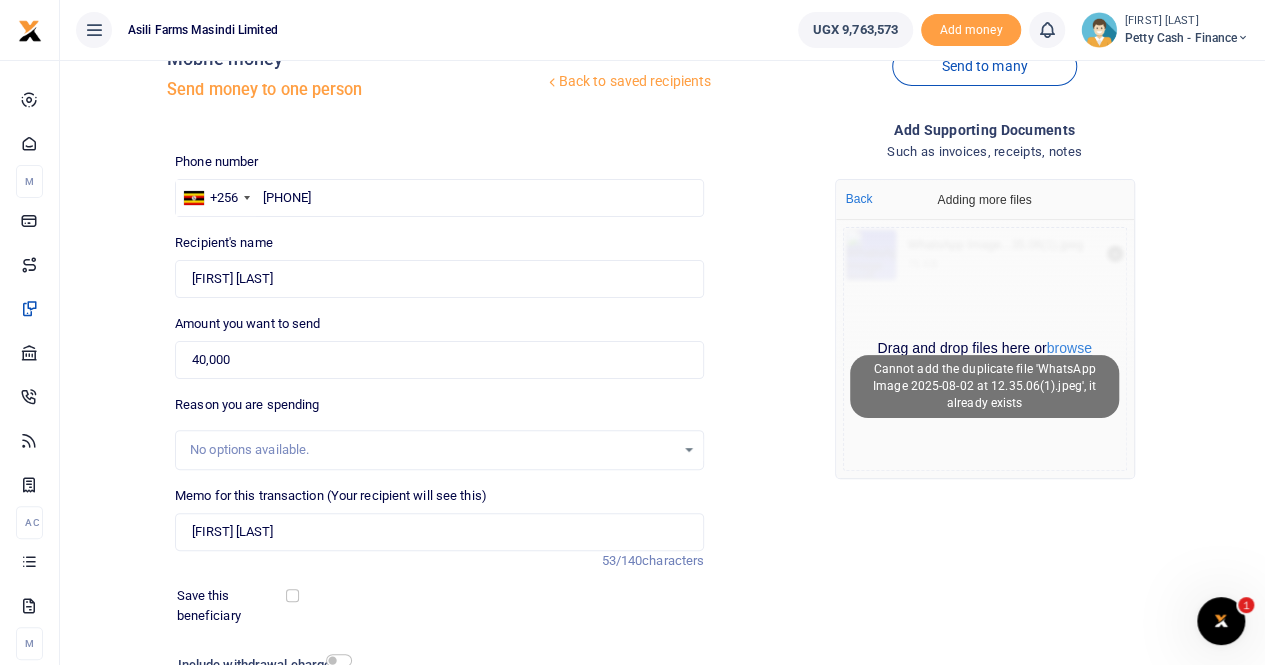 scroll, scrollTop: 100, scrollLeft: 0, axis: vertical 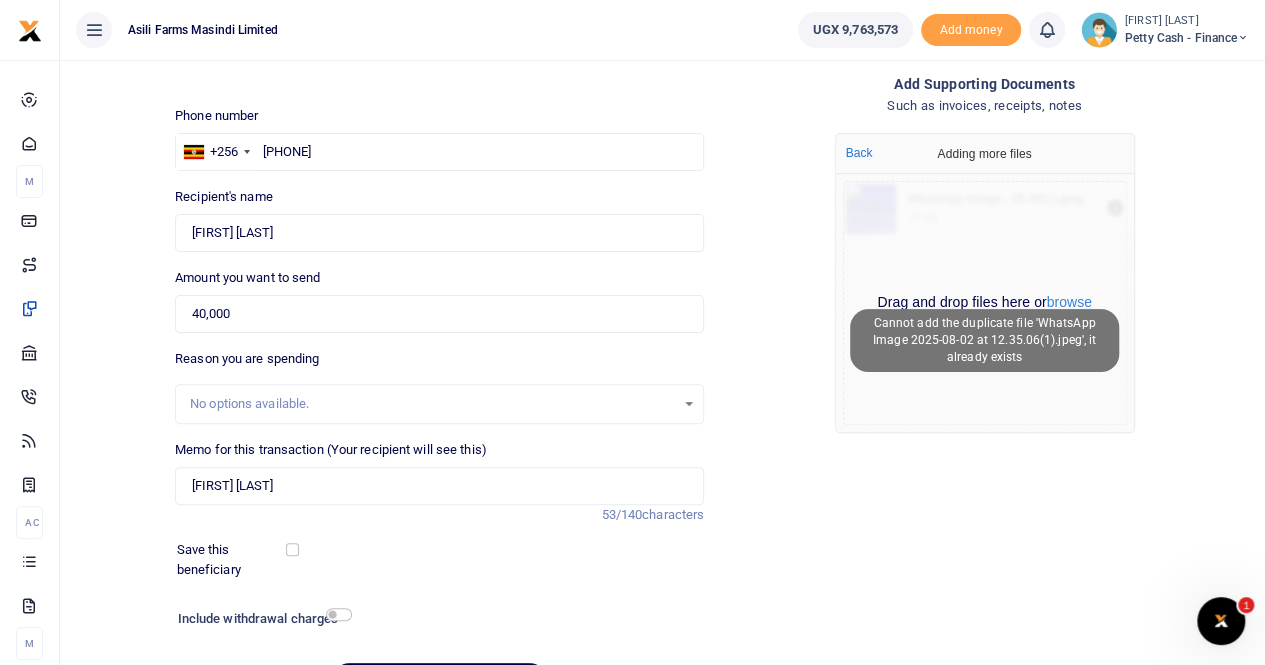 click on "Drag and drop files here or  browse Powered by  Uppy" at bounding box center [985, 303] 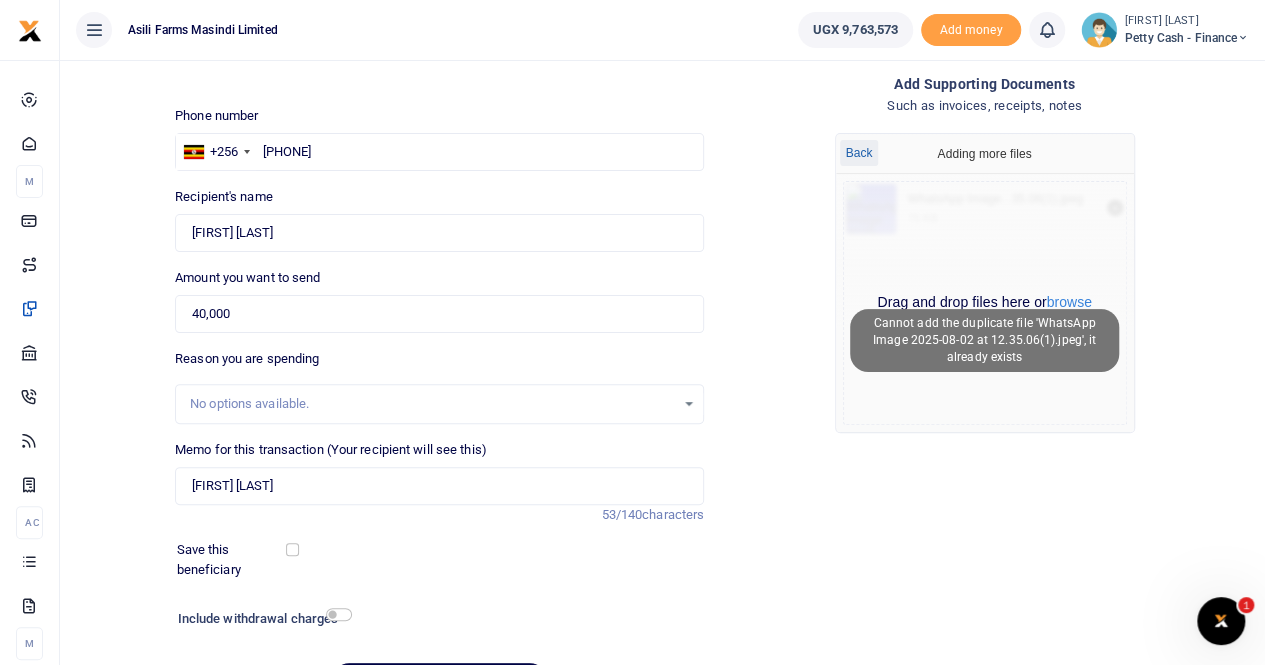 click on "Back" at bounding box center (859, 153) 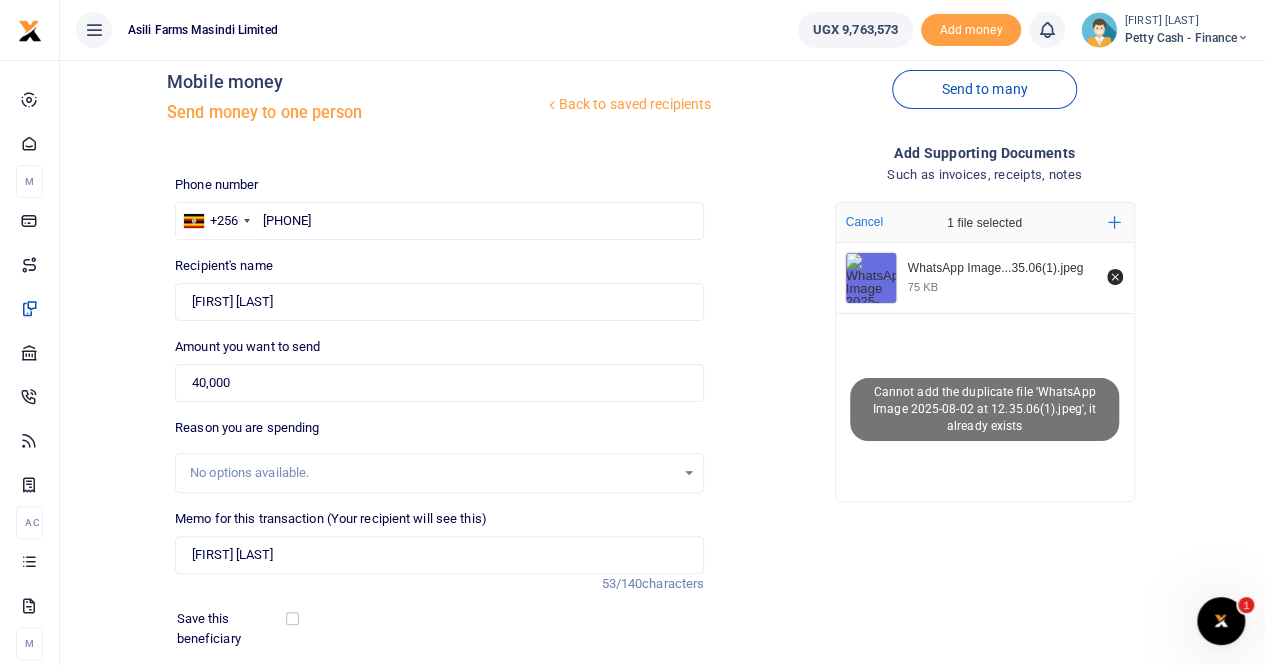 scroll, scrollTop: 0, scrollLeft: 0, axis: both 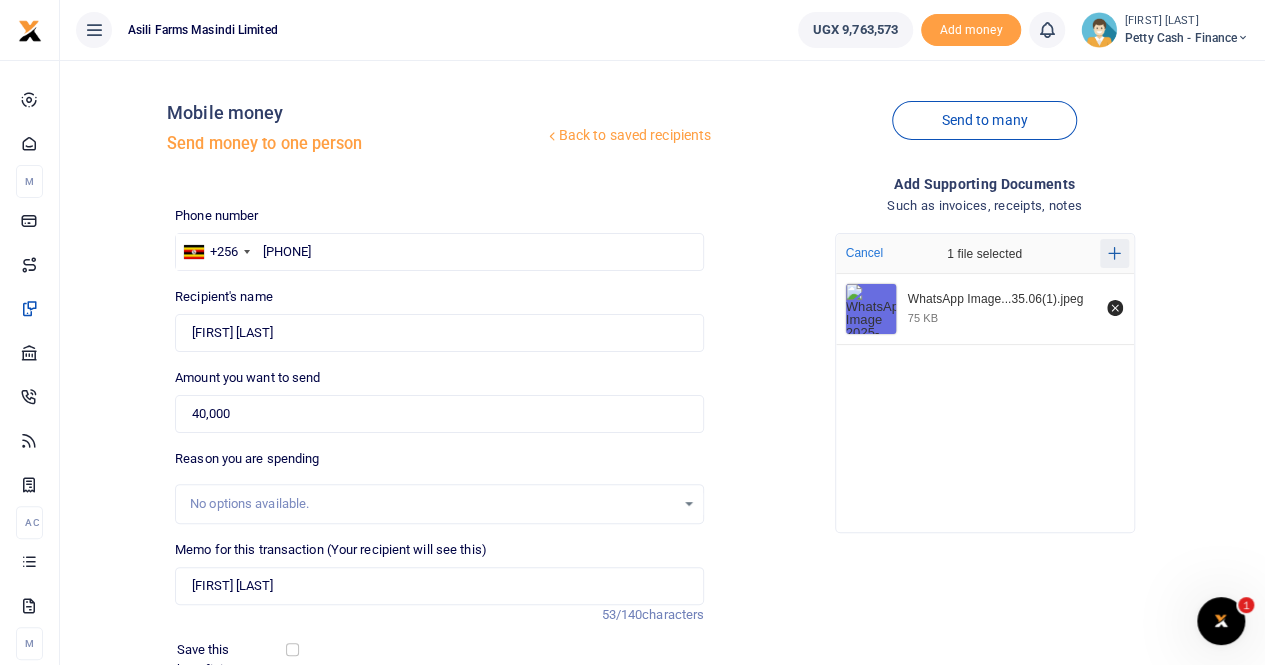 click 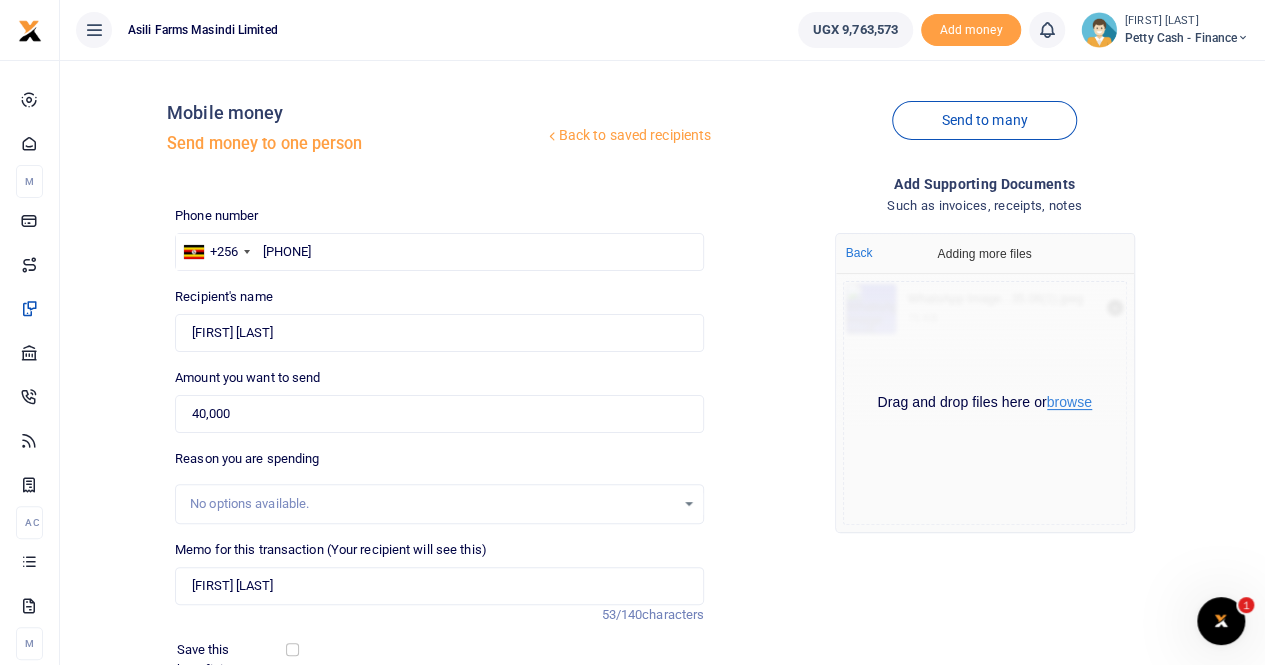 click on "browse" at bounding box center (1069, 402) 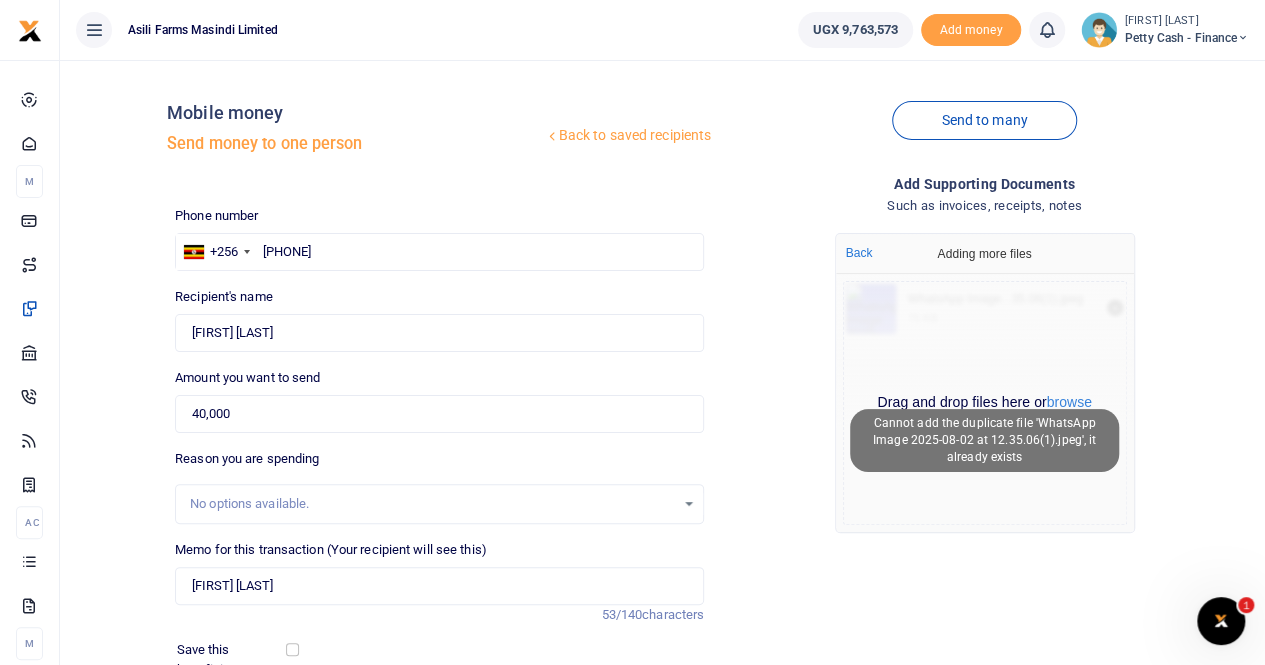 click on "Drag and drop files here or  browse Powered by  Uppy" at bounding box center [985, 403] 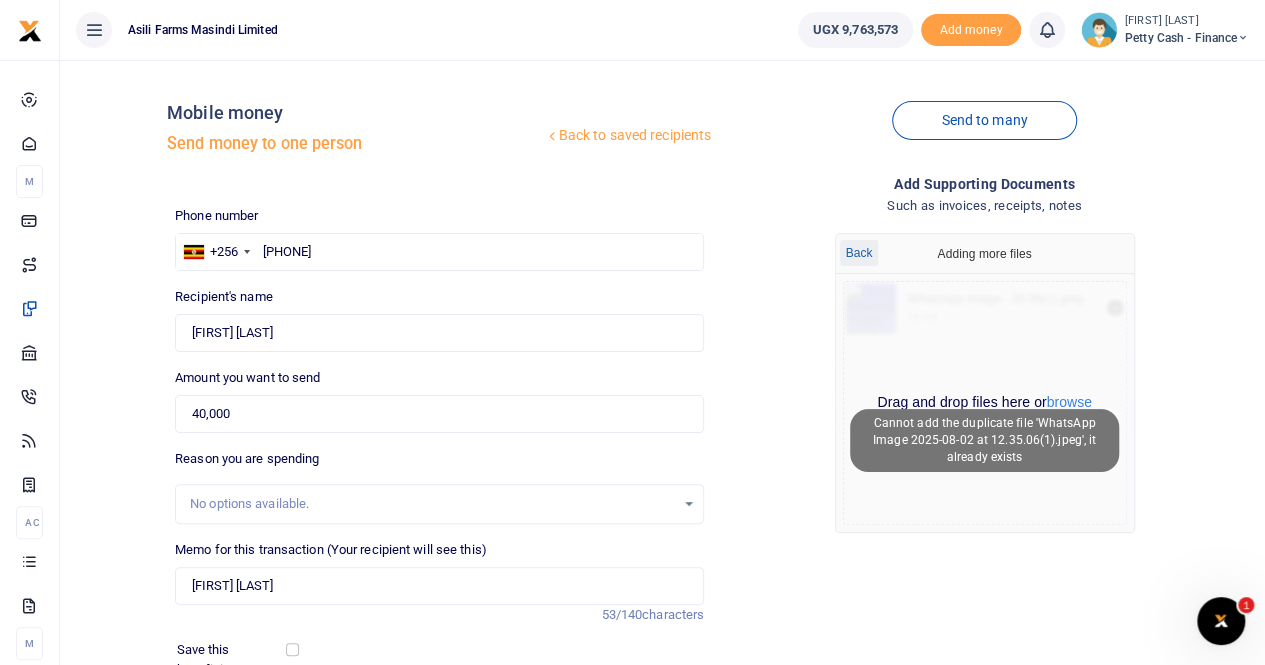 click on "Back" at bounding box center [859, 253] 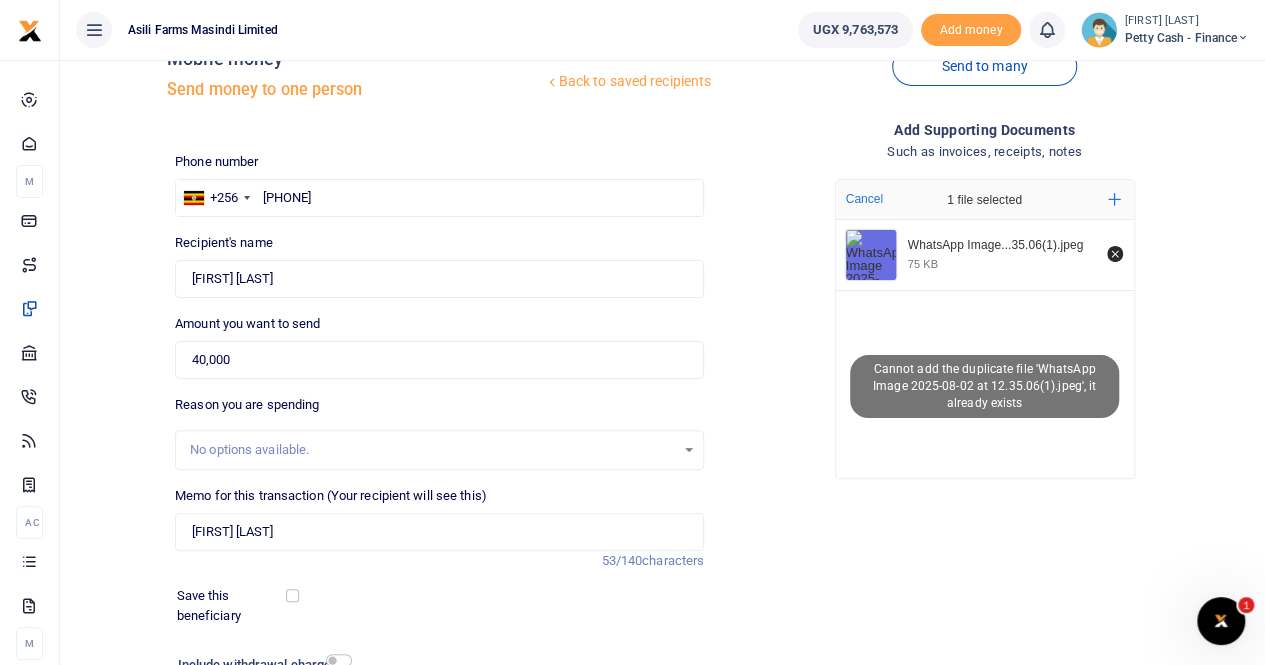 scroll, scrollTop: 100, scrollLeft: 0, axis: vertical 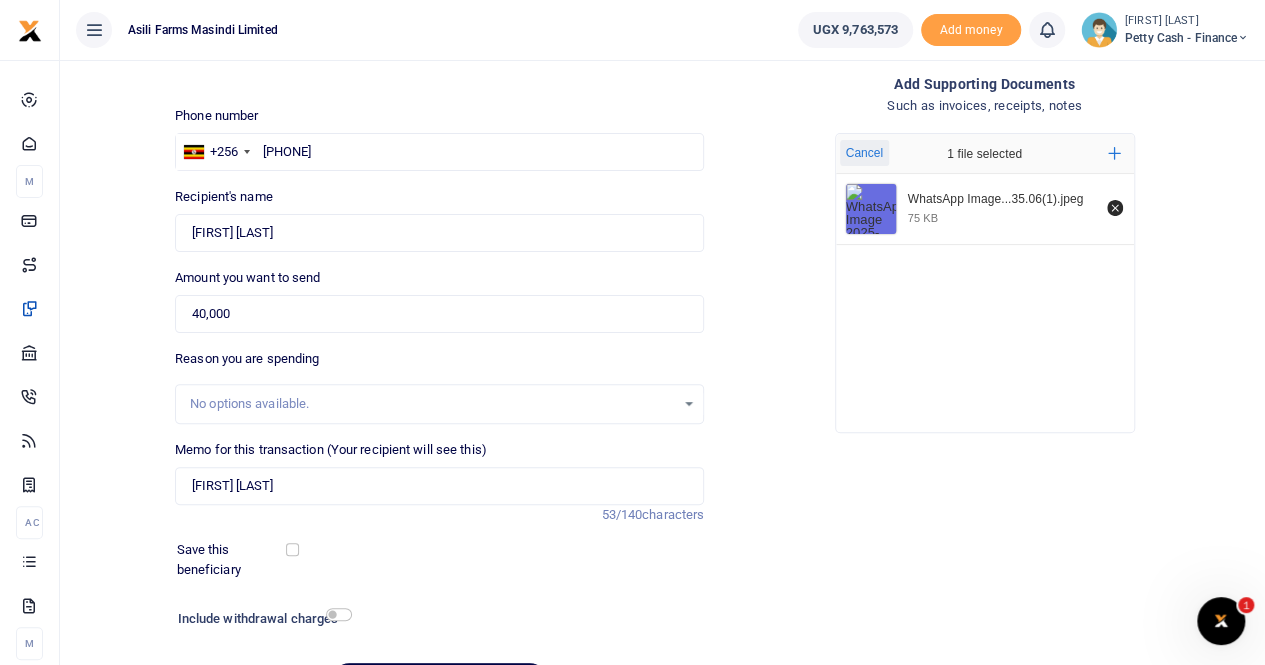 click on "WhatsApp Image...35.06(1).jpeg 75 KB" at bounding box center [985, 298] 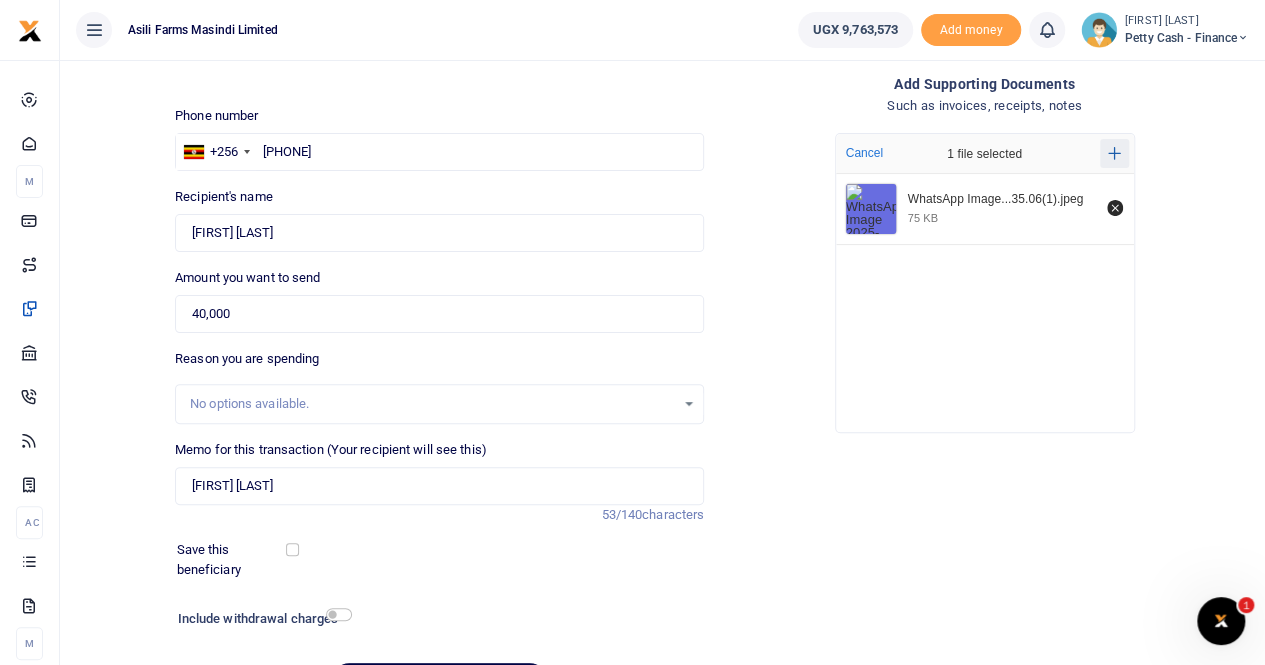 click 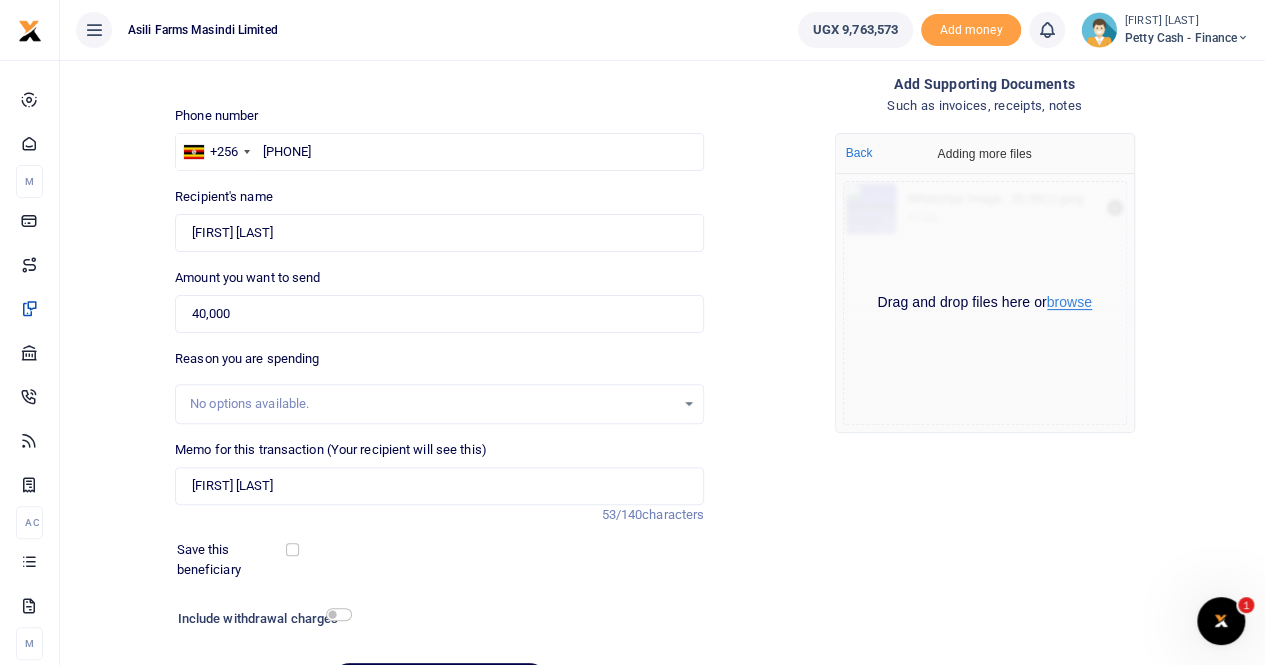 click on "browse" at bounding box center [1069, 302] 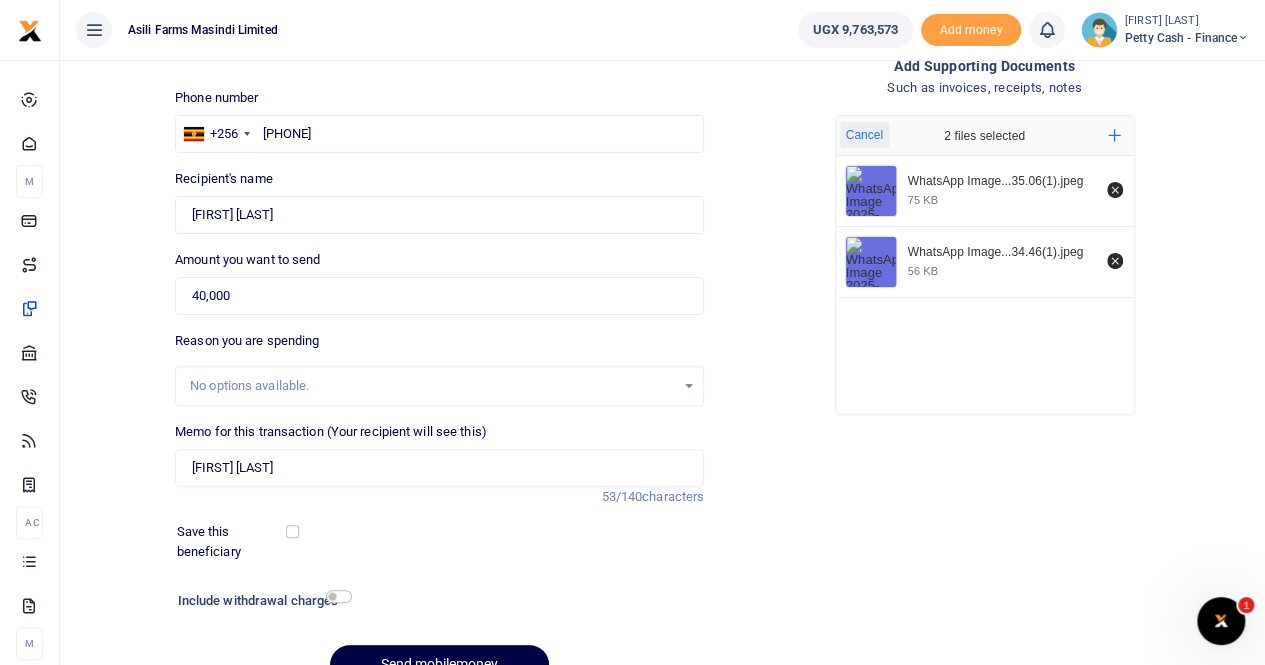 scroll, scrollTop: 218, scrollLeft: 0, axis: vertical 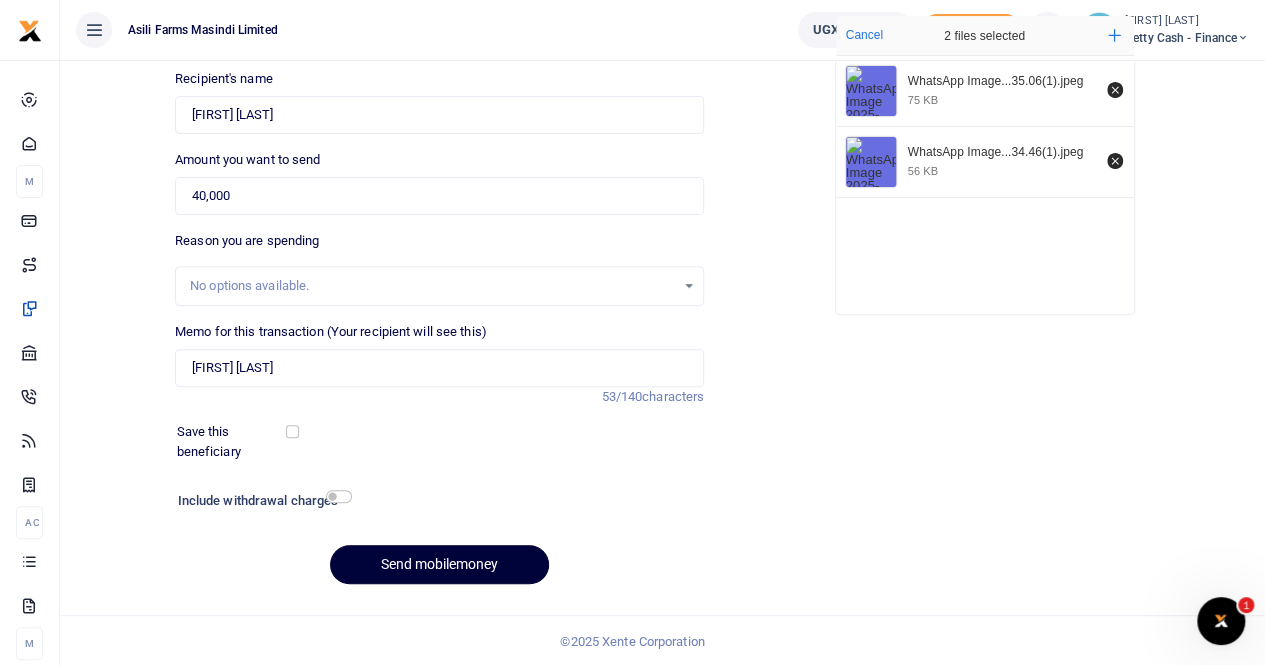 click on "Send mobilemoney" at bounding box center [439, 564] 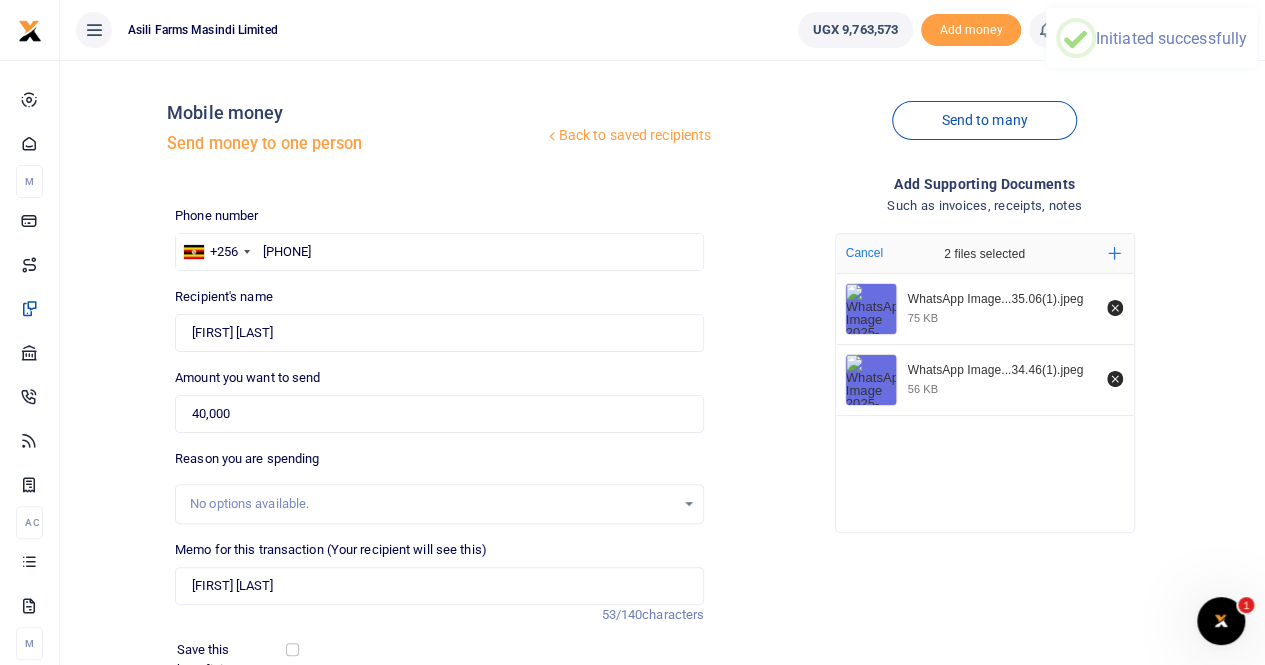 scroll, scrollTop: 100, scrollLeft: 0, axis: vertical 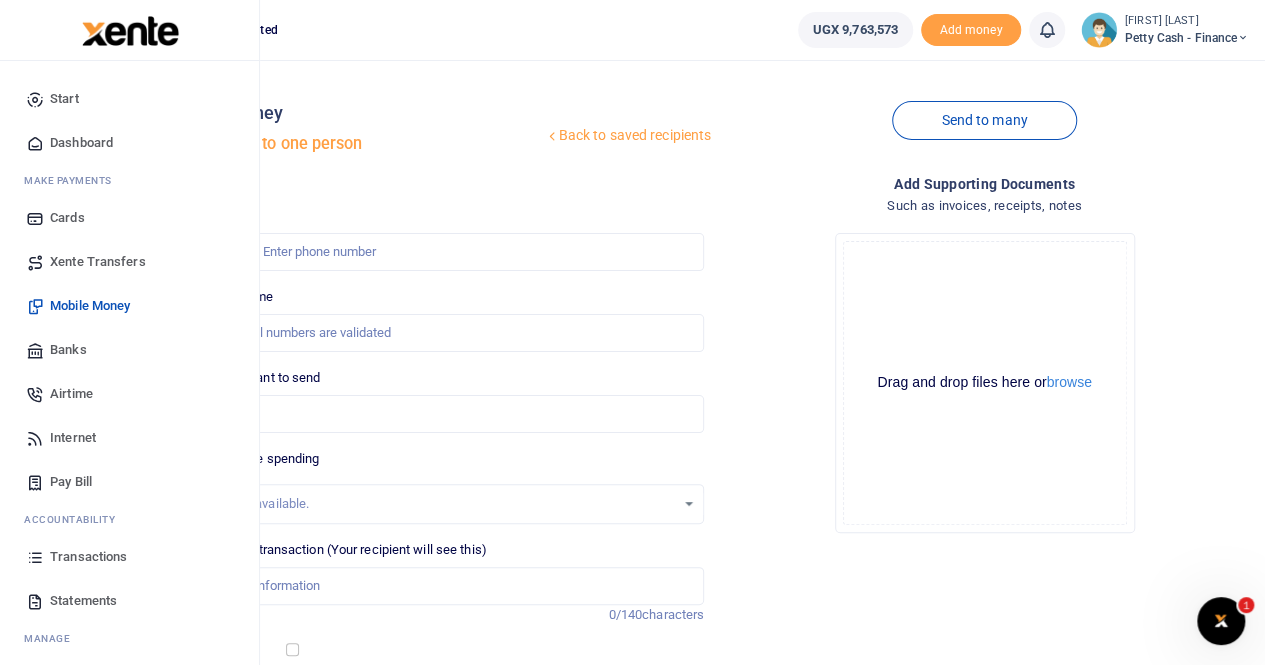 click on "Banks" at bounding box center [68, 350] 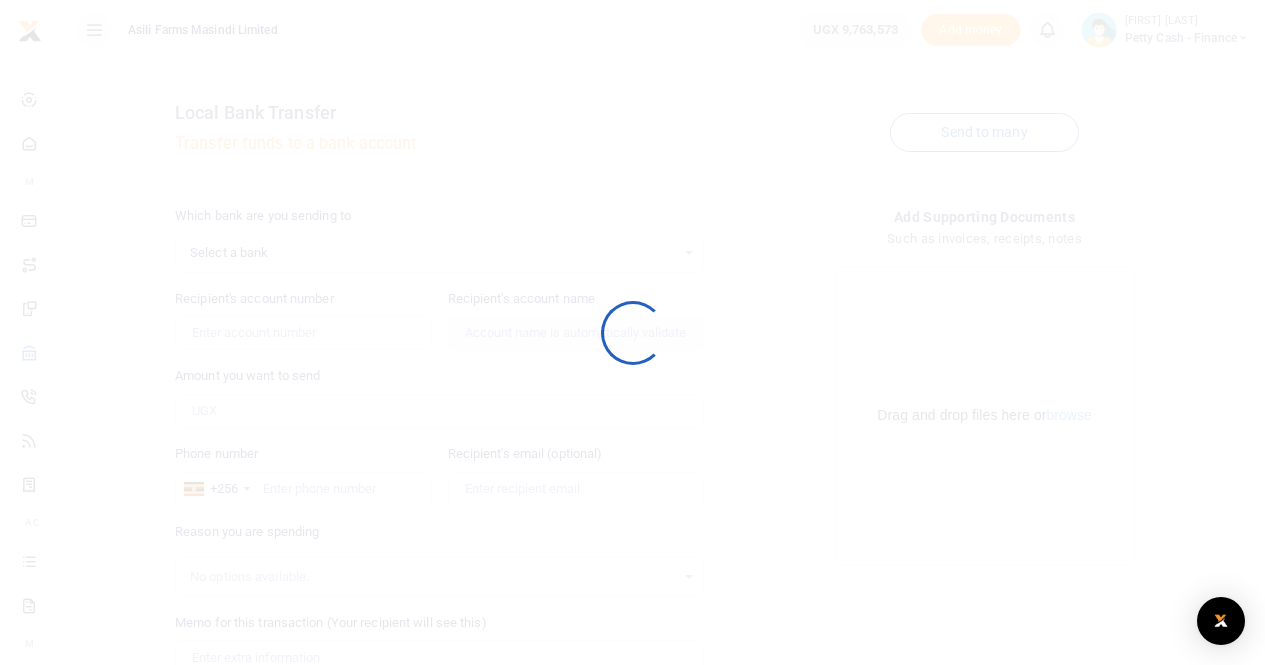 scroll, scrollTop: 0, scrollLeft: 0, axis: both 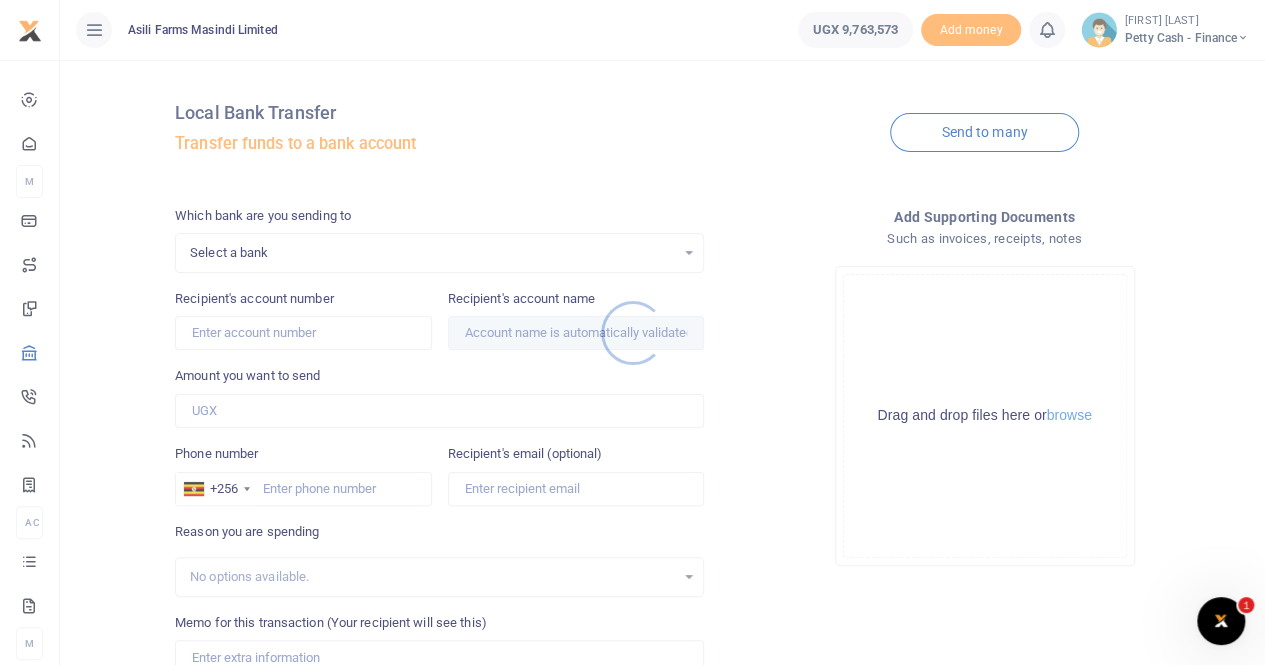 click at bounding box center [632, 332] 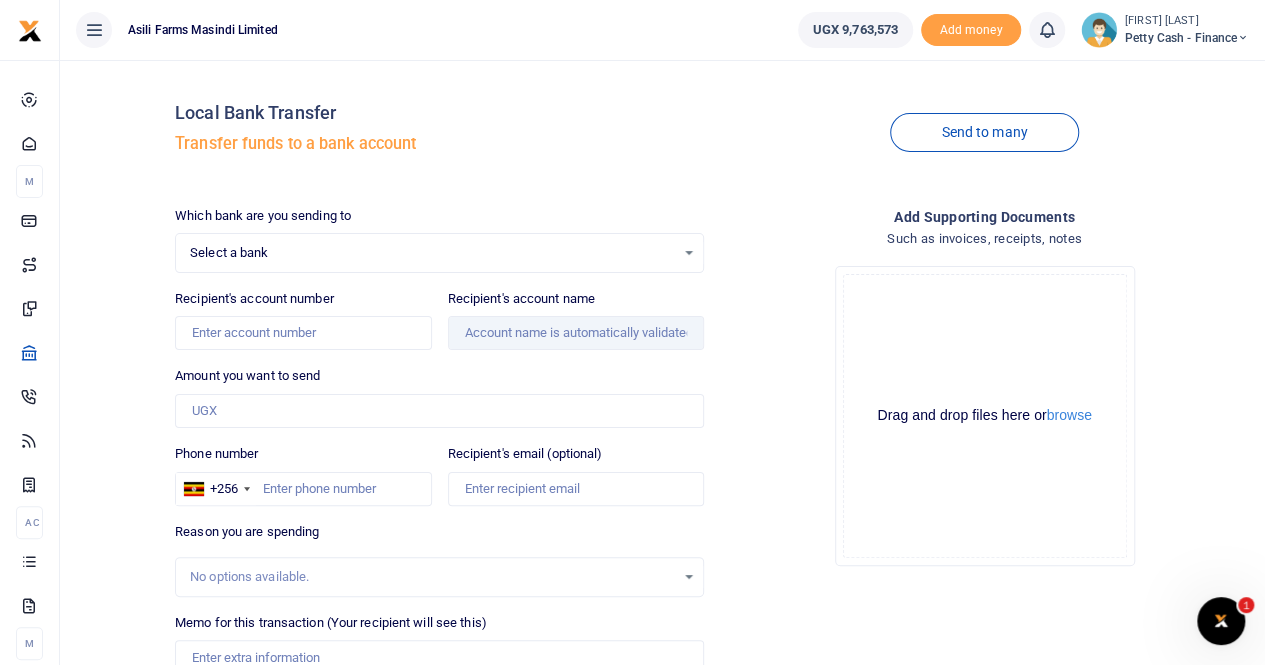 click on "Select a bank" at bounding box center (432, 253) 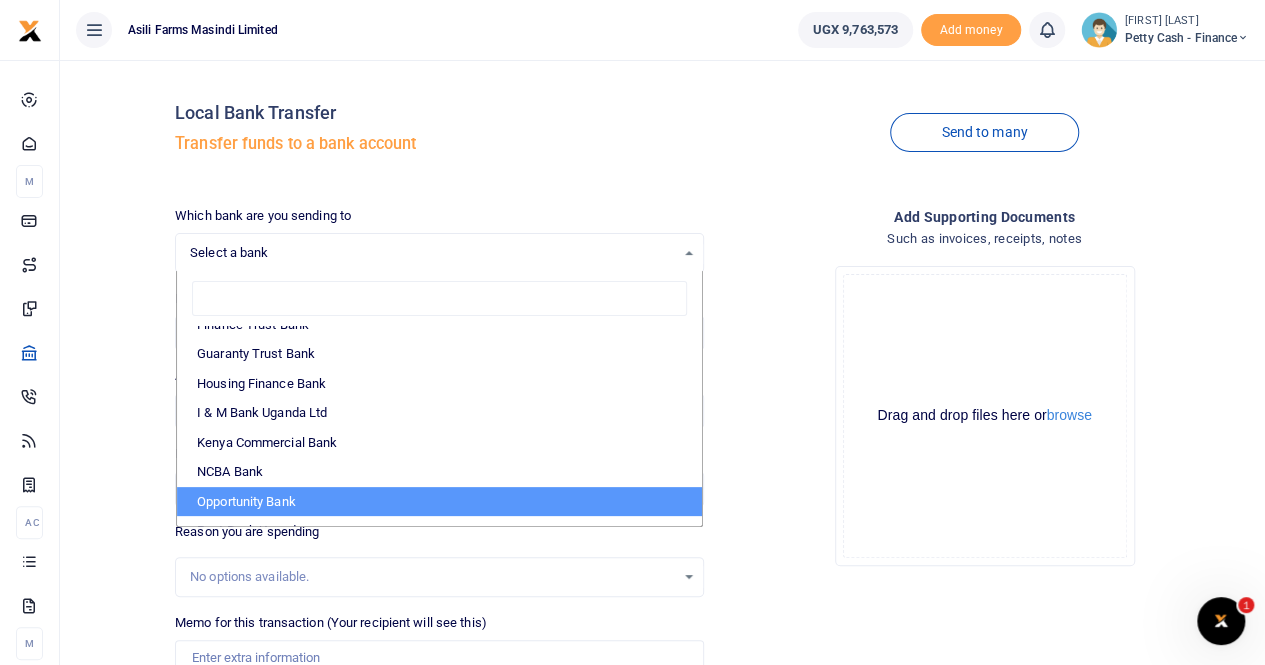 scroll, scrollTop: 596, scrollLeft: 0, axis: vertical 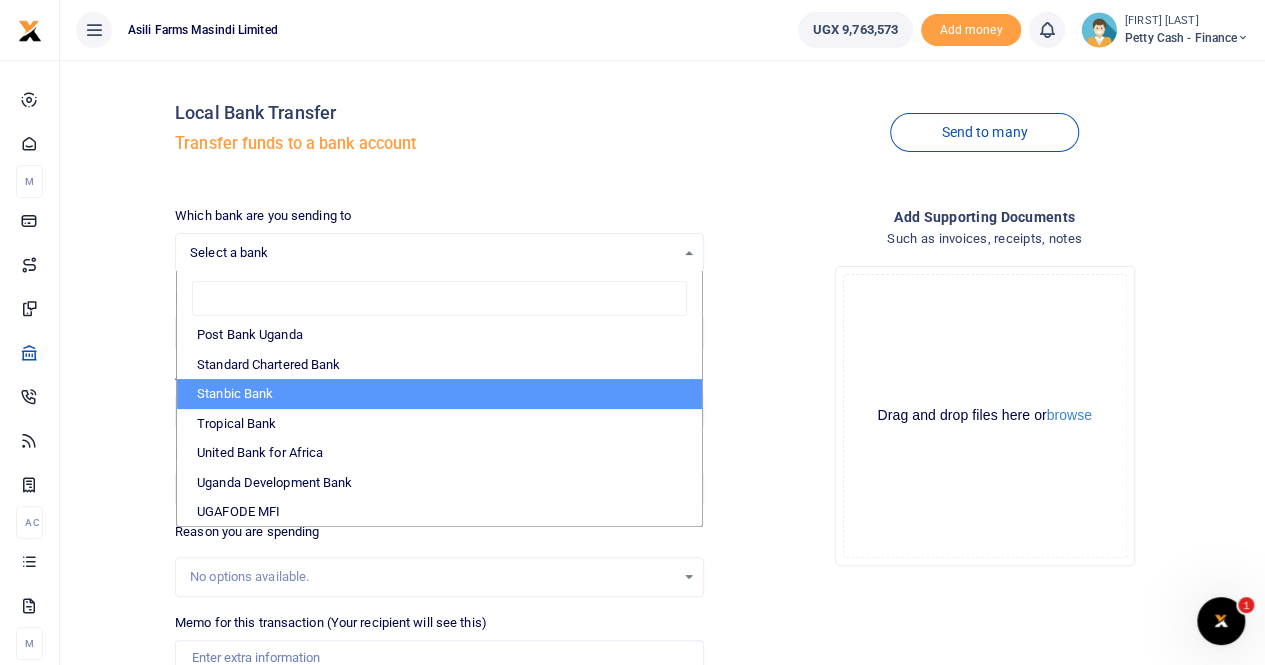 click on "Stanbic Bank" at bounding box center (439, 394) 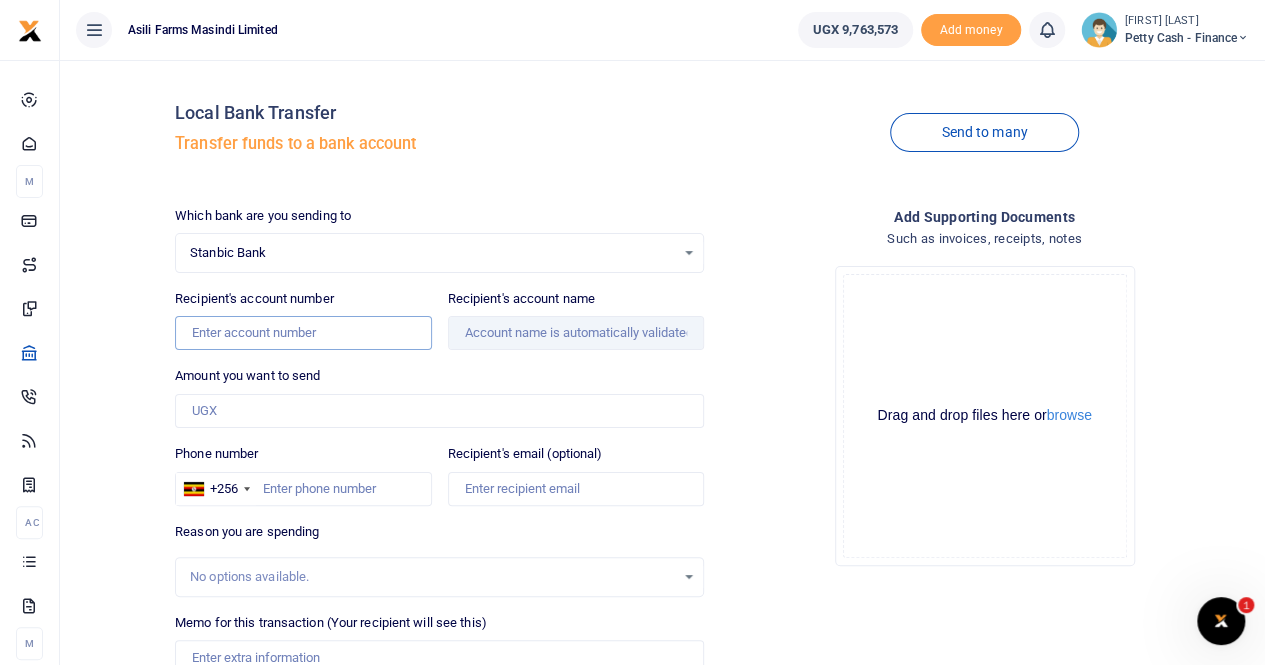 drag, startPoint x: 230, startPoint y: 331, endPoint x: 272, endPoint y: 345, distance: 44.27189 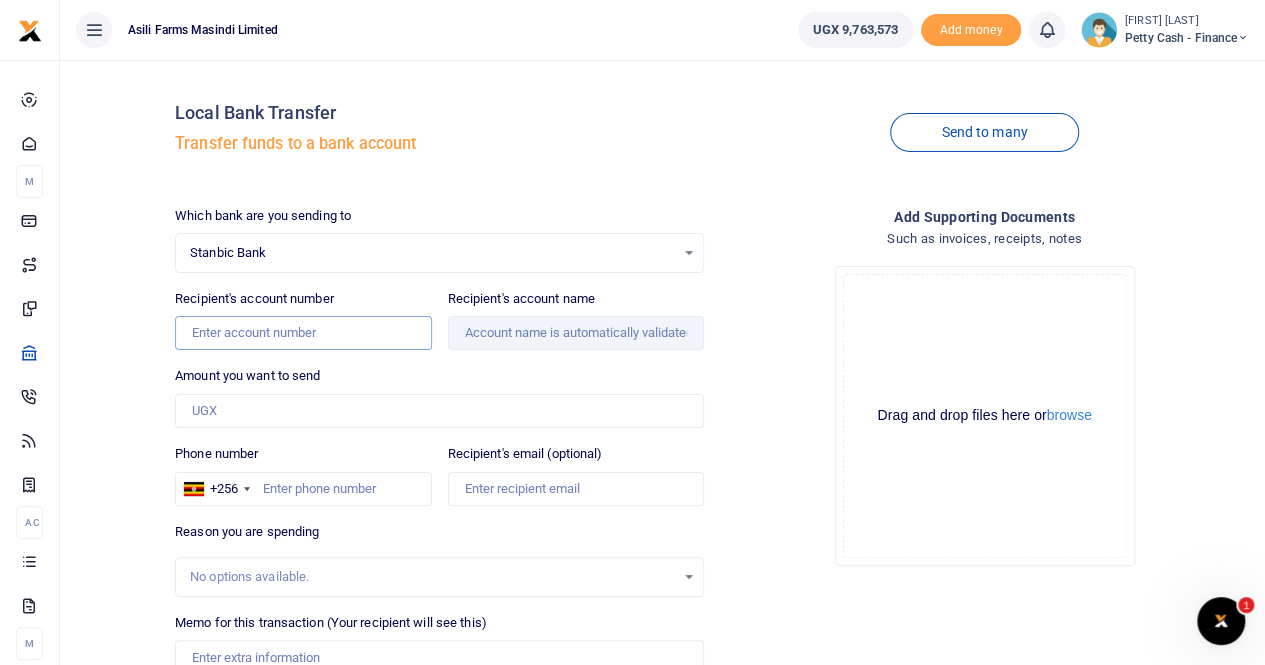 paste on "9030020161085" 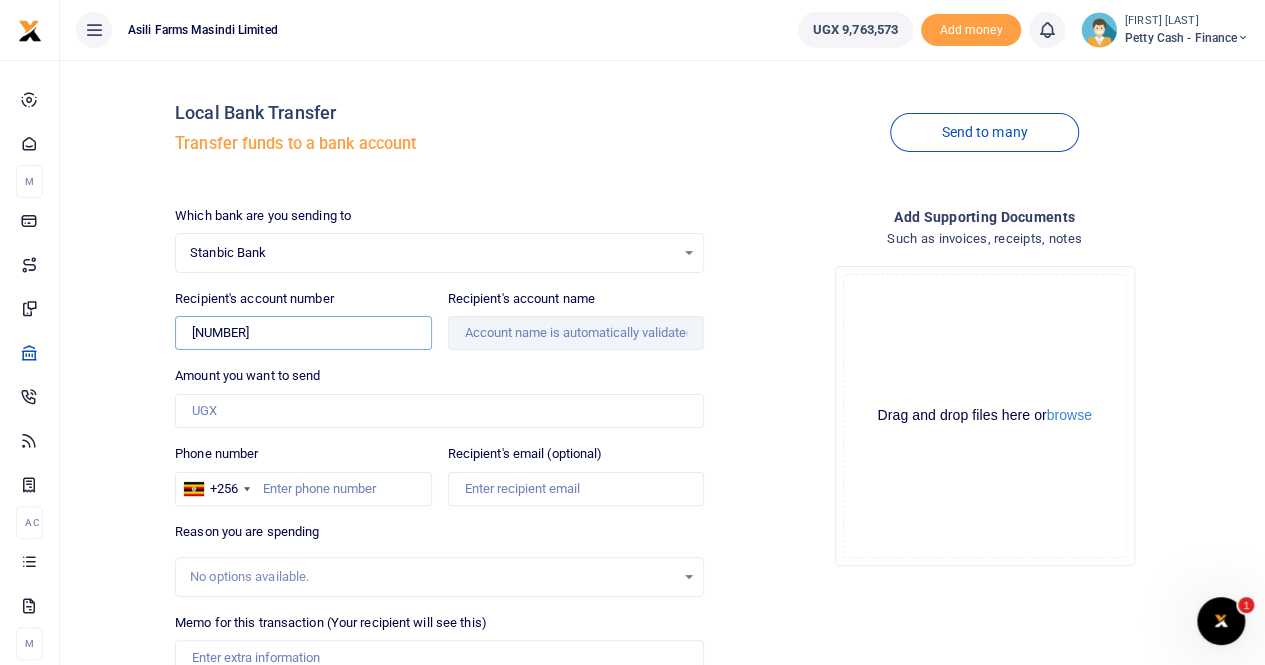 type on "9030020161085" 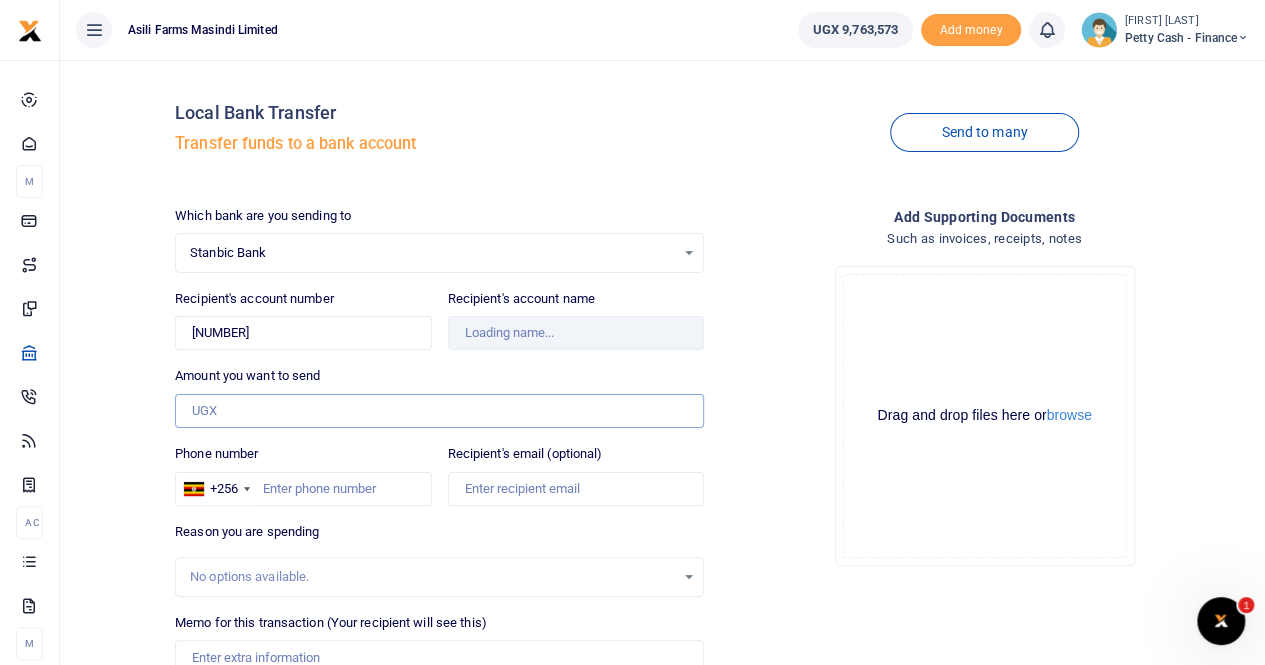 click on "Amount you want to send" at bounding box center [439, 411] 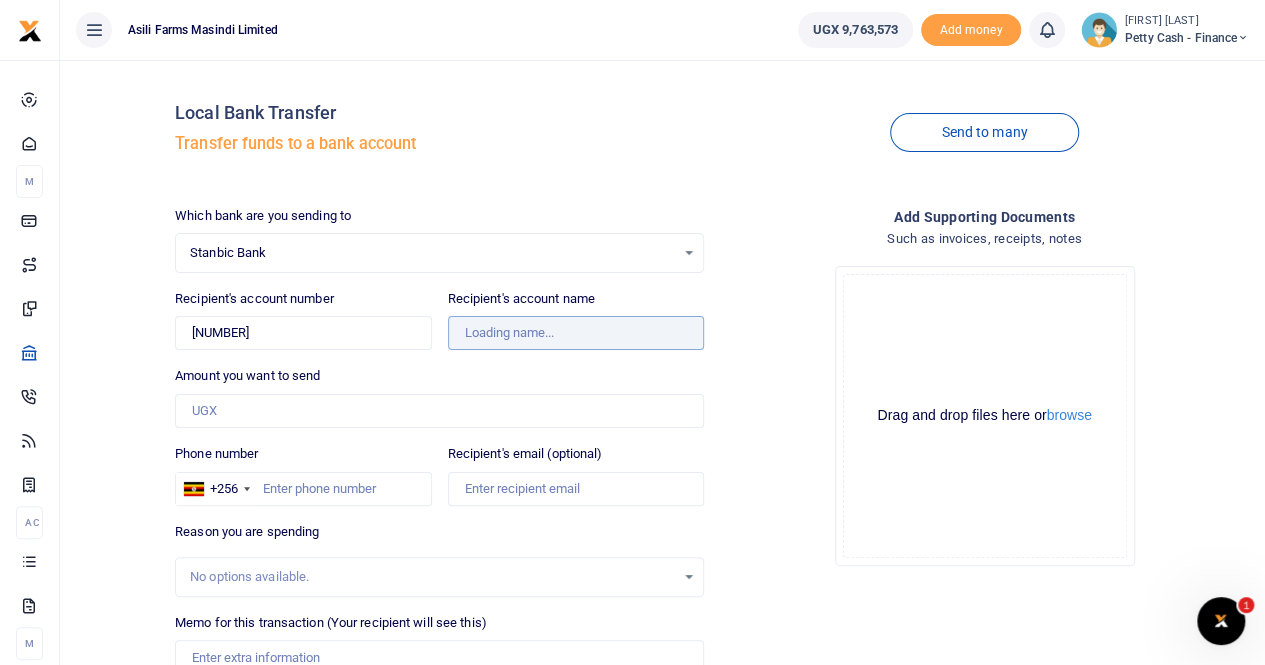 click on "Recipient's account name" at bounding box center [576, 333] 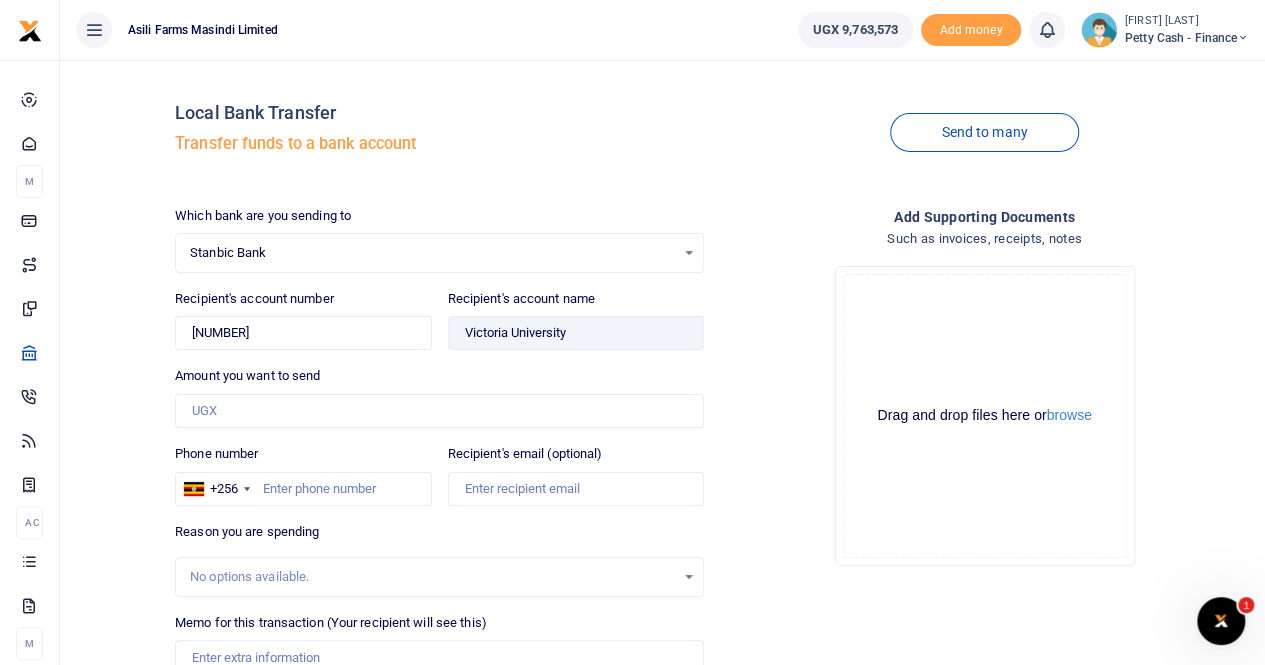 click on "Stanbic Bank" at bounding box center [432, 253] 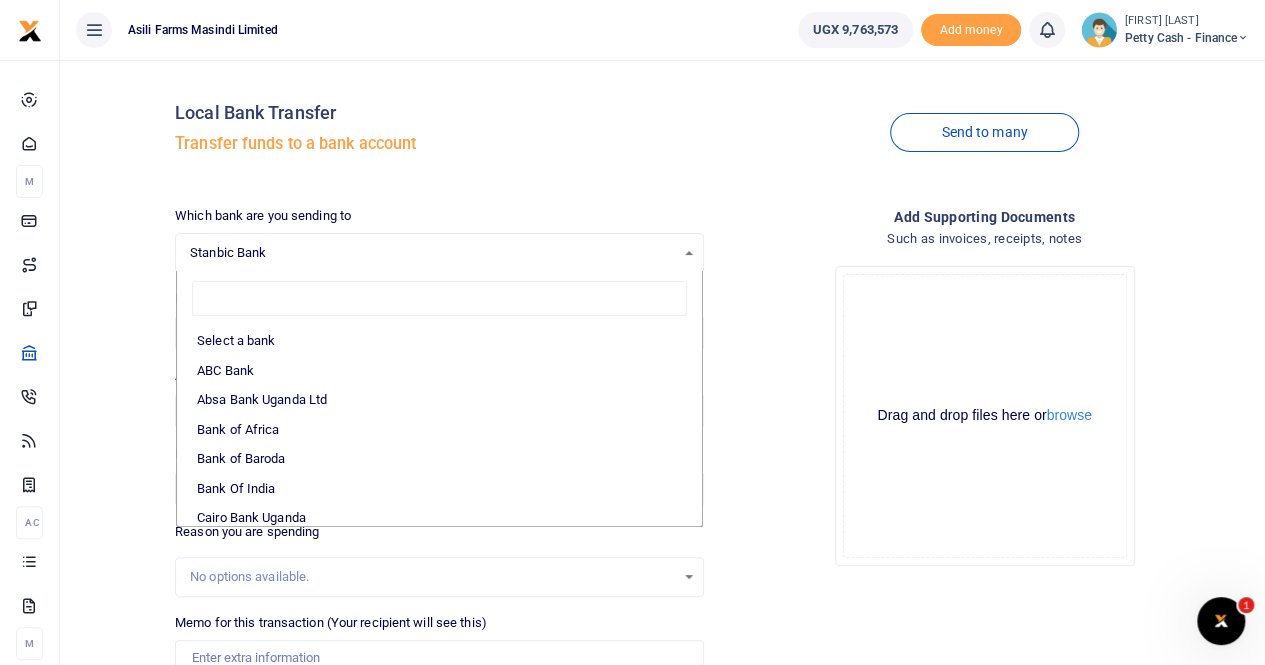 click on "Stanbic Bank" at bounding box center [432, 253] 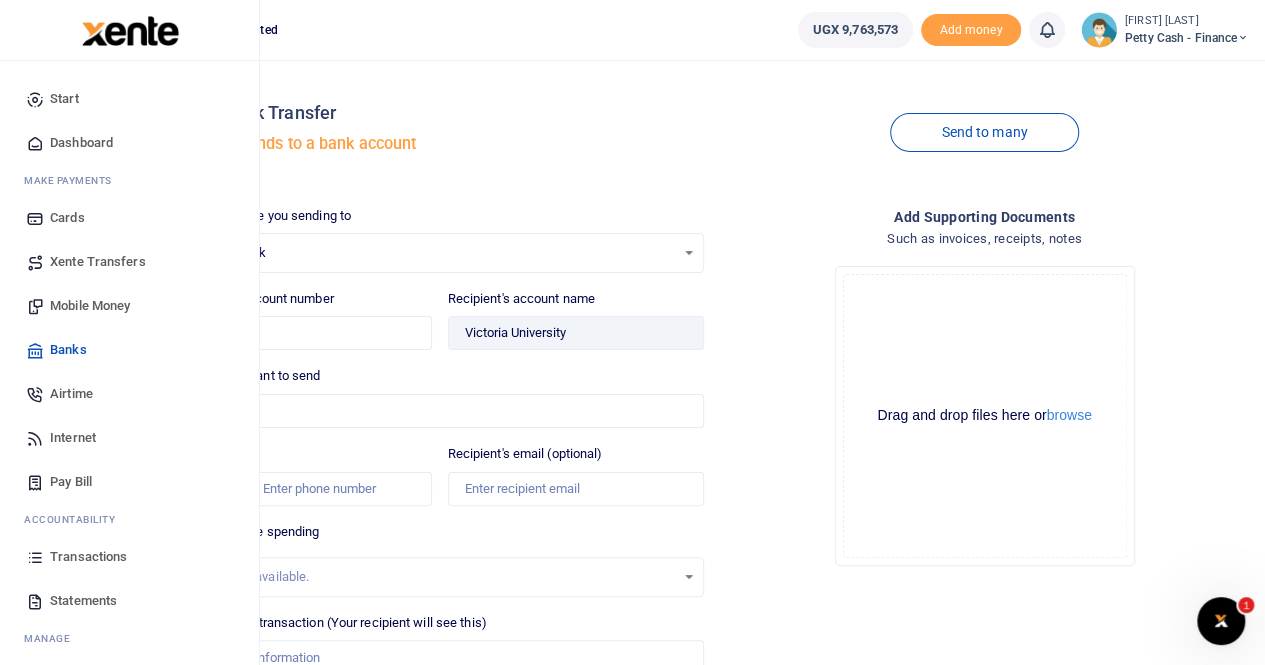 click on "Mobile Money" at bounding box center [90, 306] 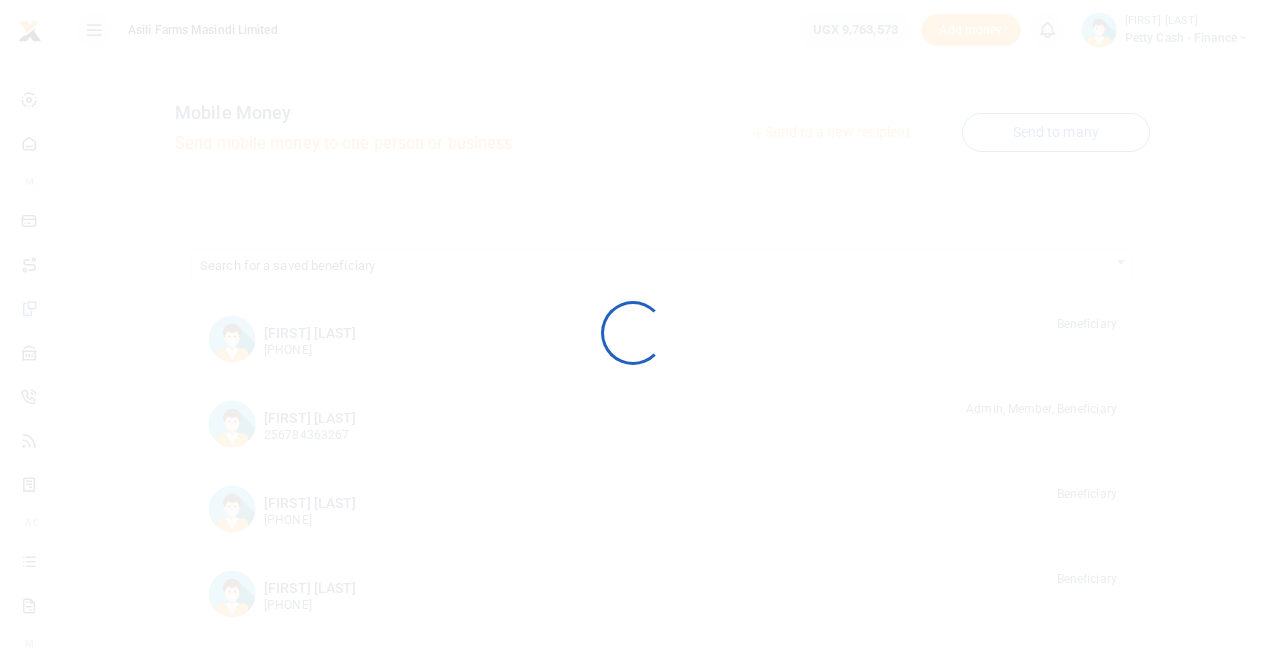 scroll, scrollTop: 0, scrollLeft: 0, axis: both 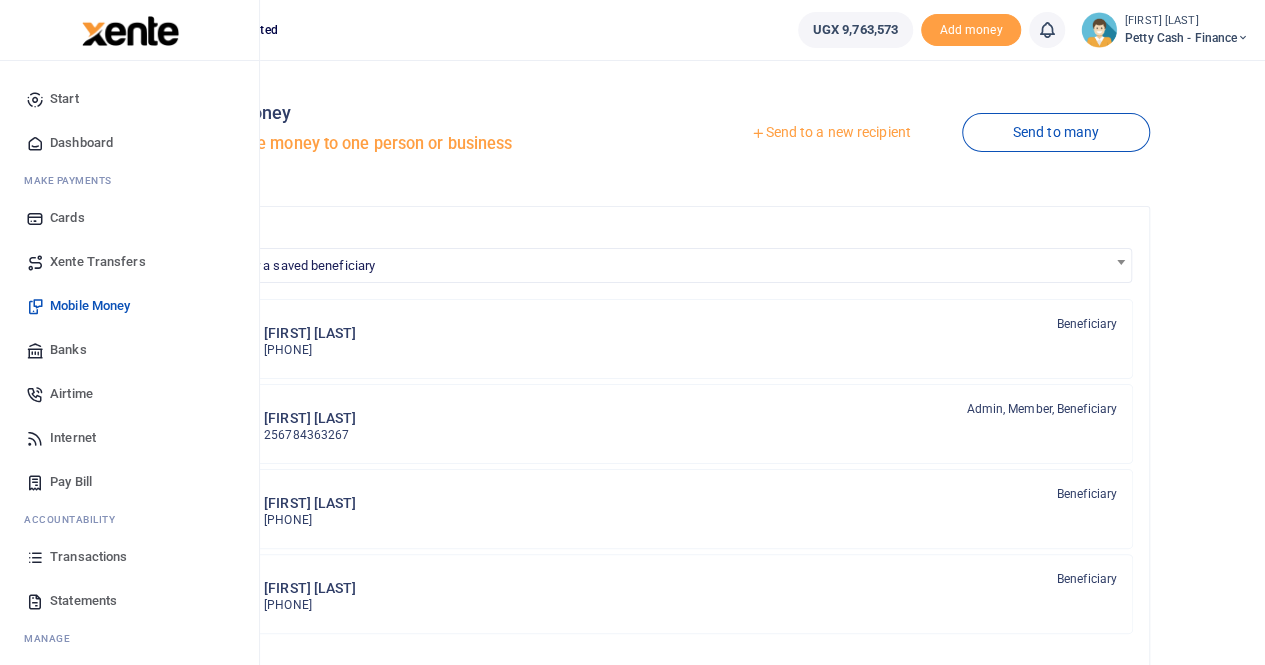 click on "Statements" at bounding box center [83, 601] 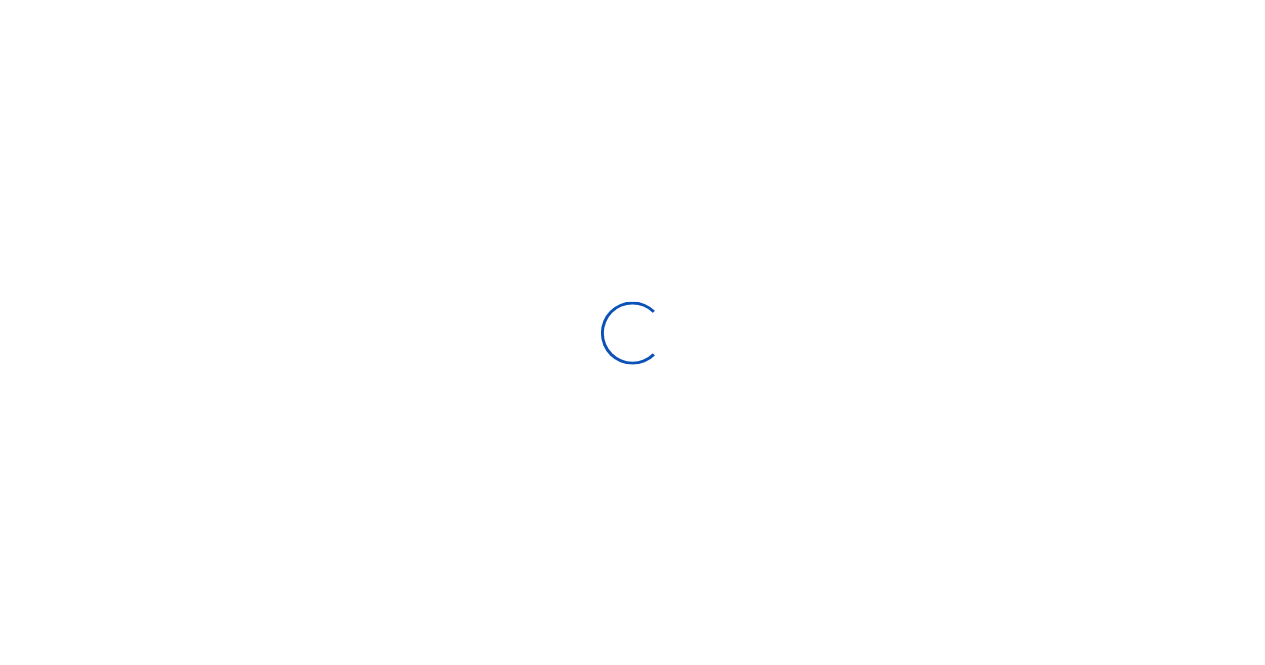 scroll, scrollTop: 0, scrollLeft: 0, axis: both 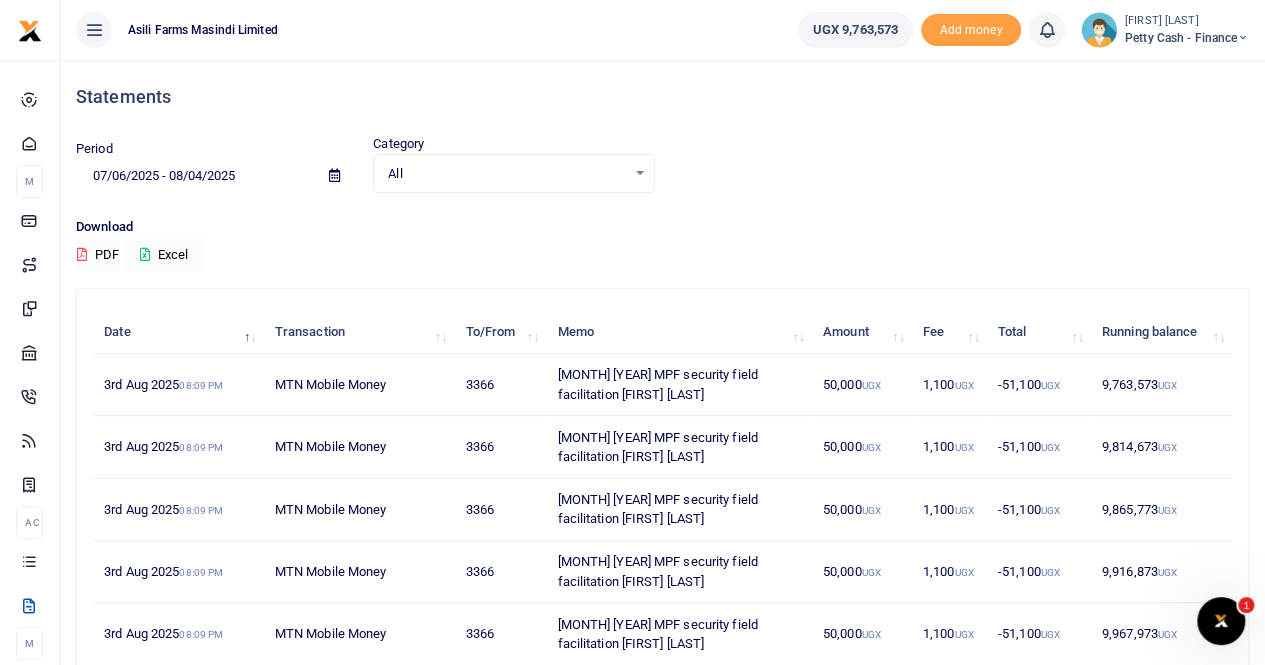click at bounding box center [334, 176] 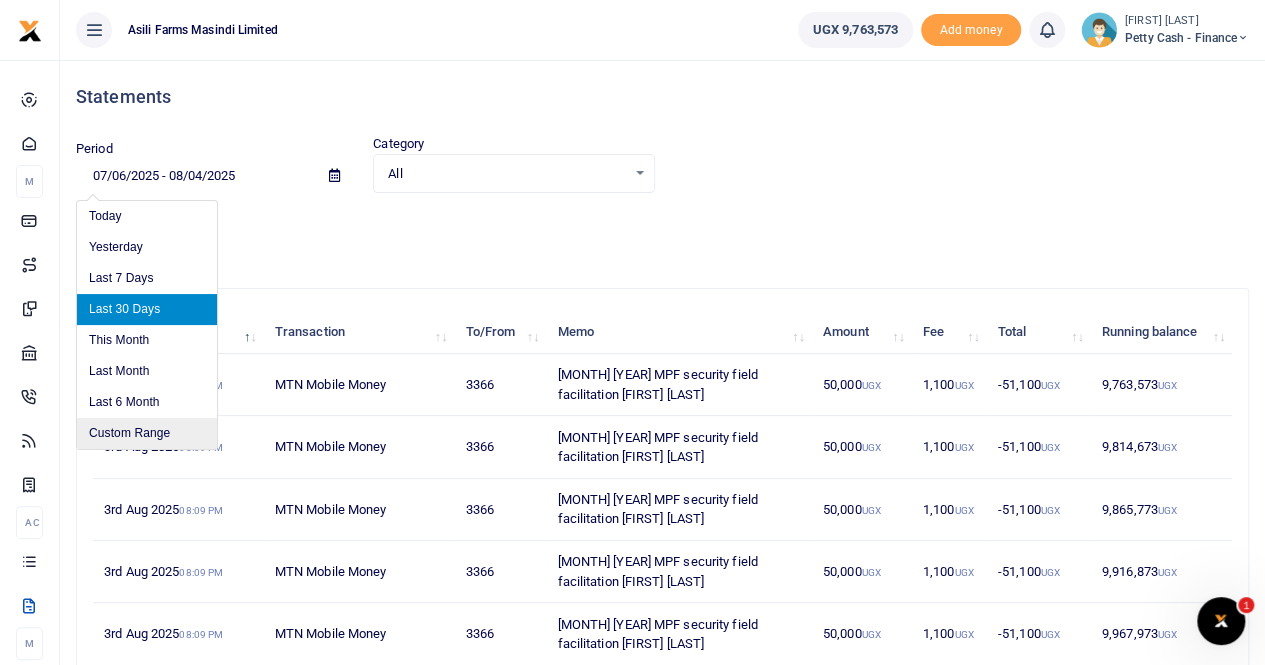 click on "Custom Range" at bounding box center [147, 433] 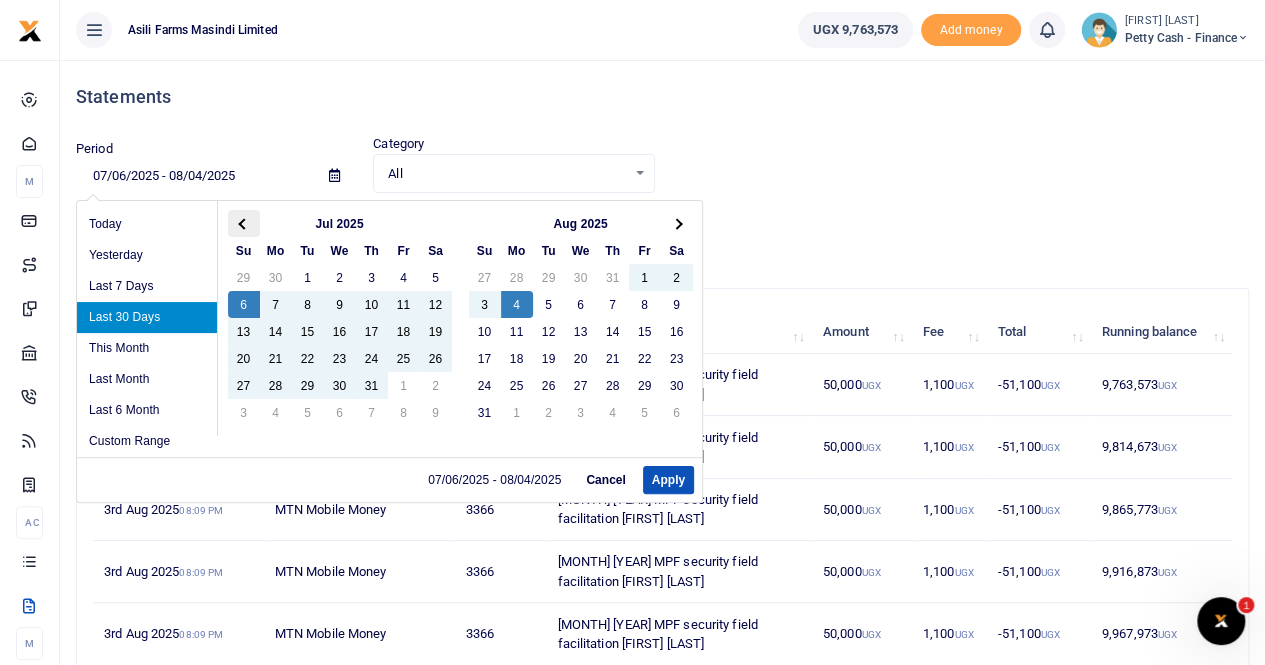 click at bounding box center (243, 223) 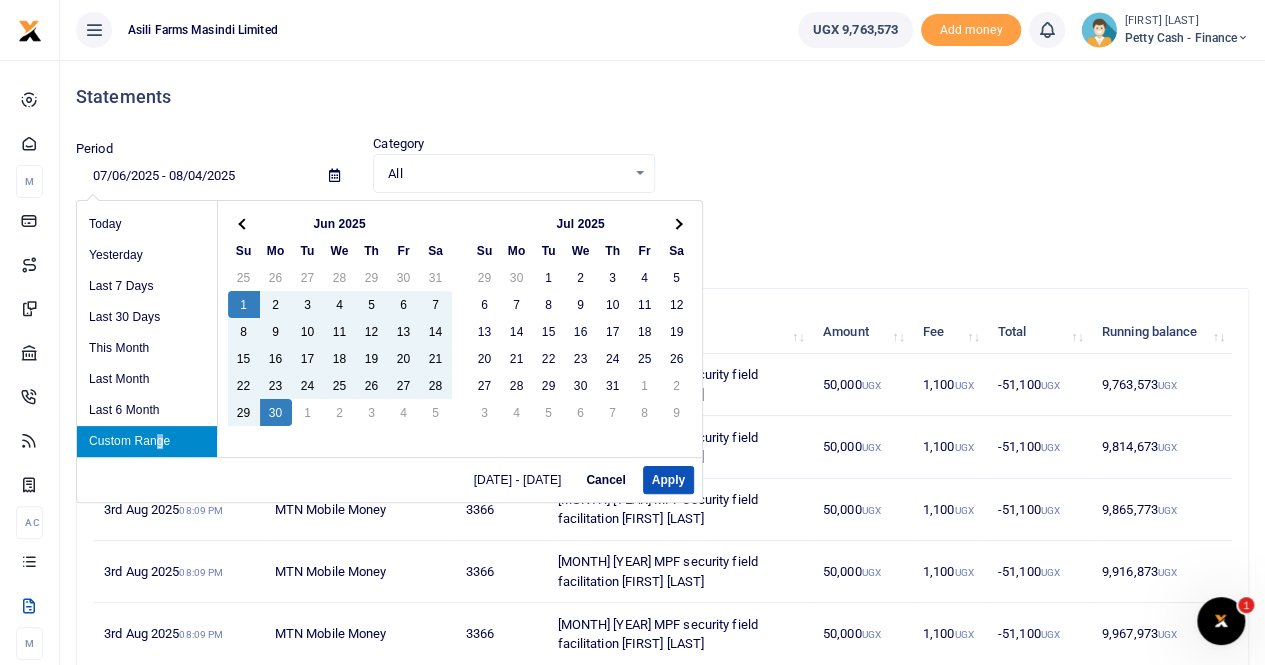 click on "Custom Range" at bounding box center (147, 441) 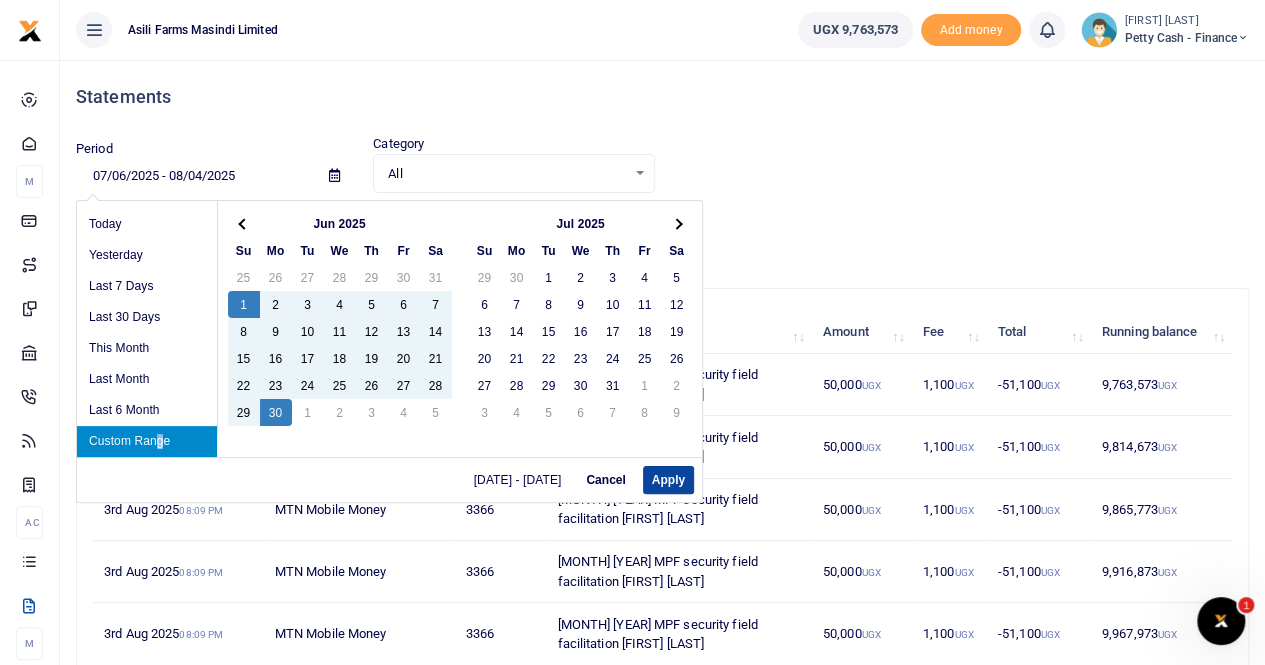 click on "Apply" at bounding box center [668, 480] 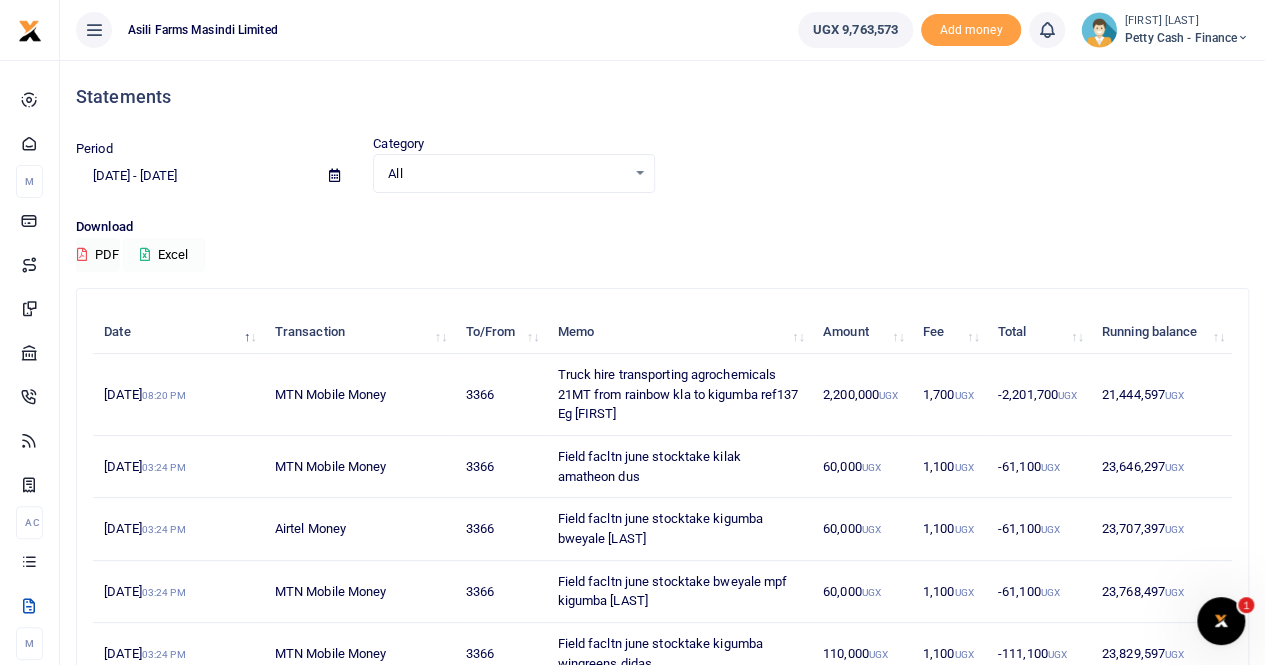 click on "Excel" at bounding box center (164, 255) 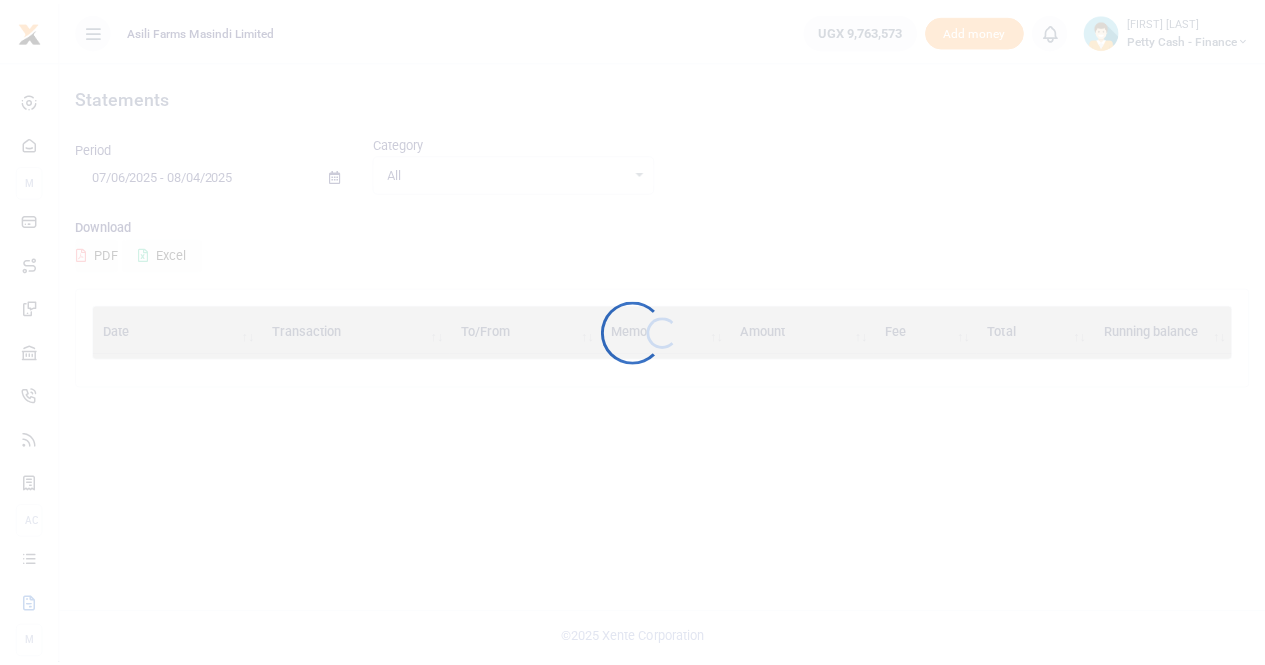 scroll, scrollTop: 0, scrollLeft: 0, axis: both 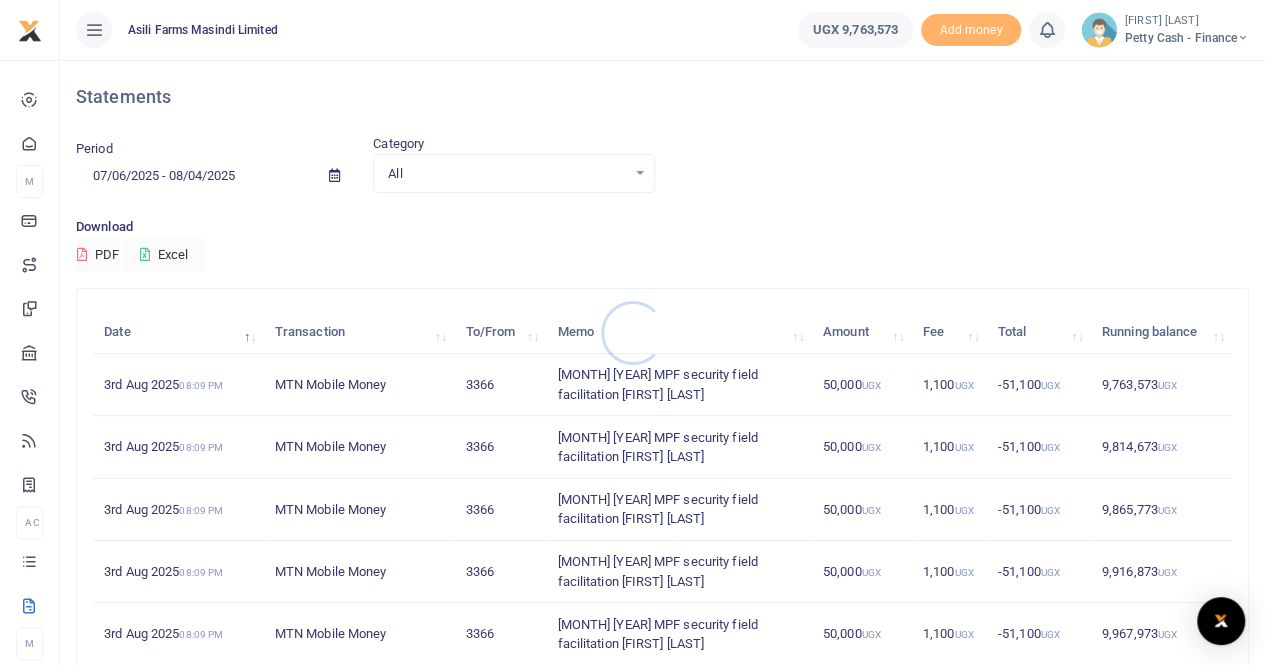 click at bounding box center [632, 332] 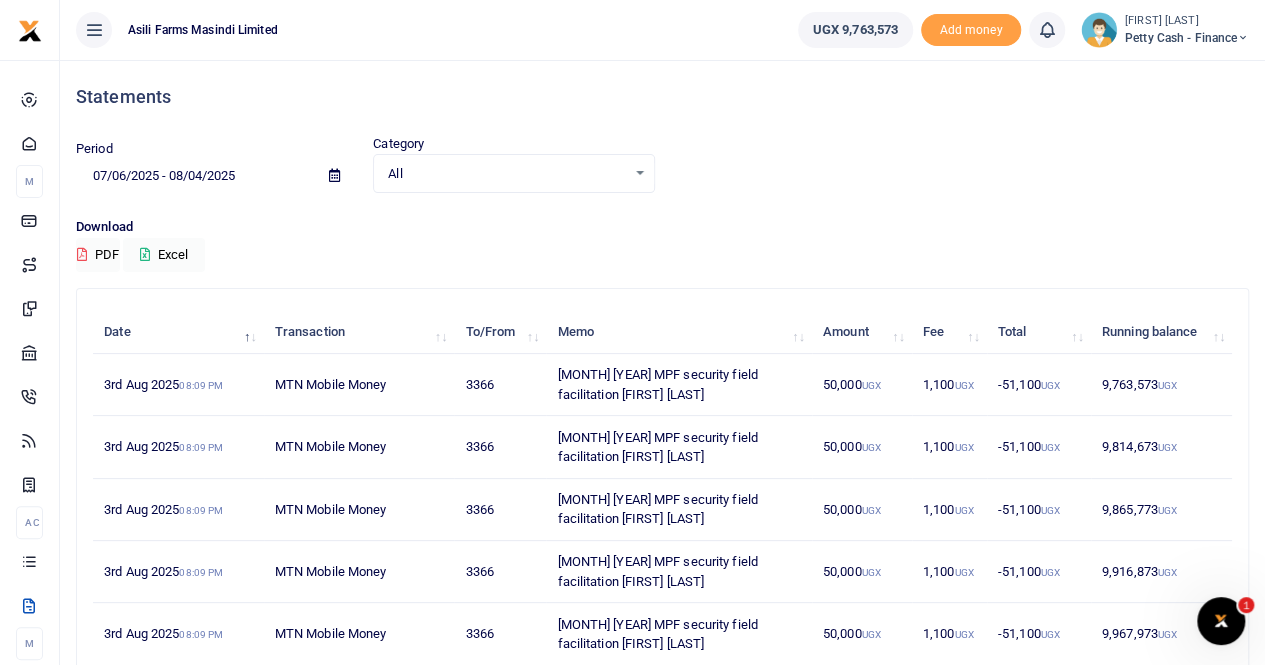 scroll, scrollTop: 0, scrollLeft: 0, axis: both 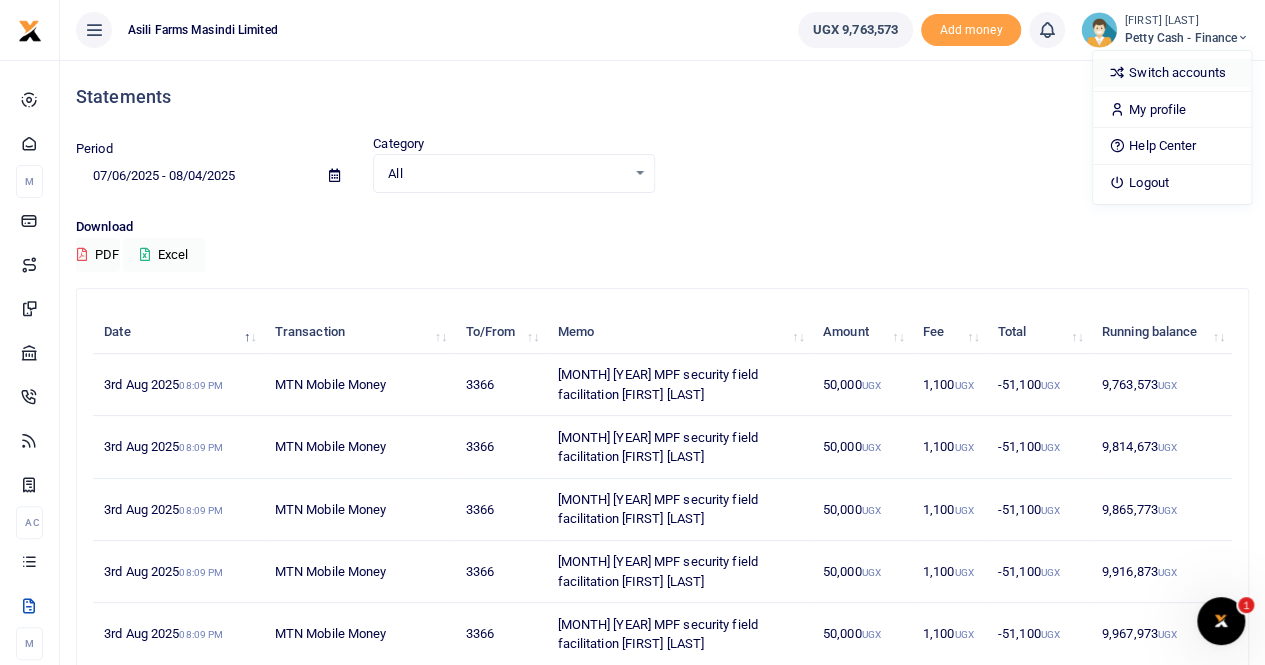 click on "Switch accounts" at bounding box center (1172, 73) 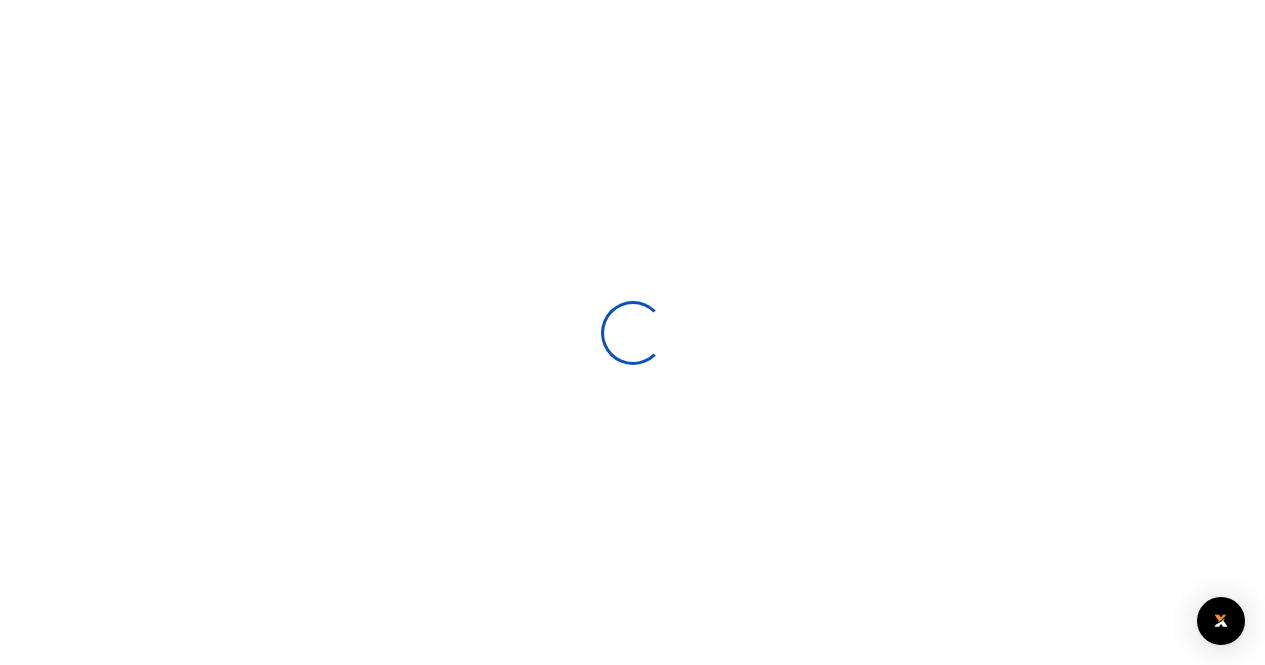 scroll, scrollTop: 0, scrollLeft: 0, axis: both 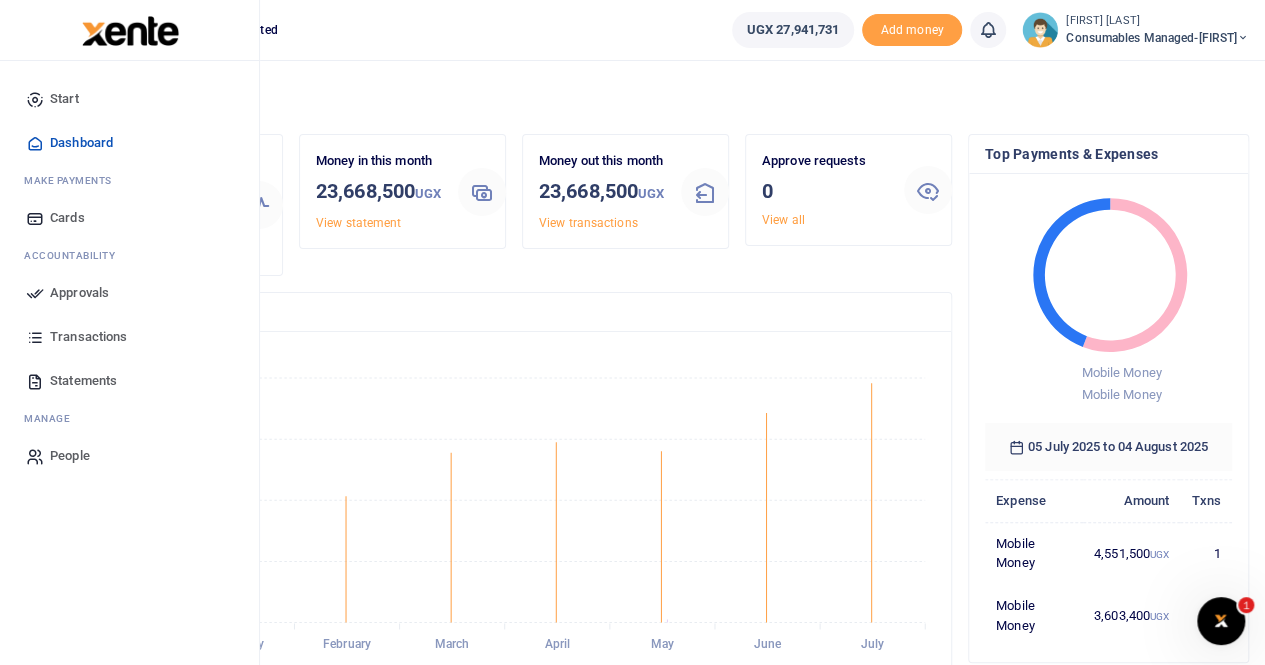 click on "Statements" at bounding box center [83, 381] 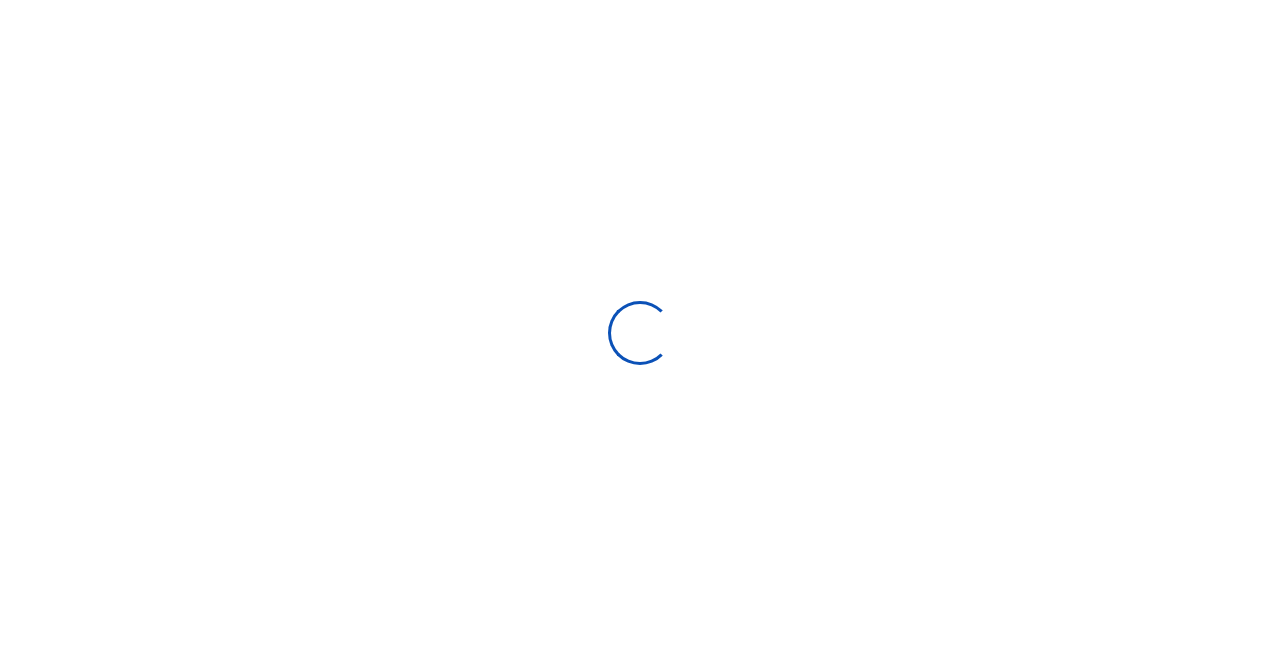 scroll, scrollTop: 0, scrollLeft: 0, axis: both 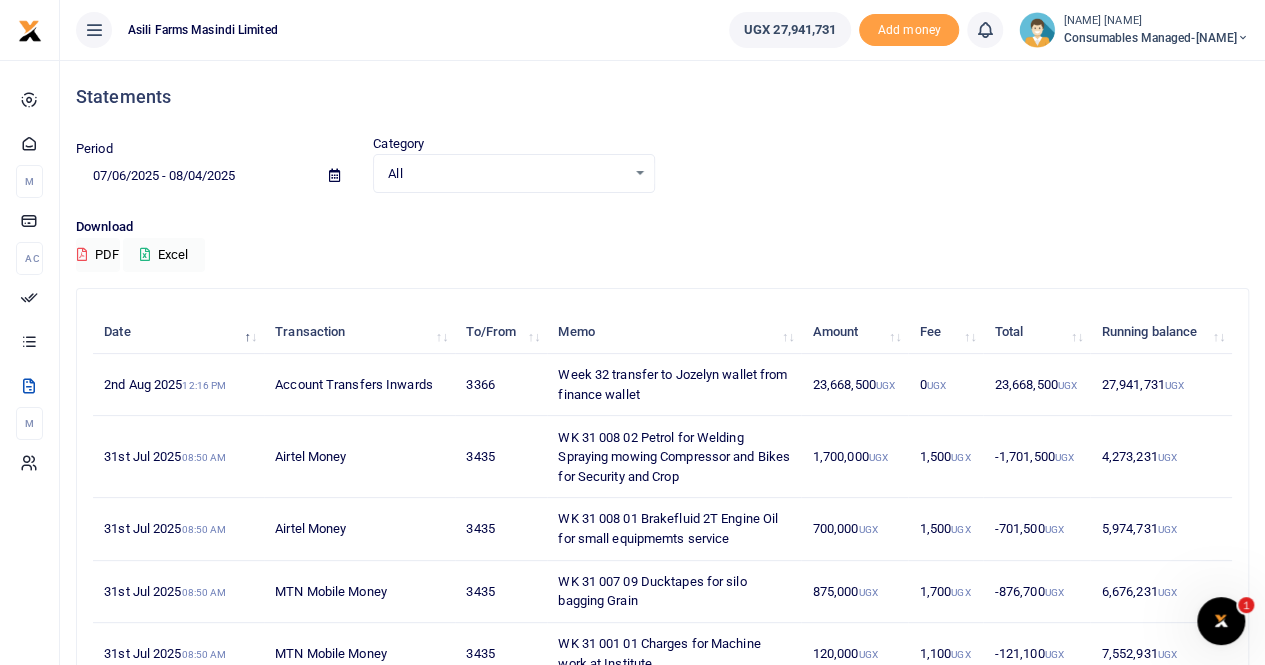 click at bounding box center [334, 175] 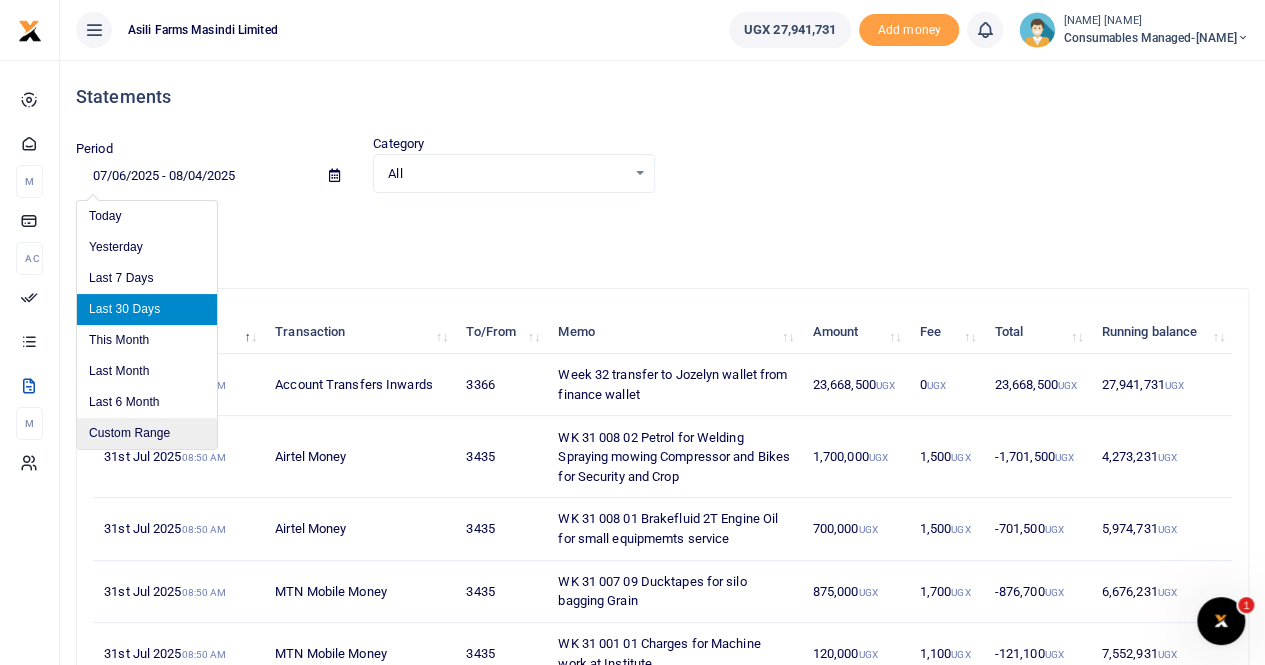 click on "Custom Range" at bounding box center (147, 433) 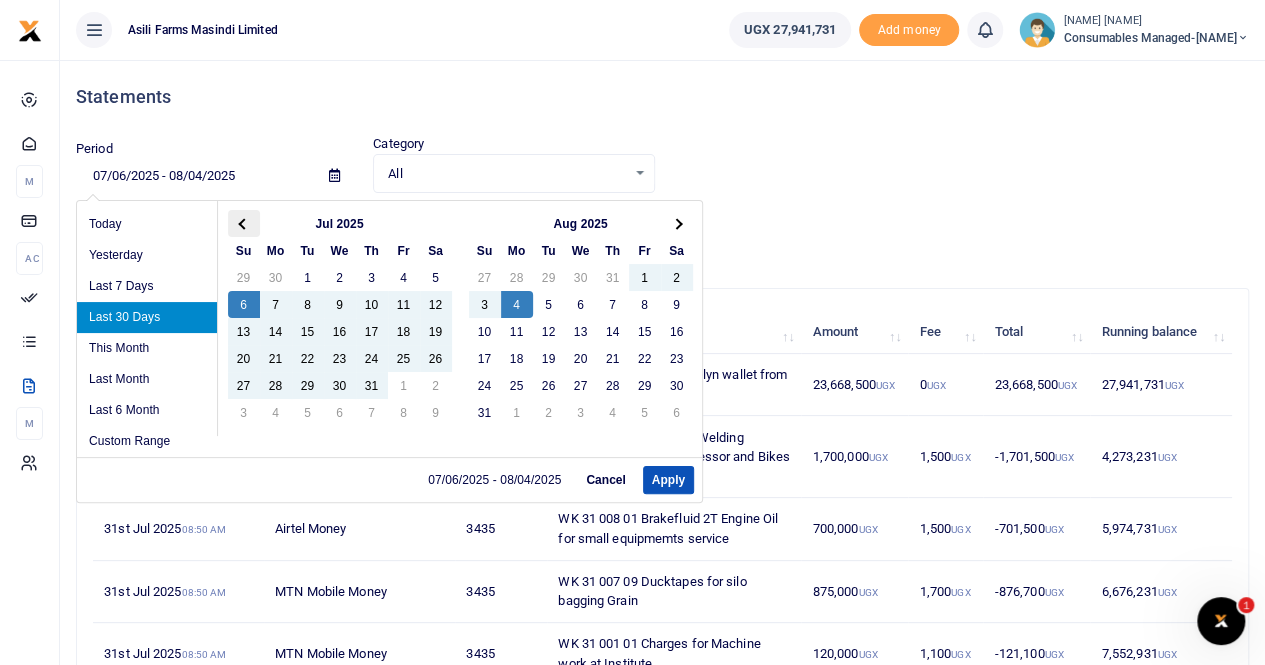 click at bounding box center [243, 223] 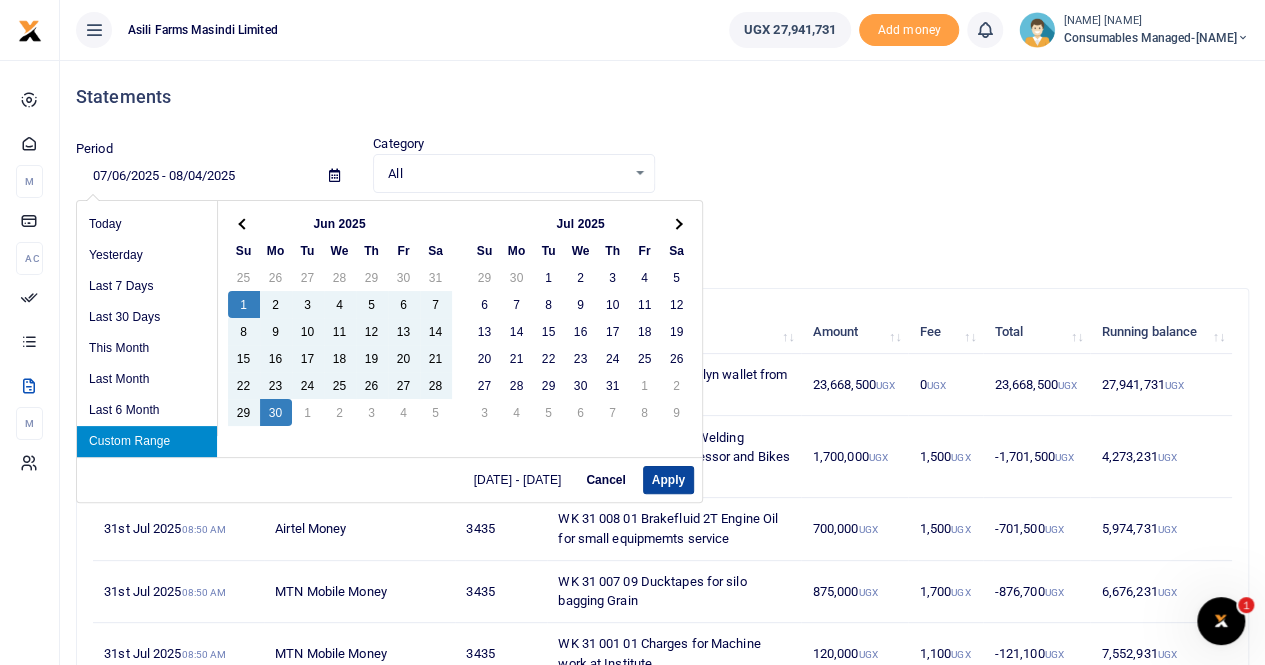 click on "Apply" at bounding box center (668, 480) 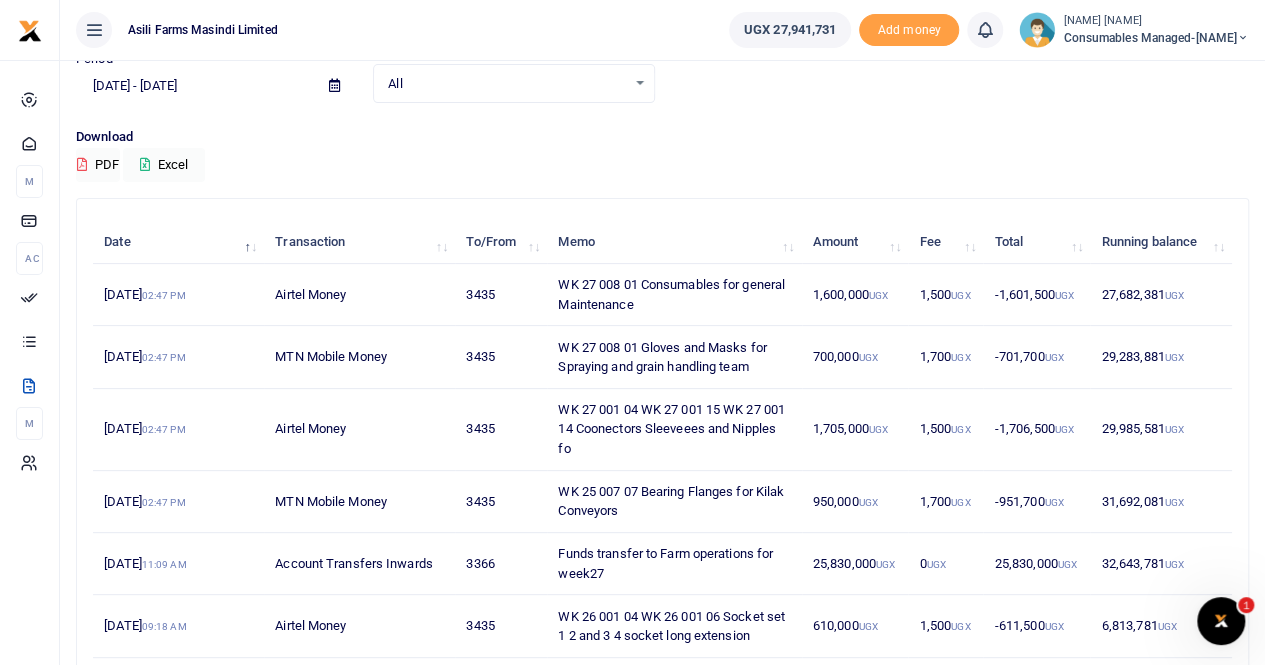 scroll, scrollTop: 0, scrollLeft: 0, axis: both 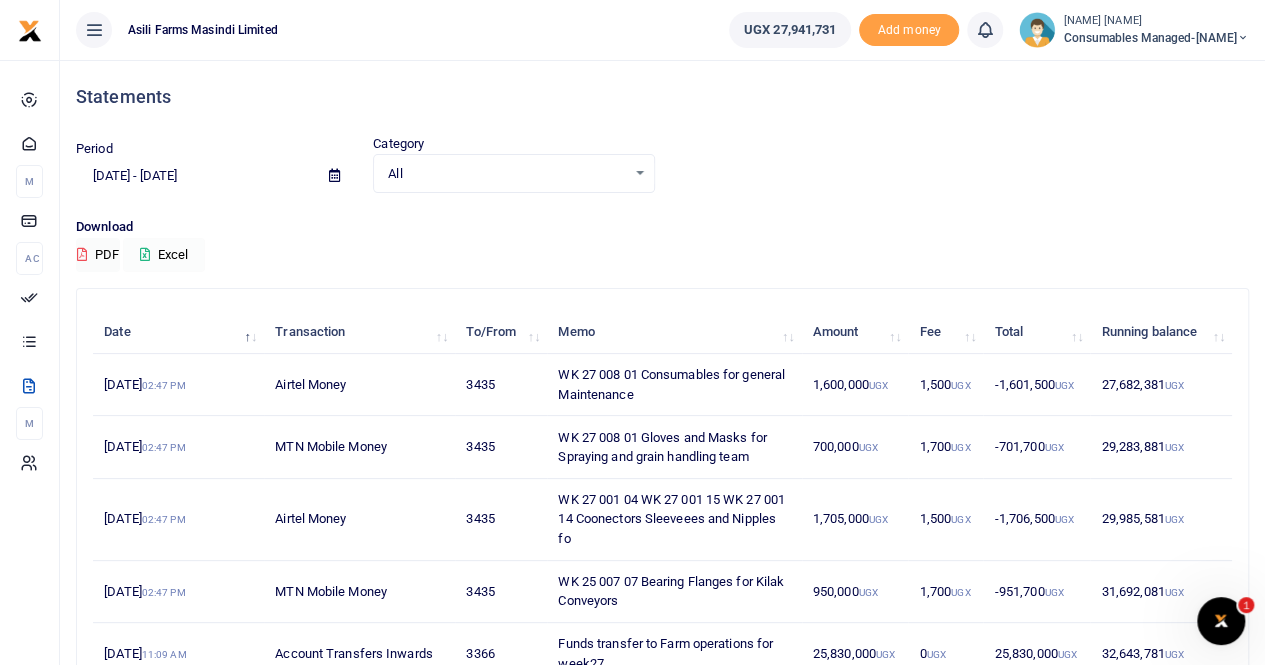 click on "Excel" at bounding box center (164, 255) 